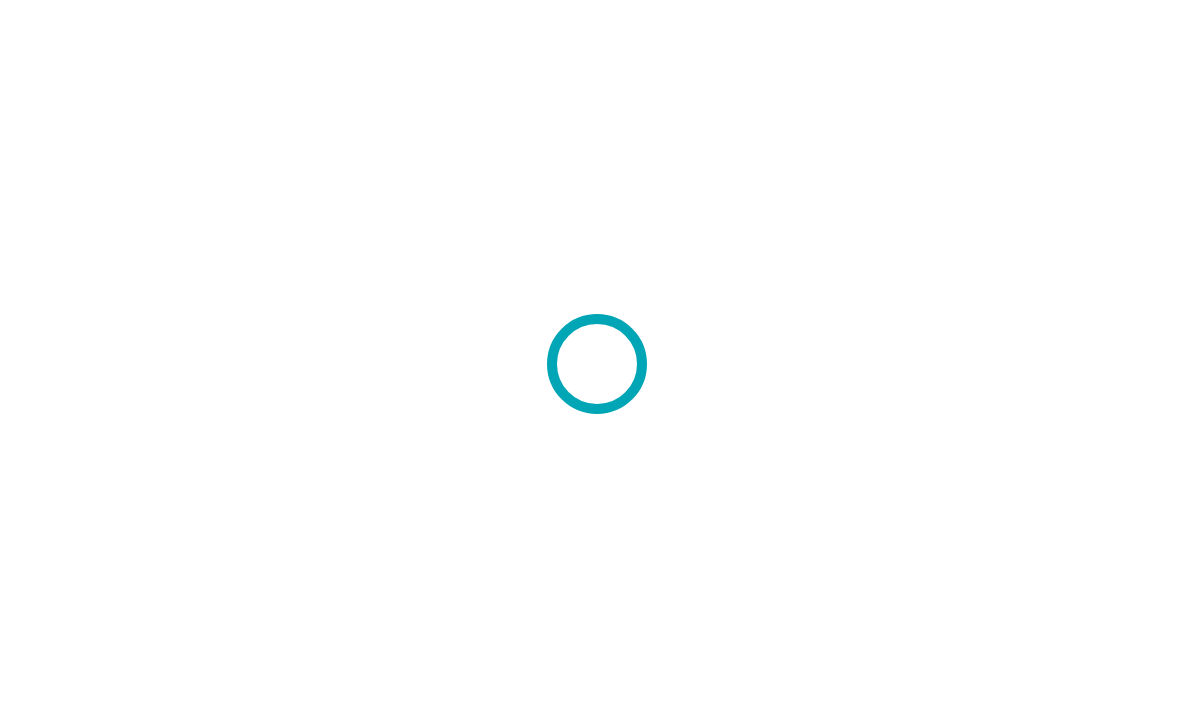 scroll, scrollTop: 0, scrollLeft: 0, axis: both 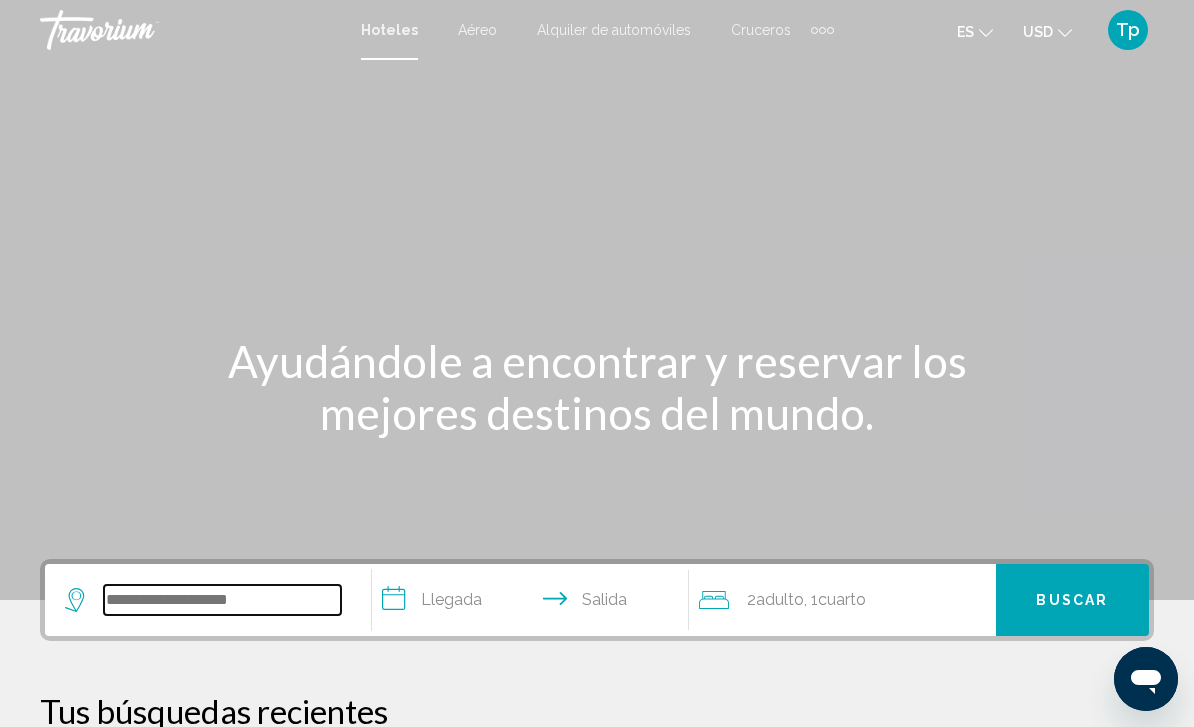 click at bounding box center (222, 600) 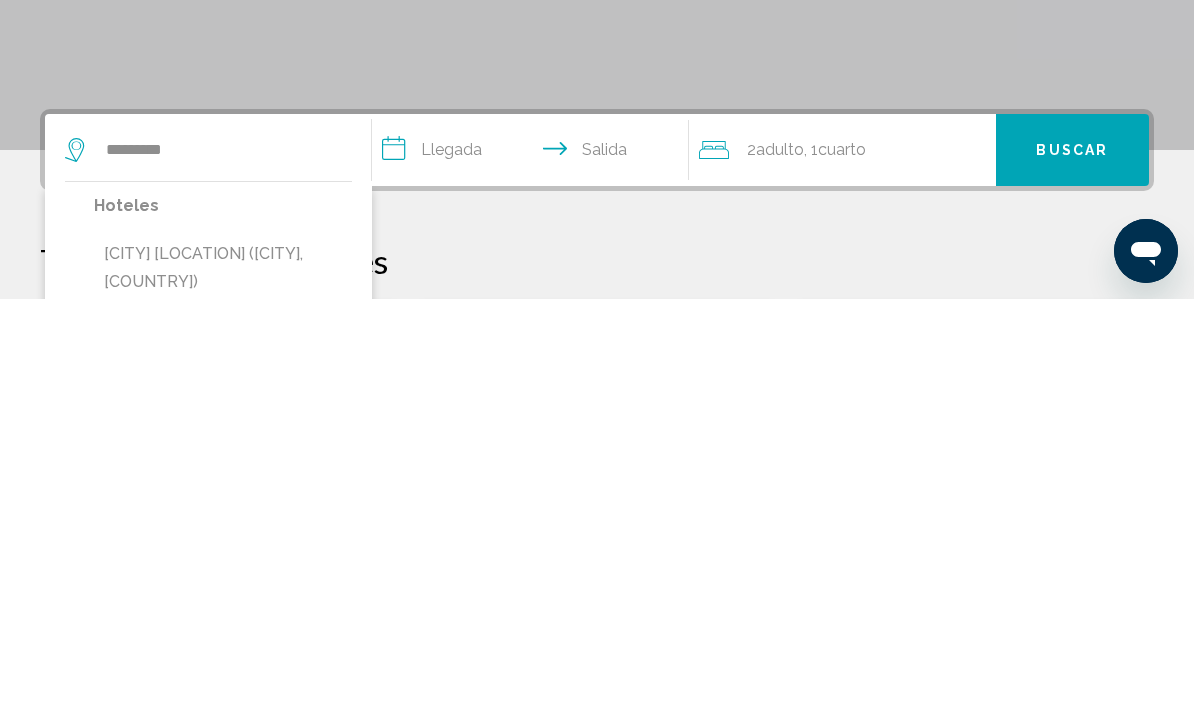 click on "[CITY] [LOCATION] ([CITY], [COUNTRY])" at bounding box center (223, 696) 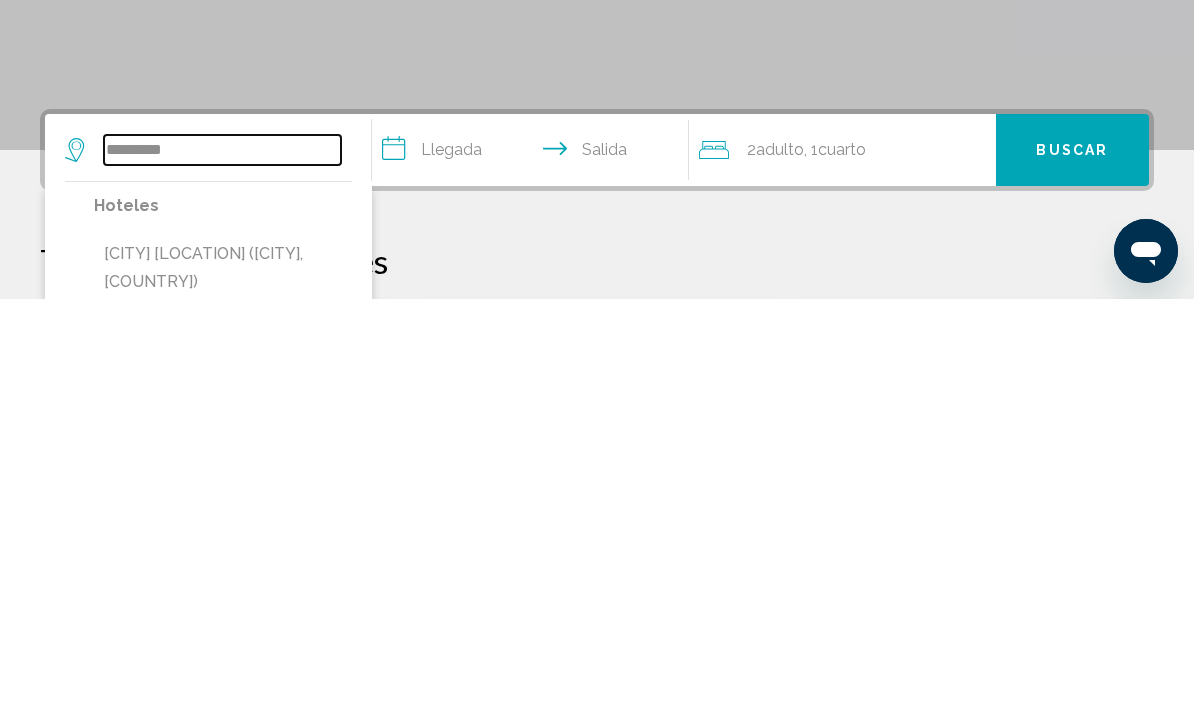 type on "**********" 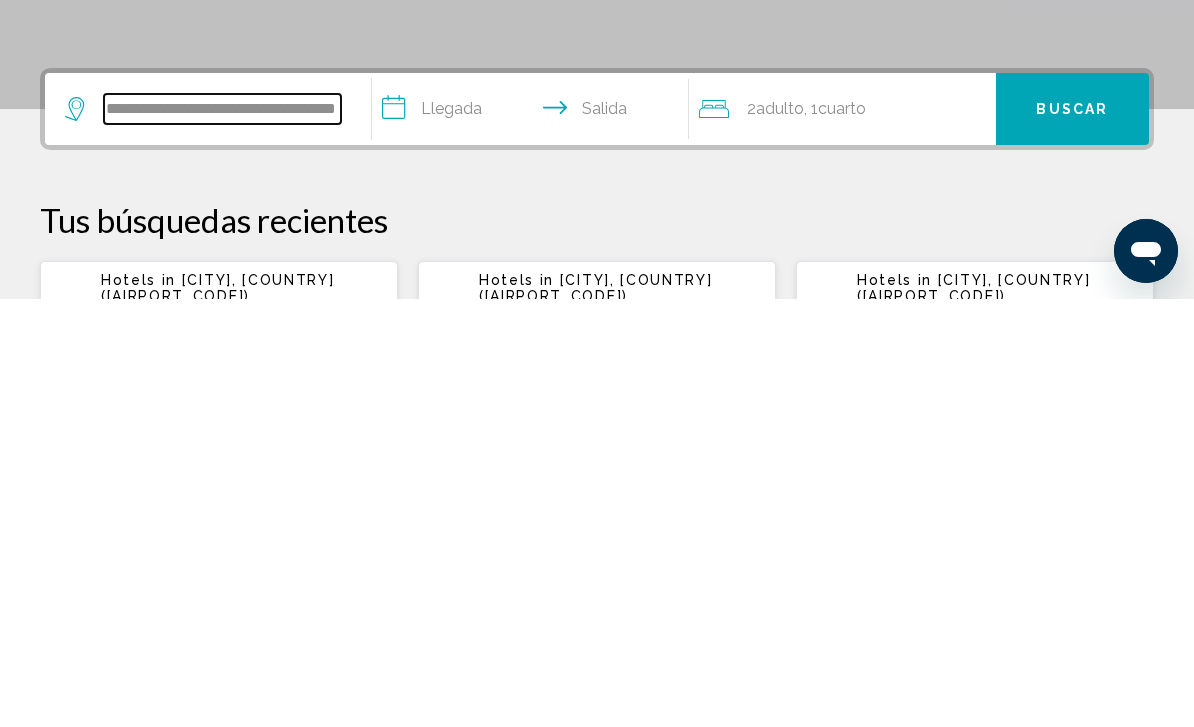 scroll, scrollTop: 66, scrollLeft: 0, axis: vertical 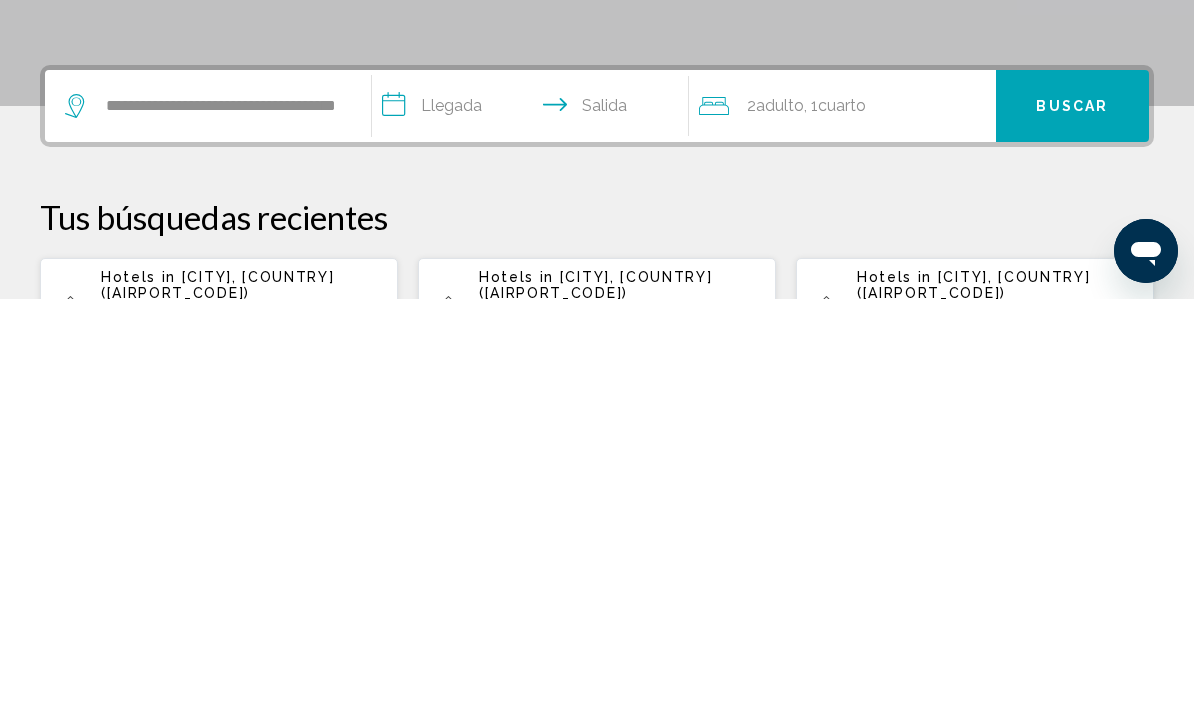 click on "**********" at bounding box center (534, 537) 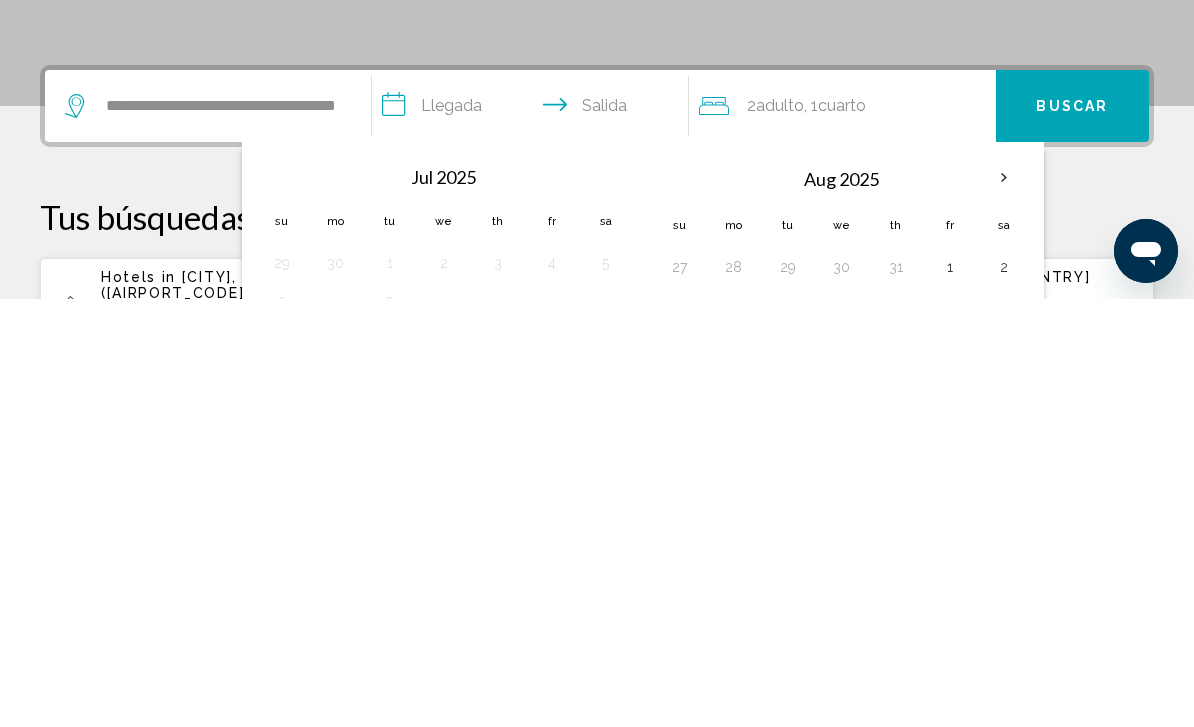 scroll, scrollTop: 494, scrollLeft: 0, axis: vertical 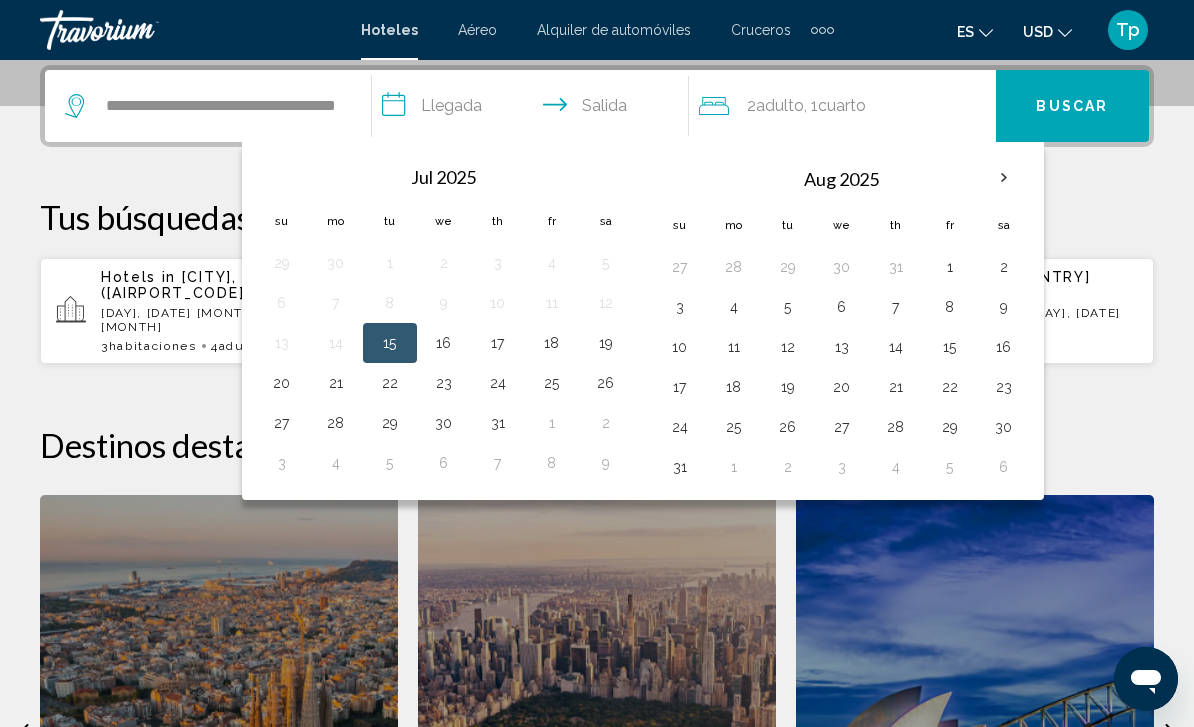 click at bounding box center (1004, 178) 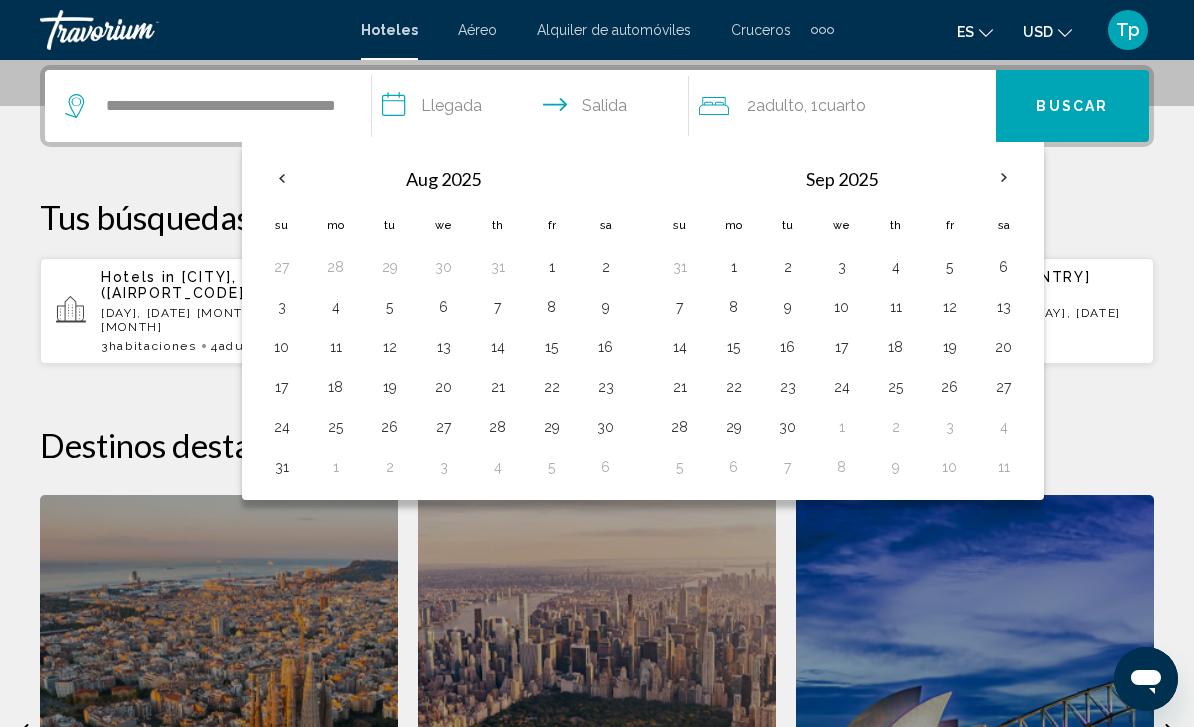 click at bounding box center [1004, 178] 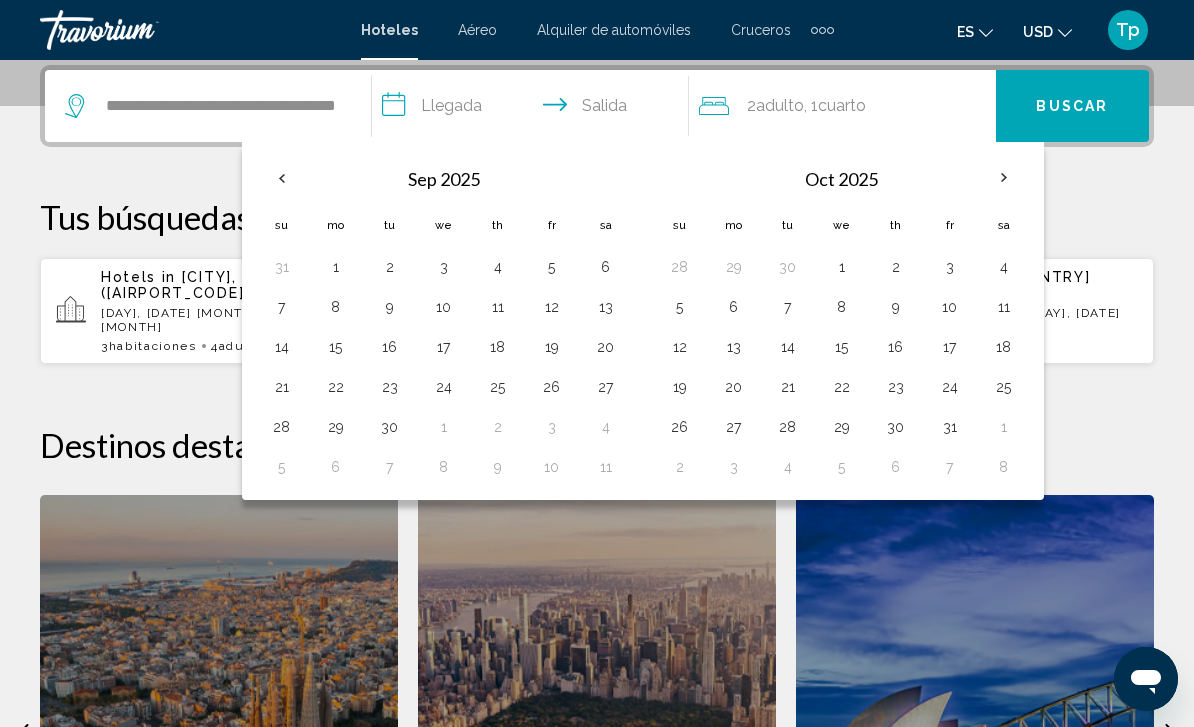 click at bounding box center (1004, 178) 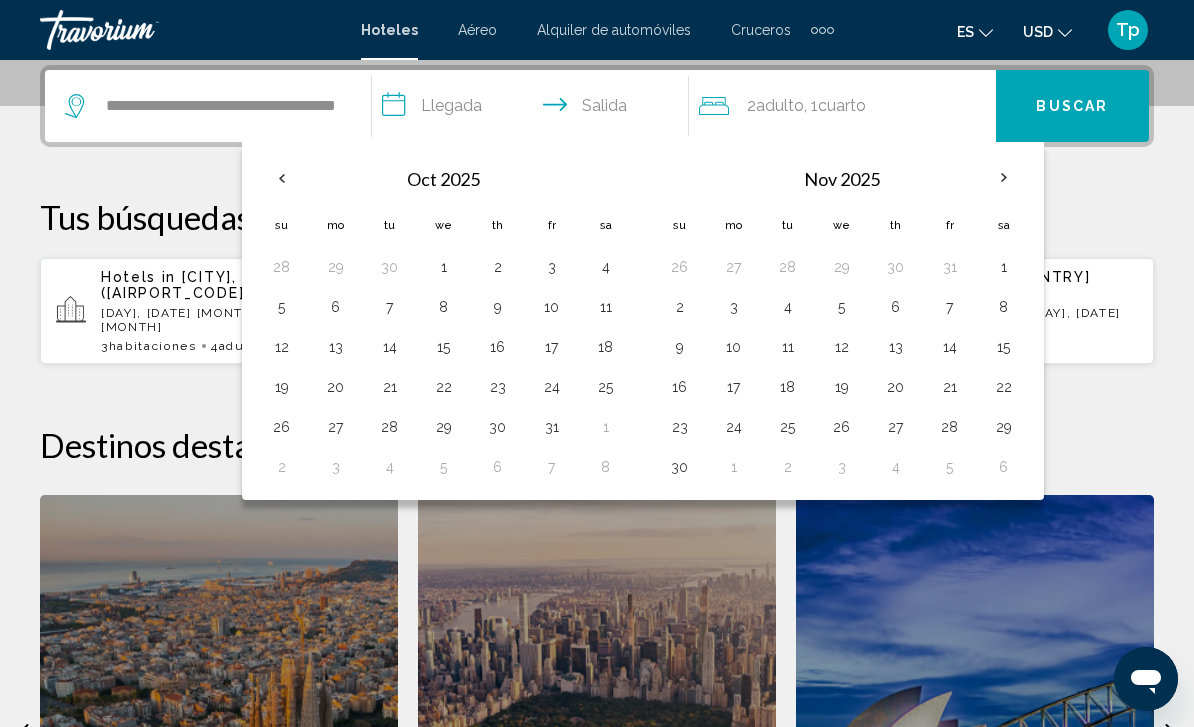 click at bounding box center [1004, 178] 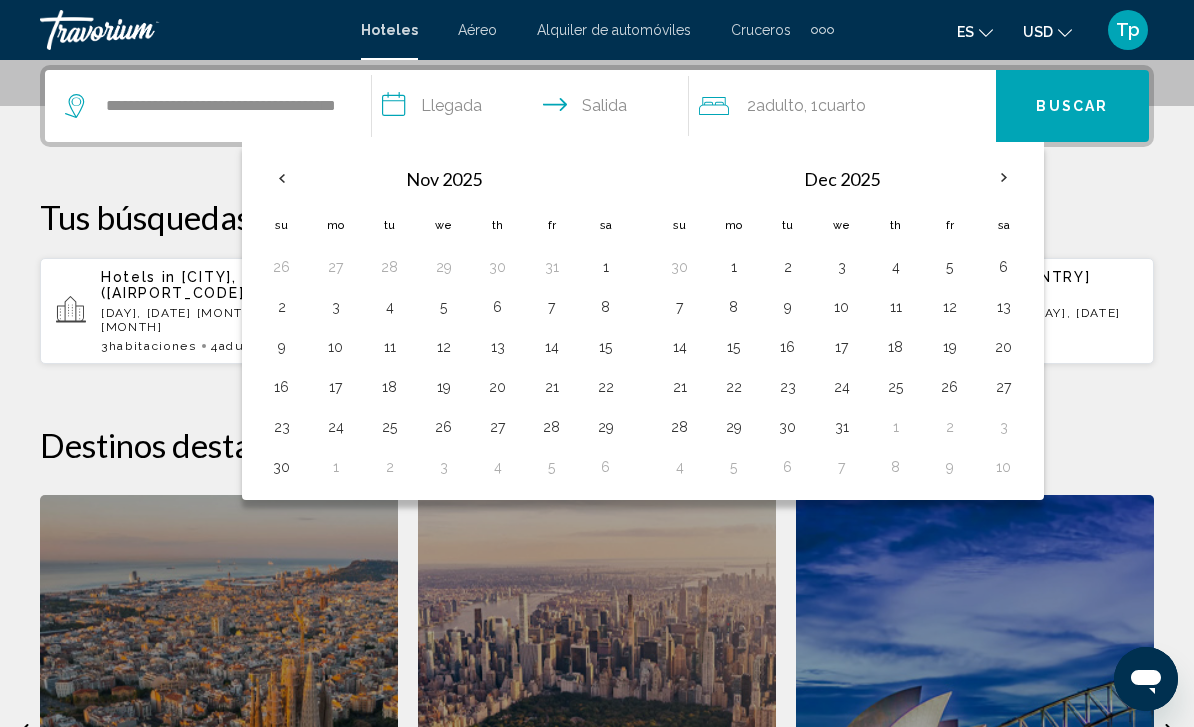 click on "23" at bounding box center (788, 387) 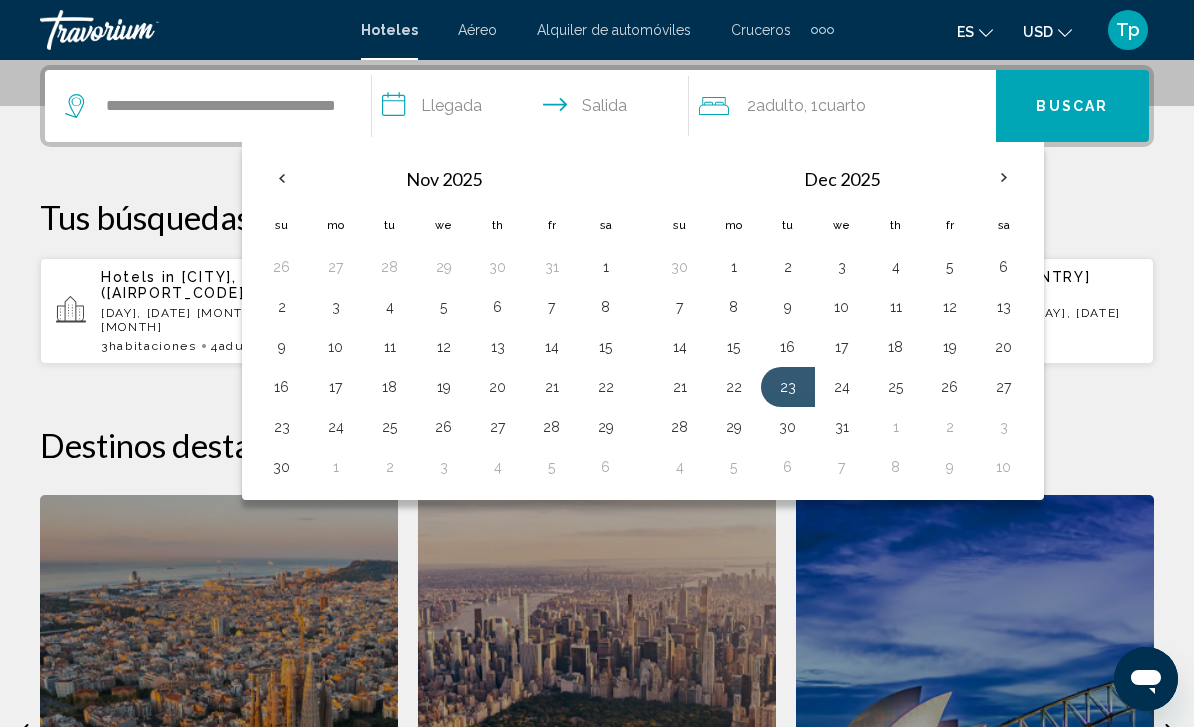 click on "30" at bounding box center [788, 427] 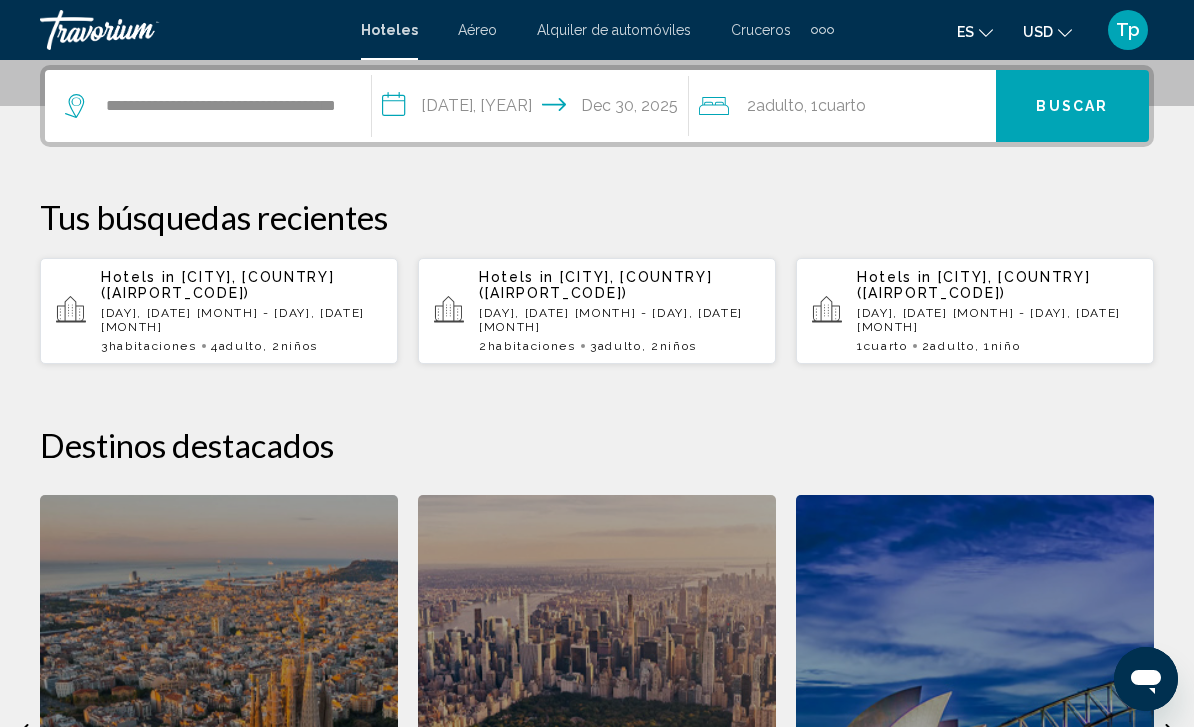 click on "2  Adulto Adulto , 1  Cuarto habitaciones" 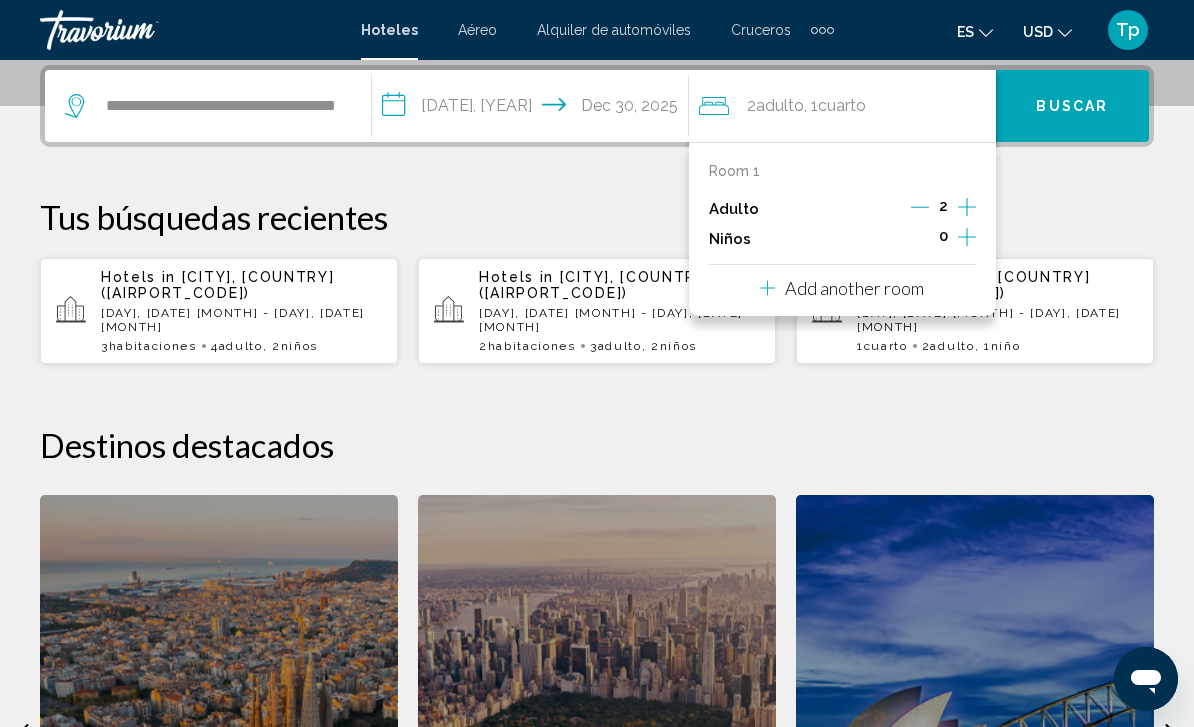 click at bounding box center [967, 239] 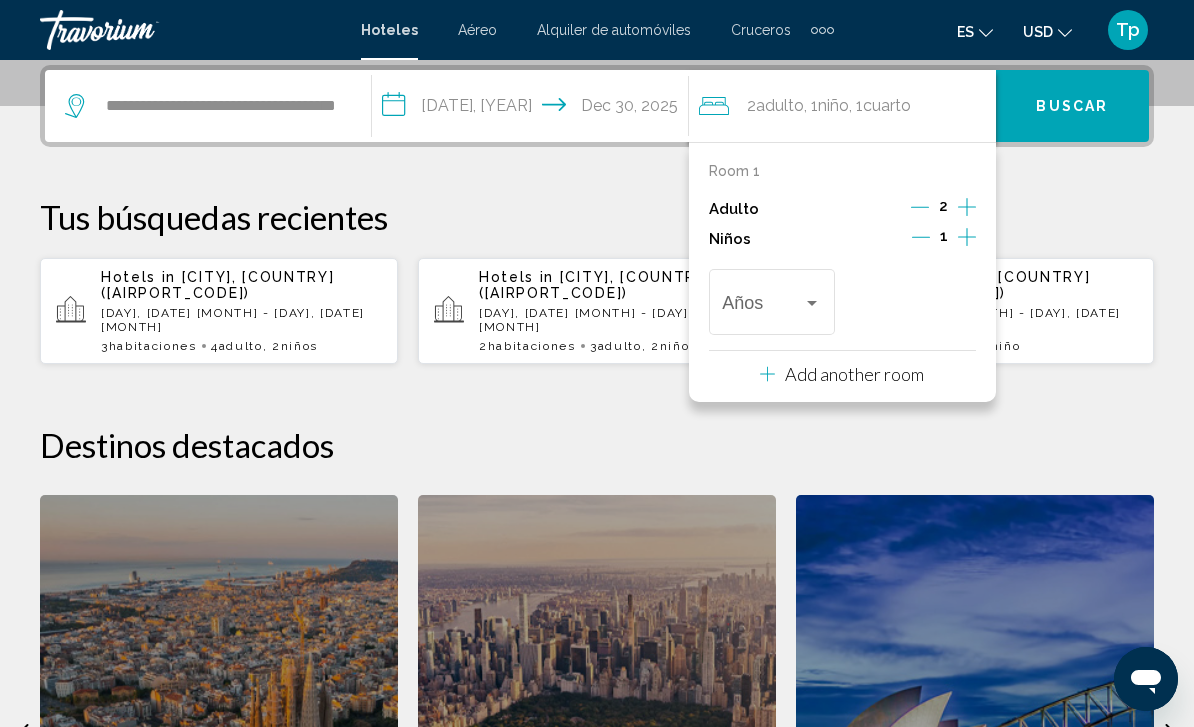 click at bounding box center [812, 303] 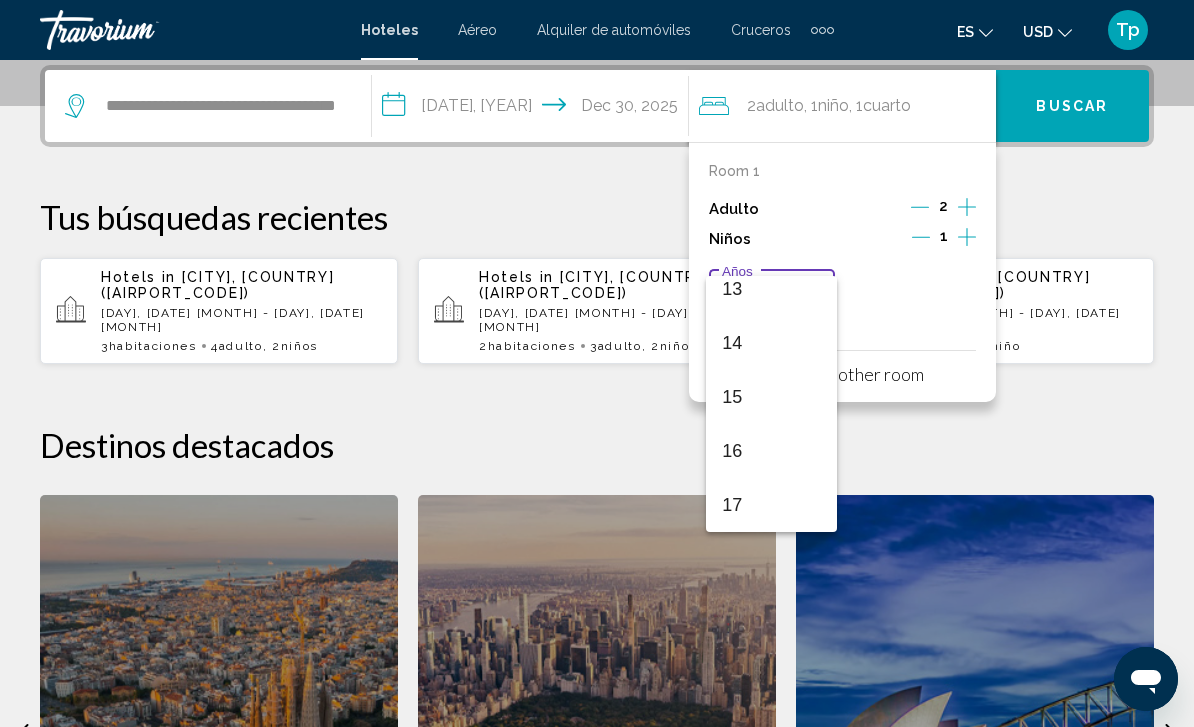scroll, scrollTop: 716, scrollLeft: 0, axis: vertical 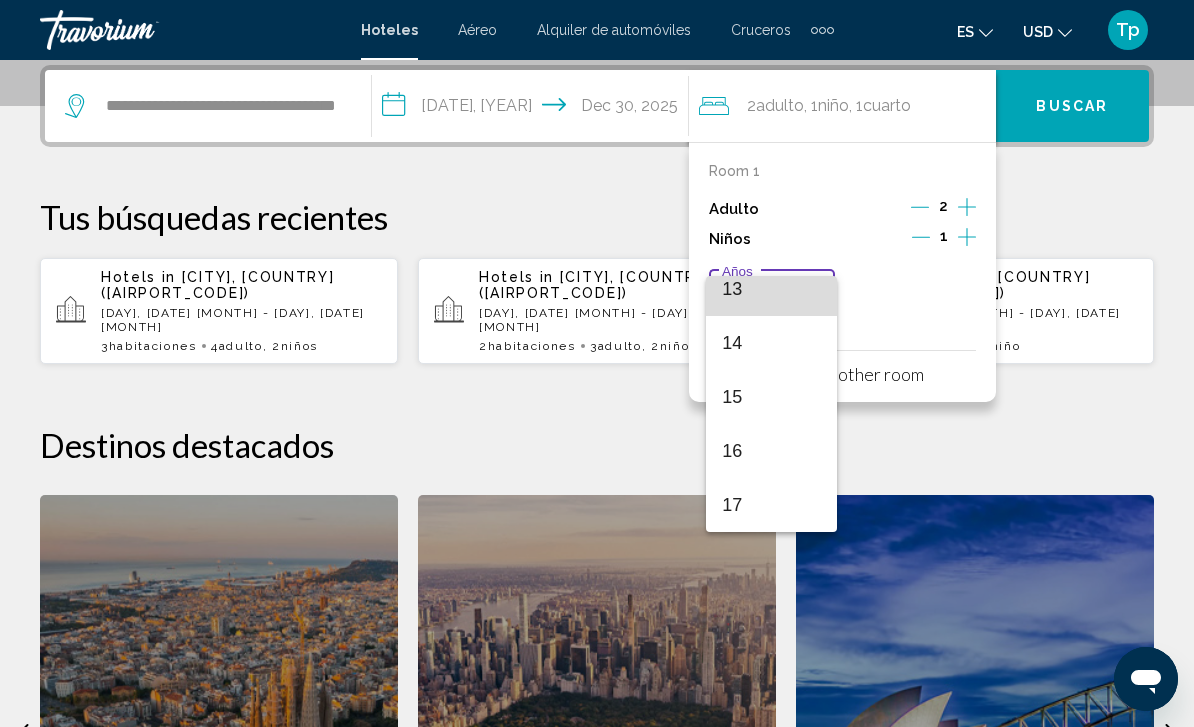 click on "13" at bounding box center (771, 289) 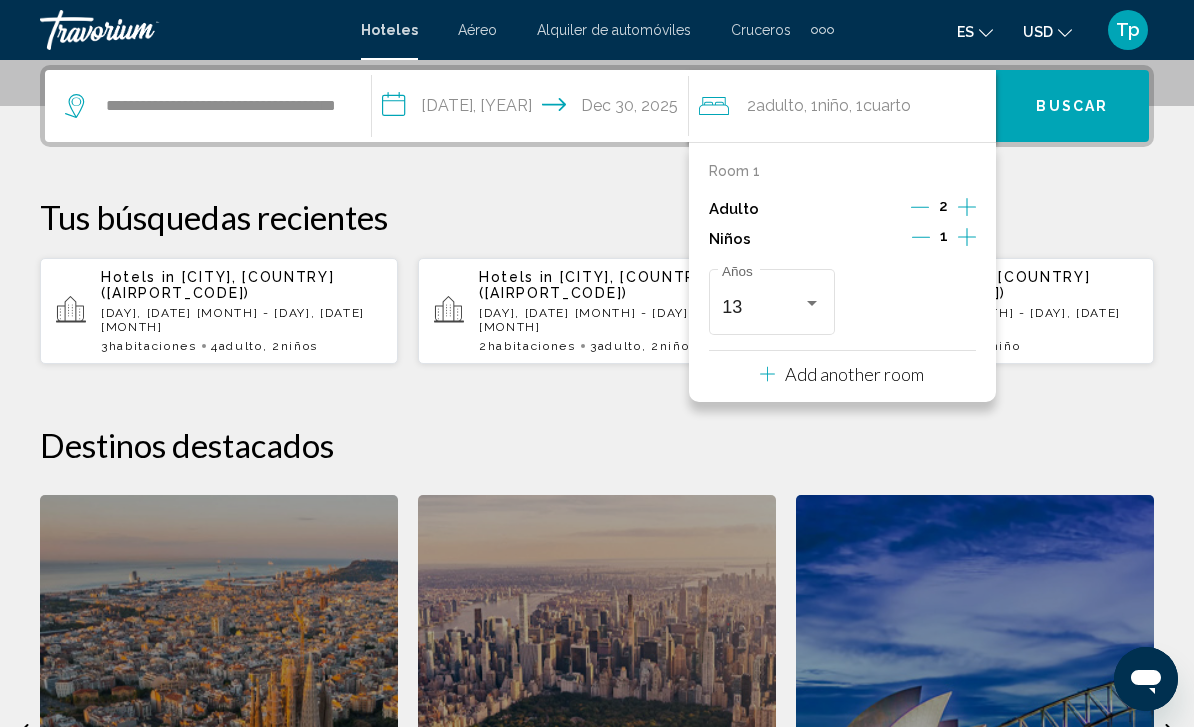 click on "Room 1 Adulto
2
Niños
1
13 [AGE]
Add another room" at bounding box center (842, 272) 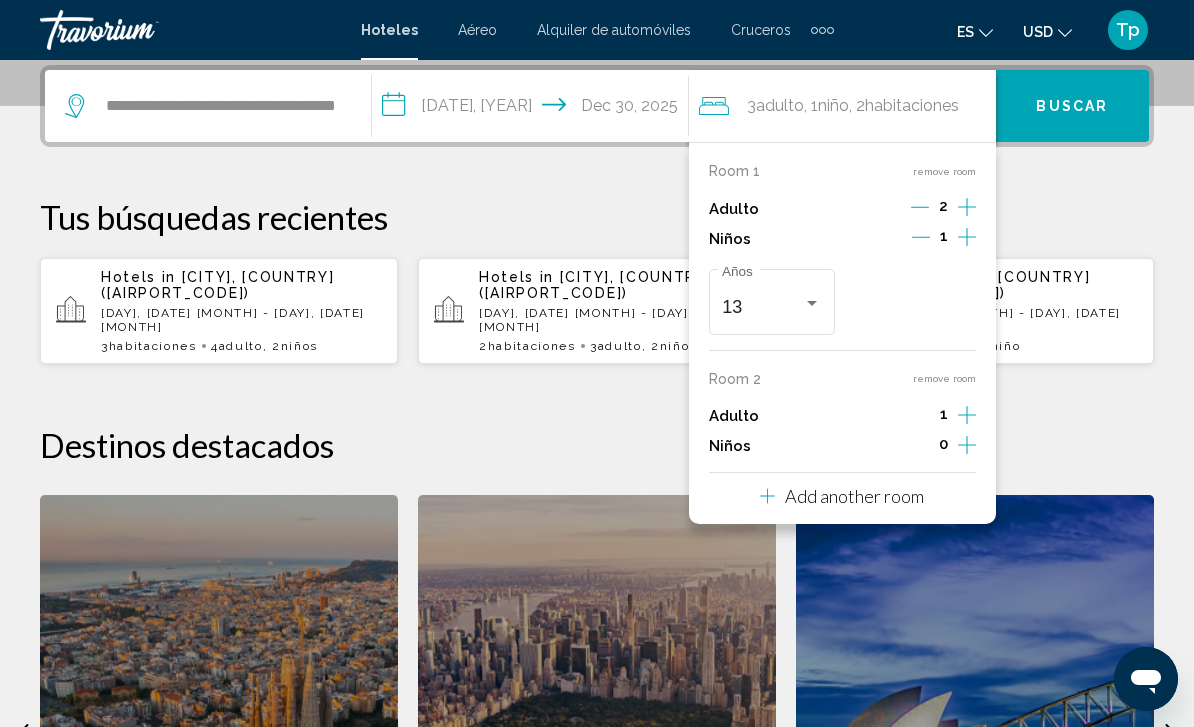 click 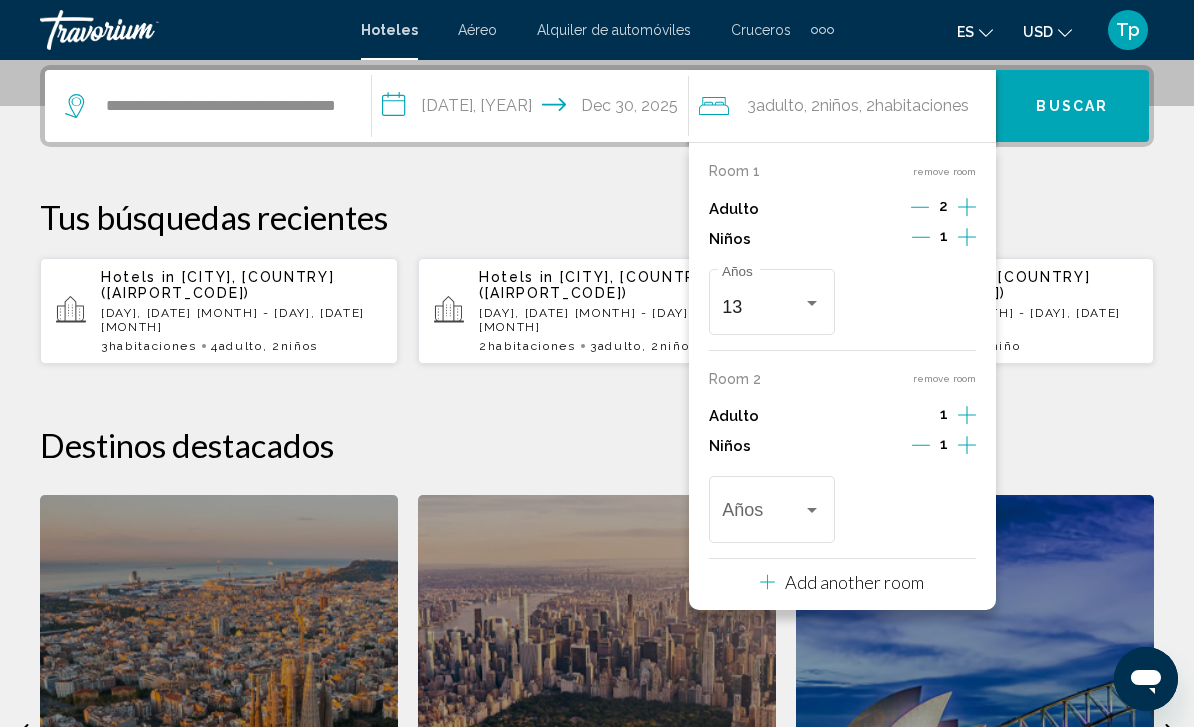 click at bounding box center [771, 515] 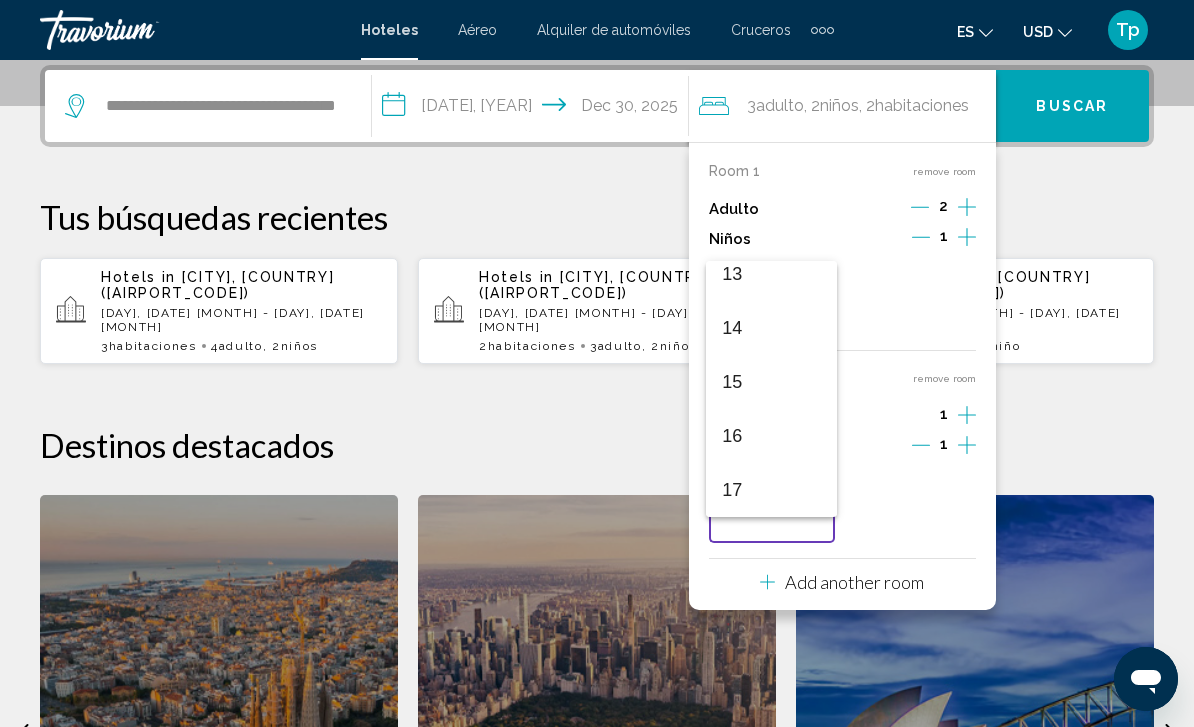 scroll, scrollTop: 716, scrollLeft: 0, axis: vertical 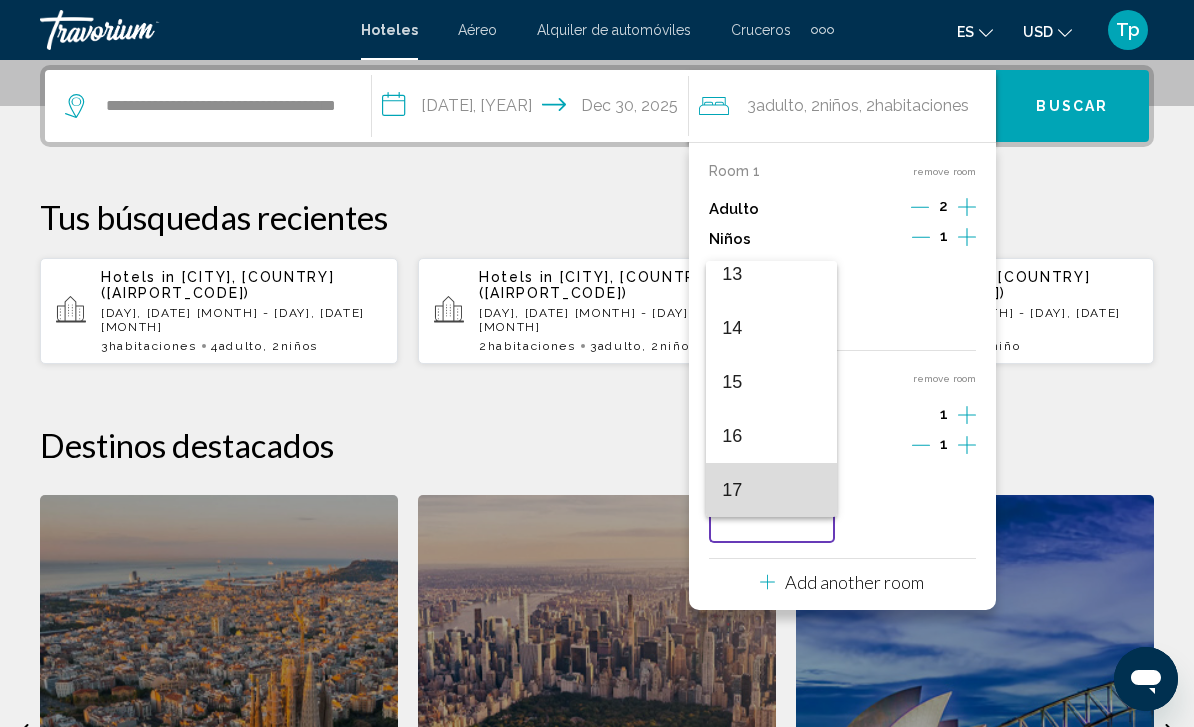 click on "17" at bounding box center [771, 490] 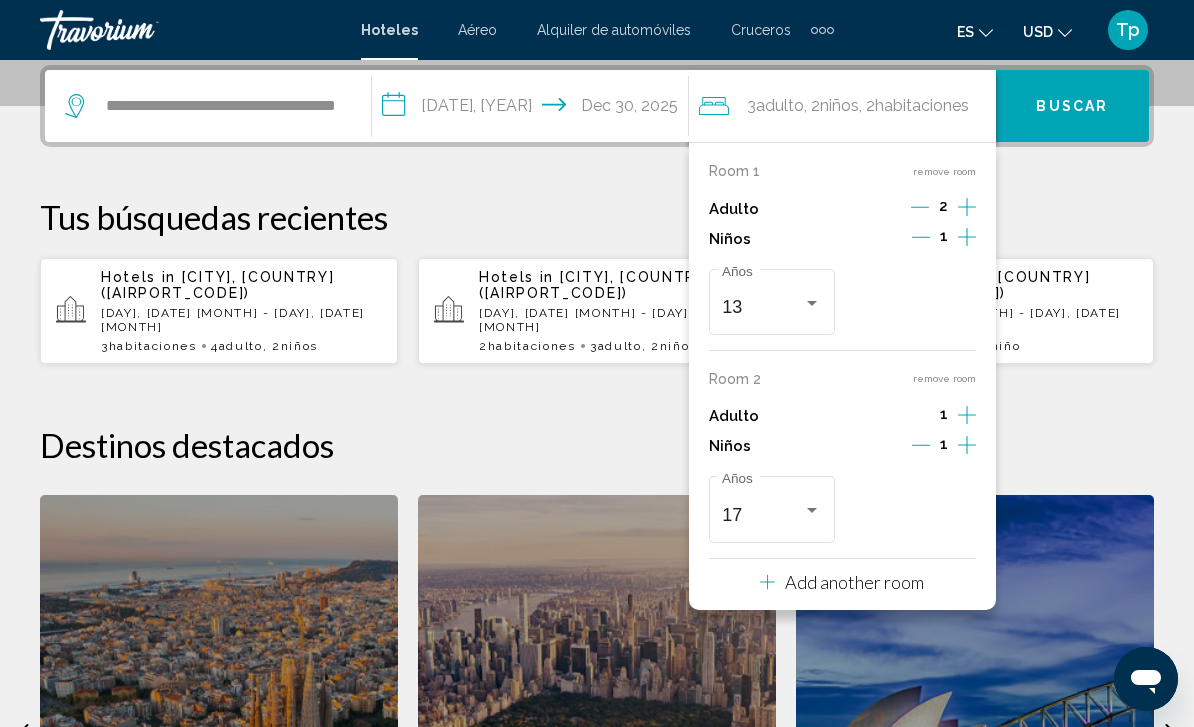 click on "Buscar" at bounding box center [1072, 107] 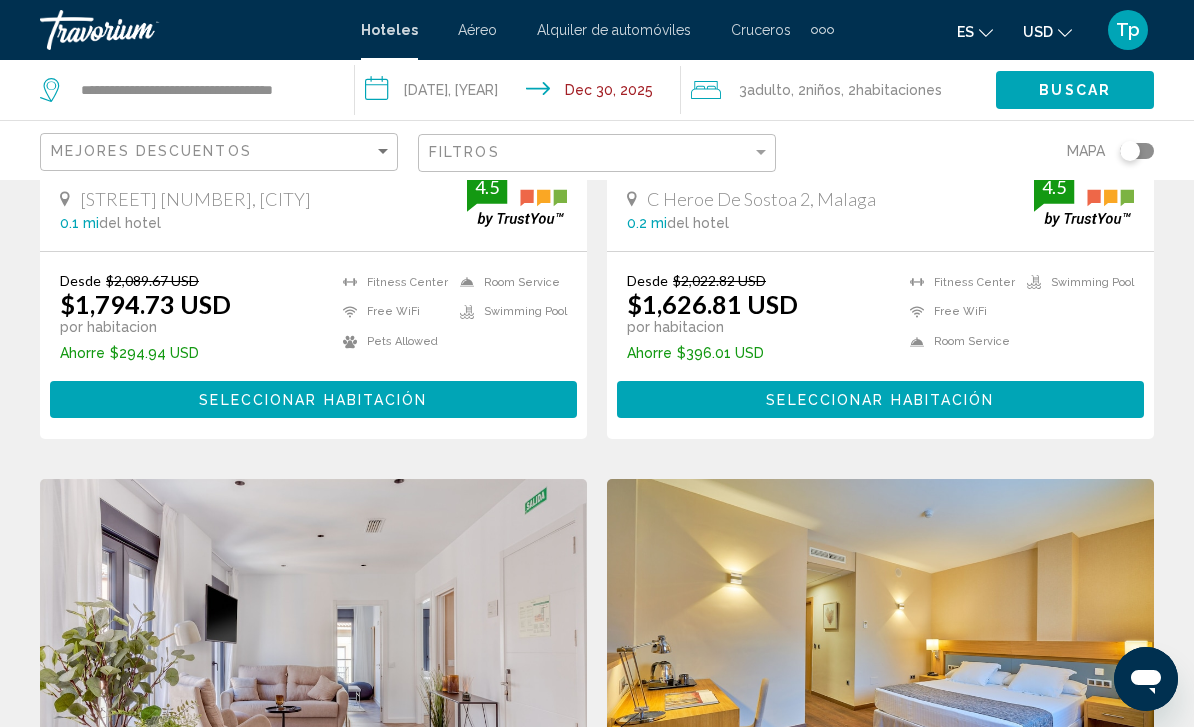 scroll, scrollTop: 0, scrollLeft: 0, axis: both 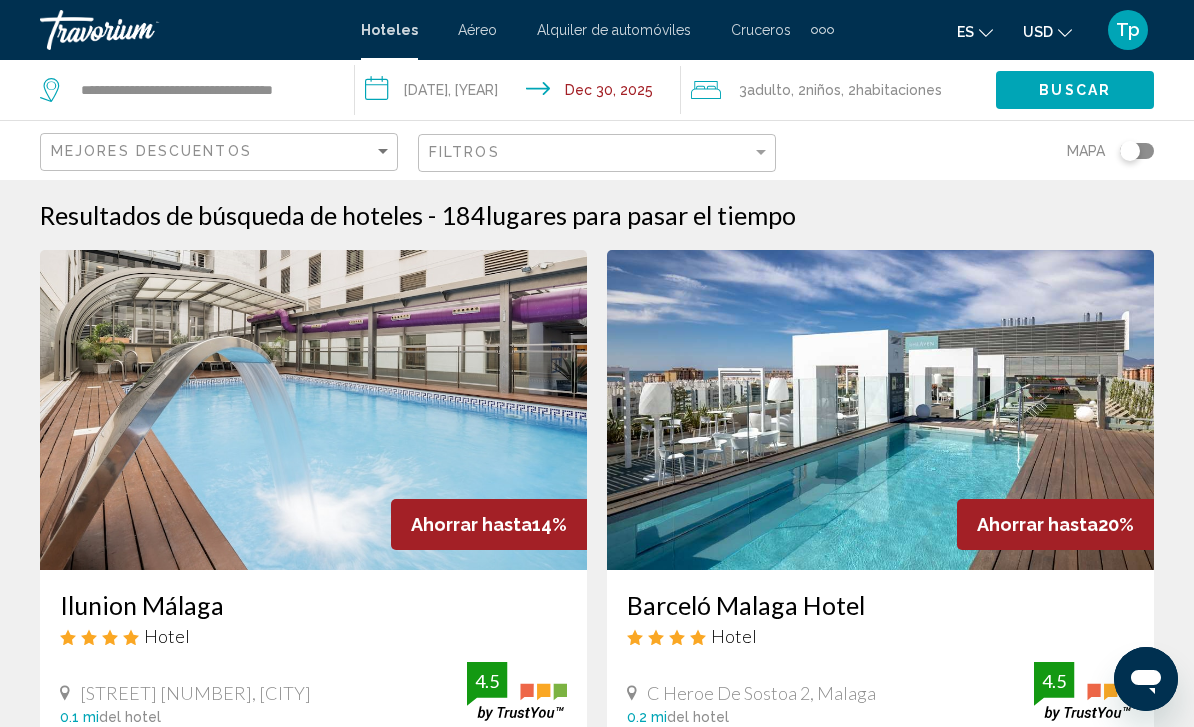 click 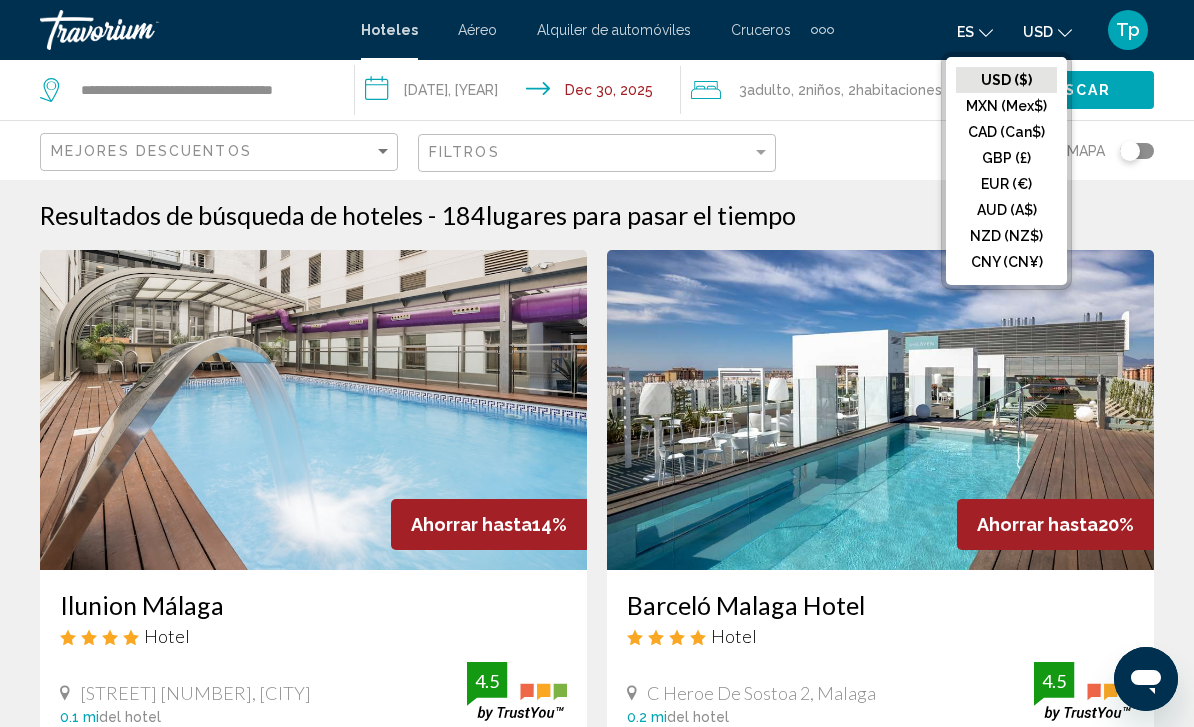 click on "GBP (£)" 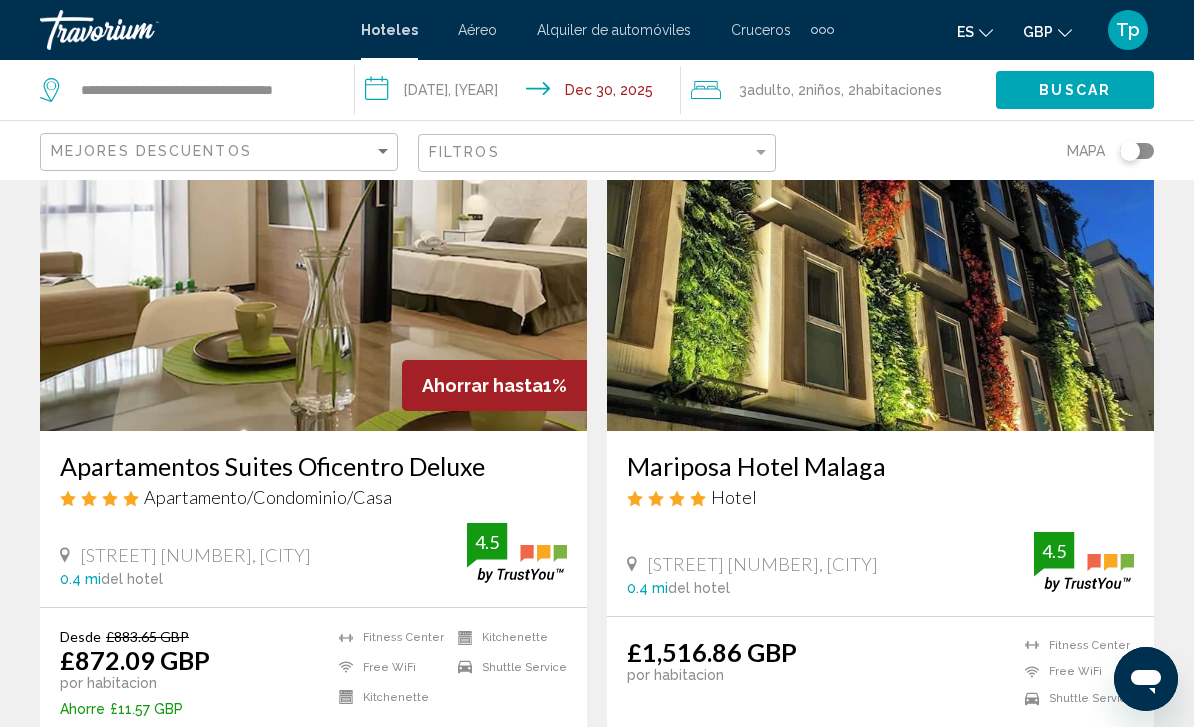 scroll, scrollTop: 3743, scrollLeft: 0, axis: vertical 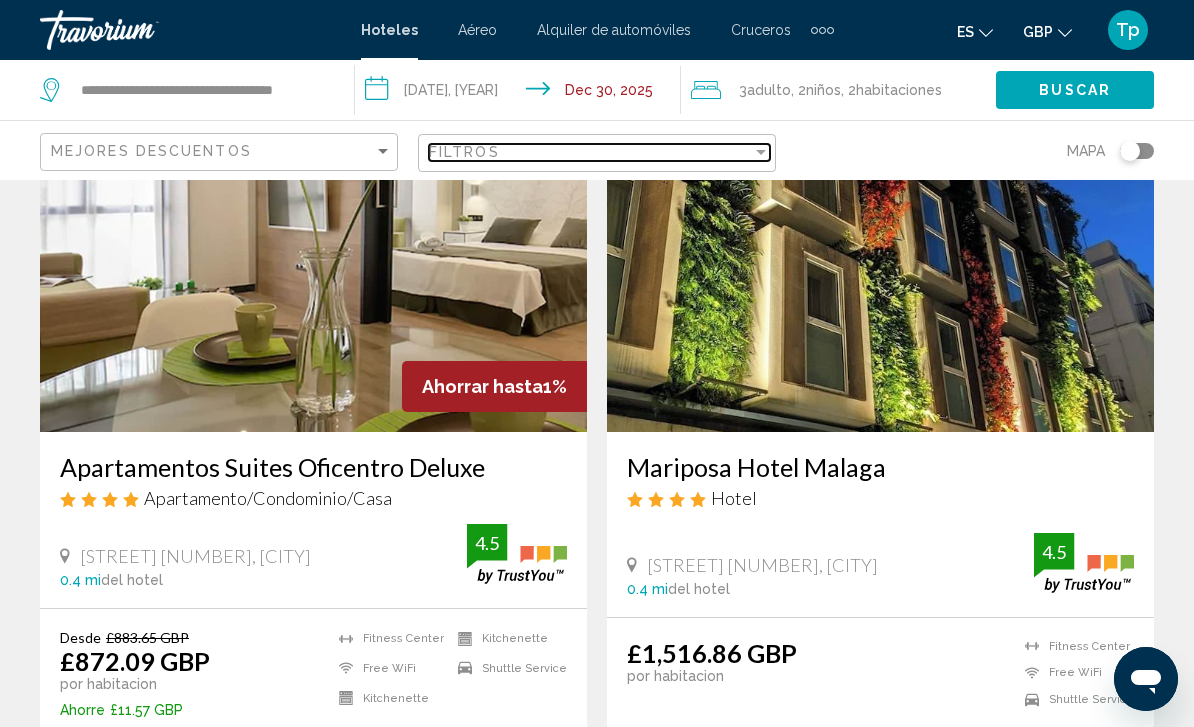 click at bounding box center [761, 152] 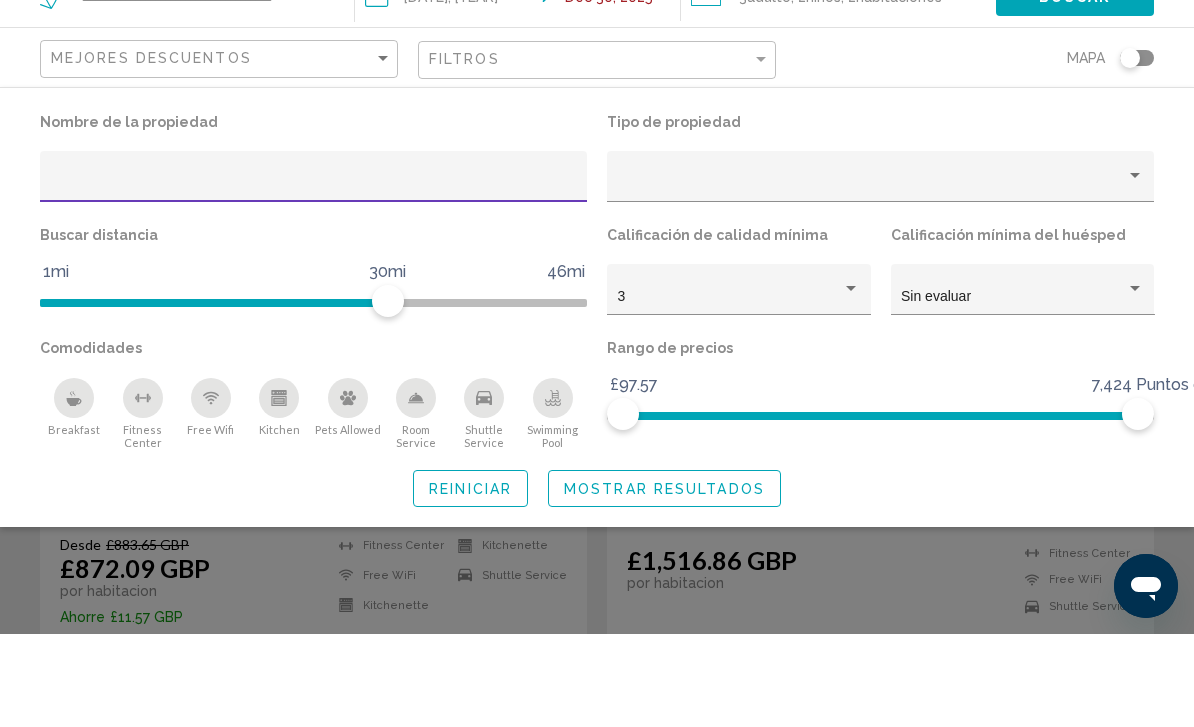 click 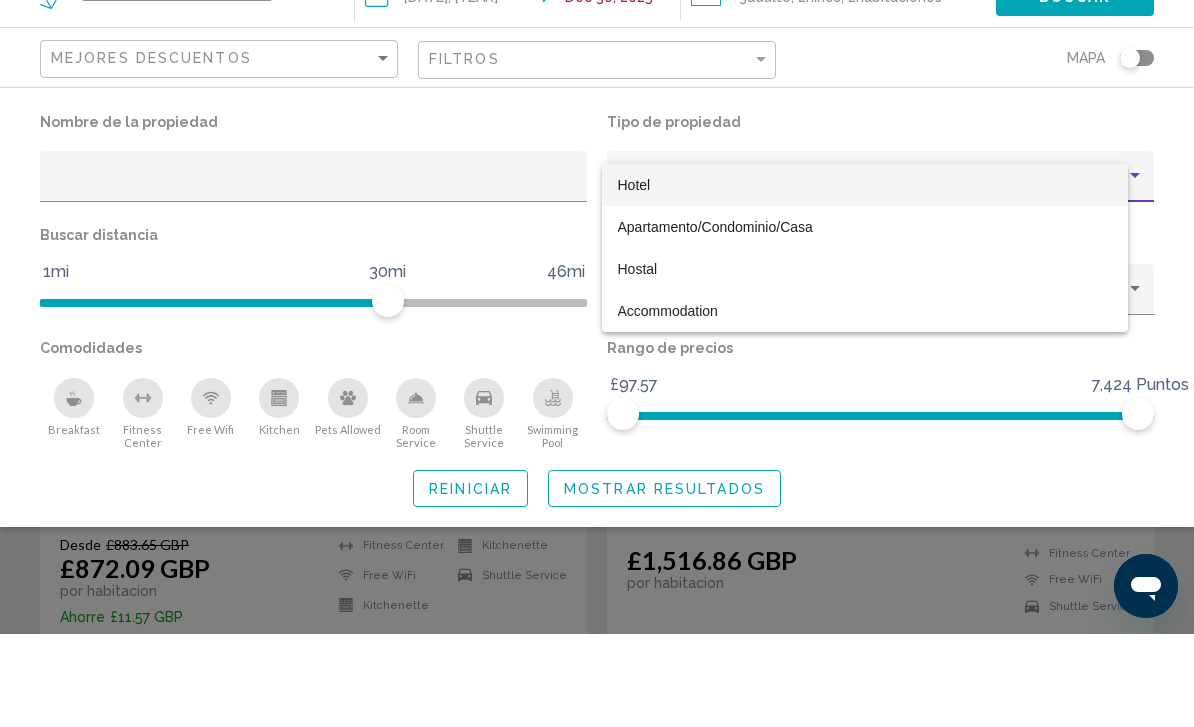 scroll, scrollTop: 3836, scrollLeft: 0, axis: vertical 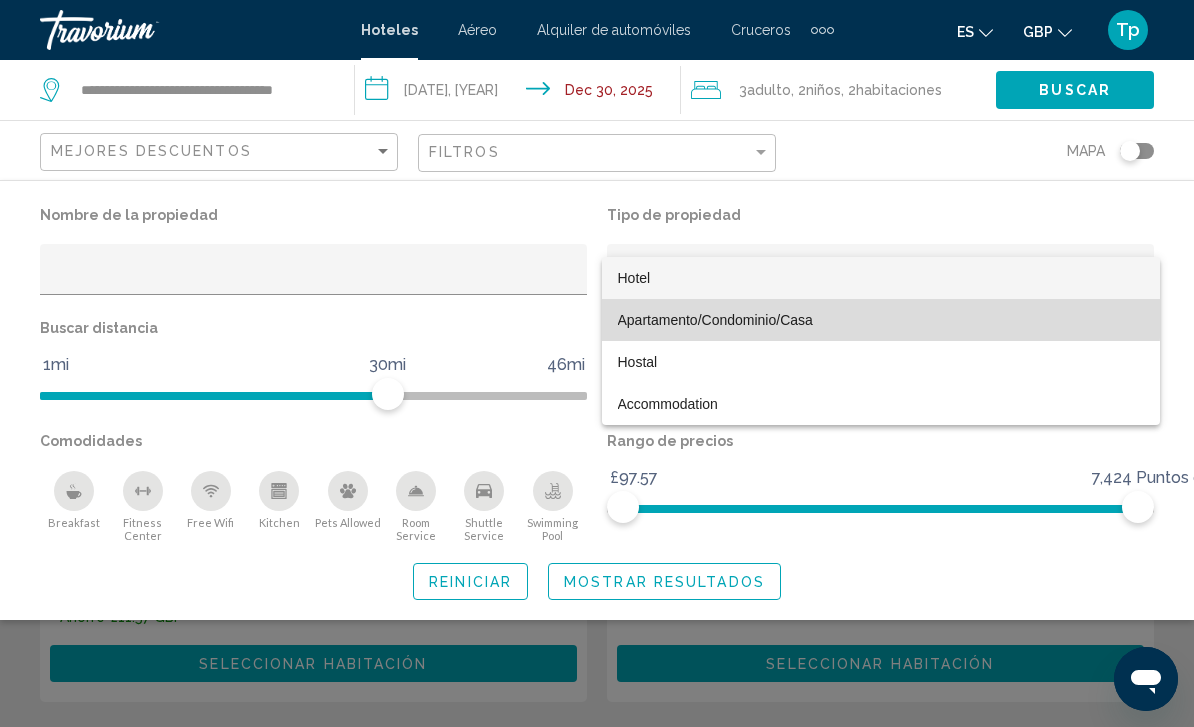 click on "Apartamento/Condominio/Casa" at bounding box center (715, 320) 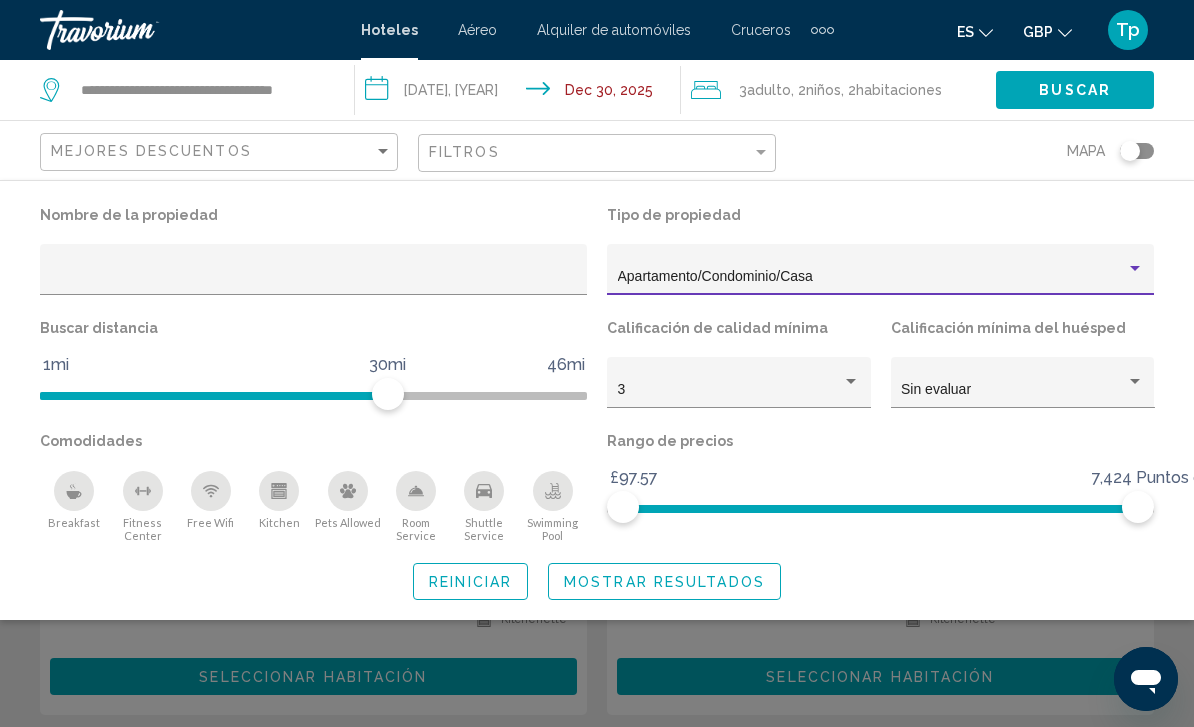 click on "Mostrar resultados" 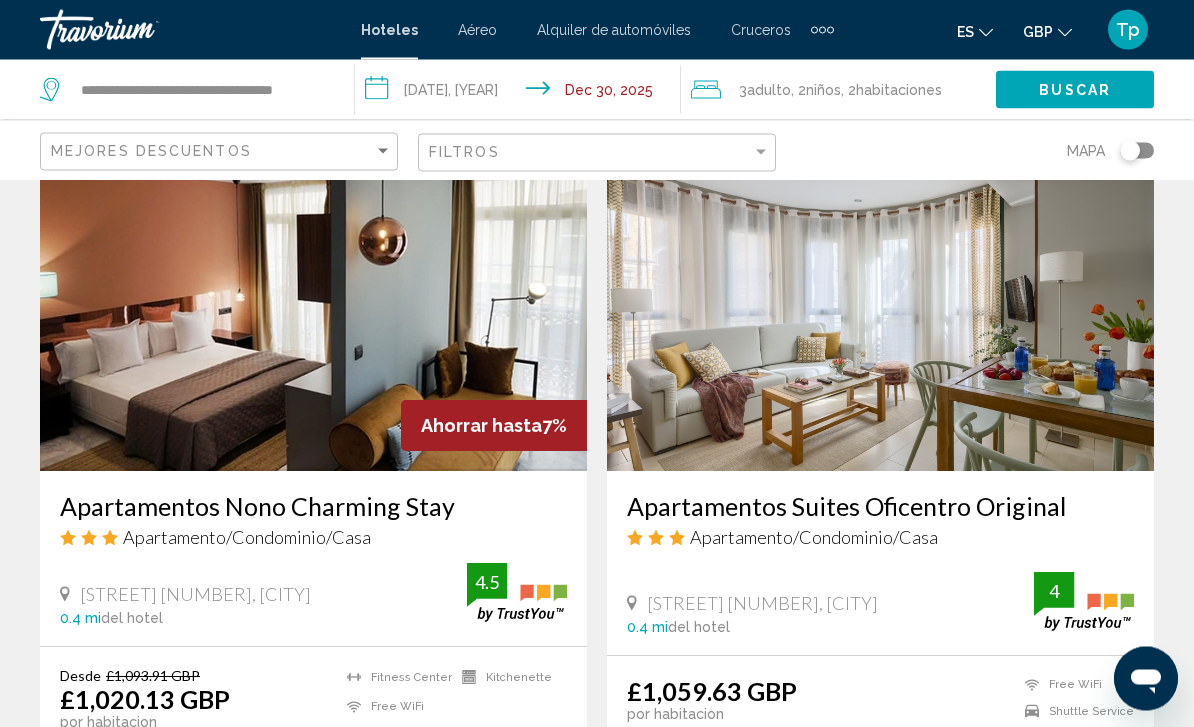 scroll, scrollTop: 823, scrollLeft: 0, axis: vertical 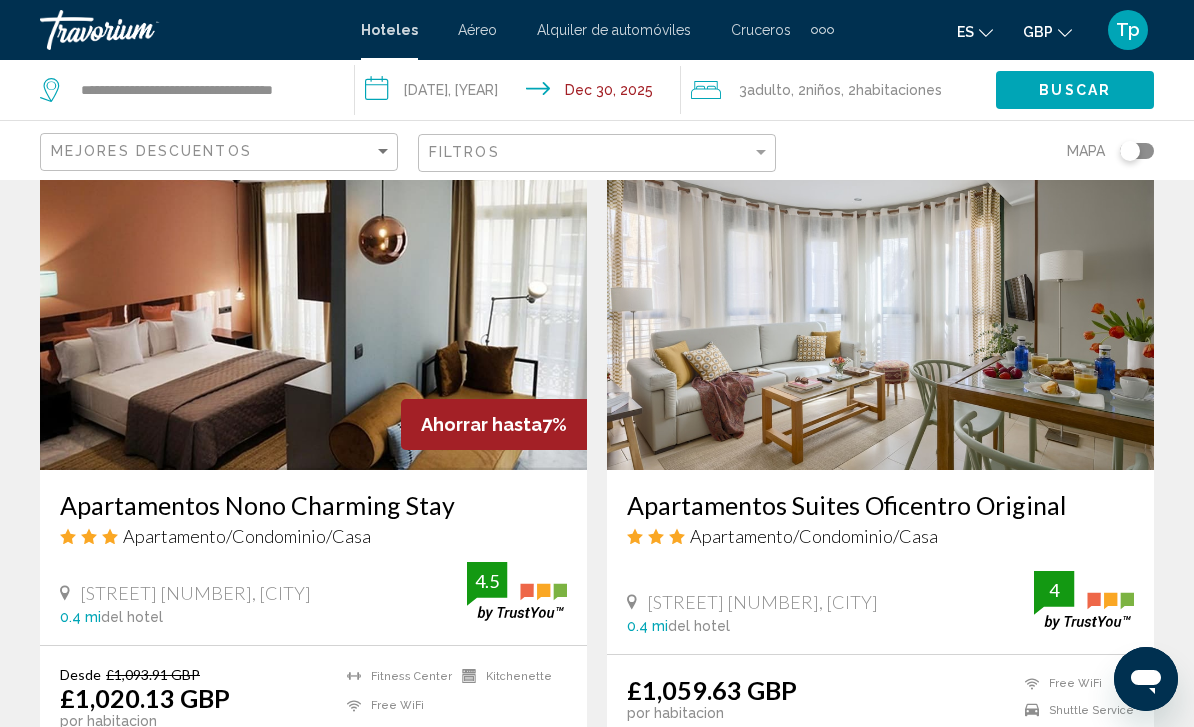 click on "Adulto" 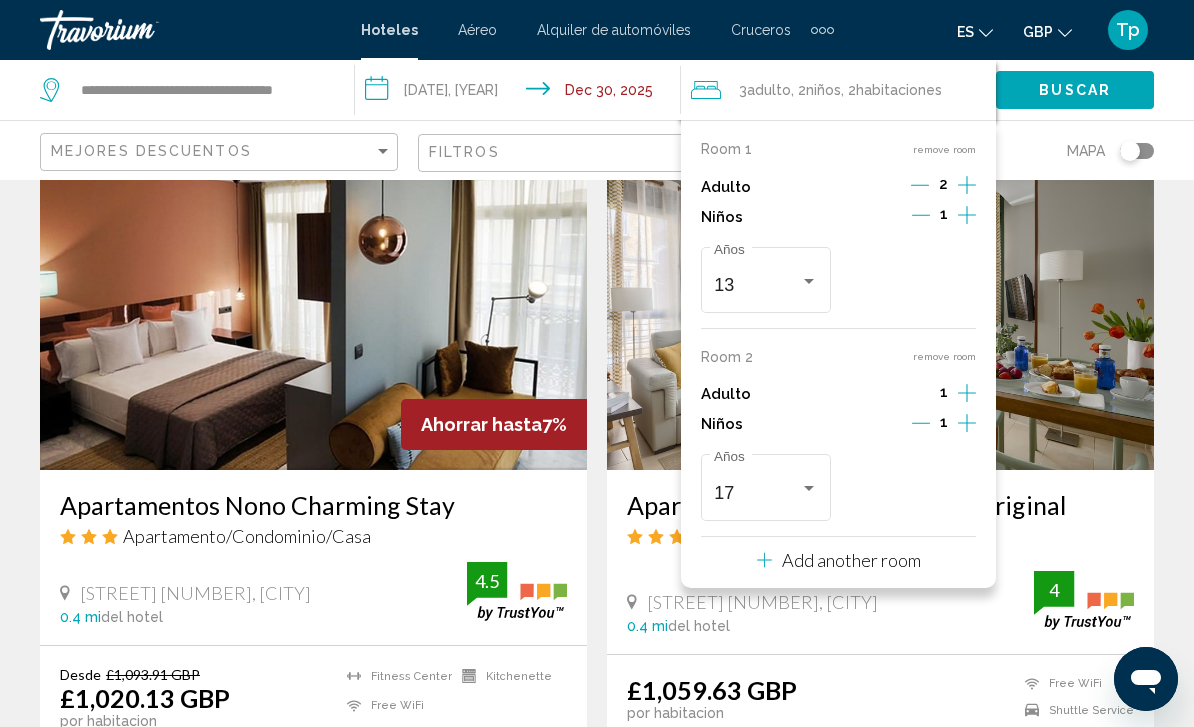 click 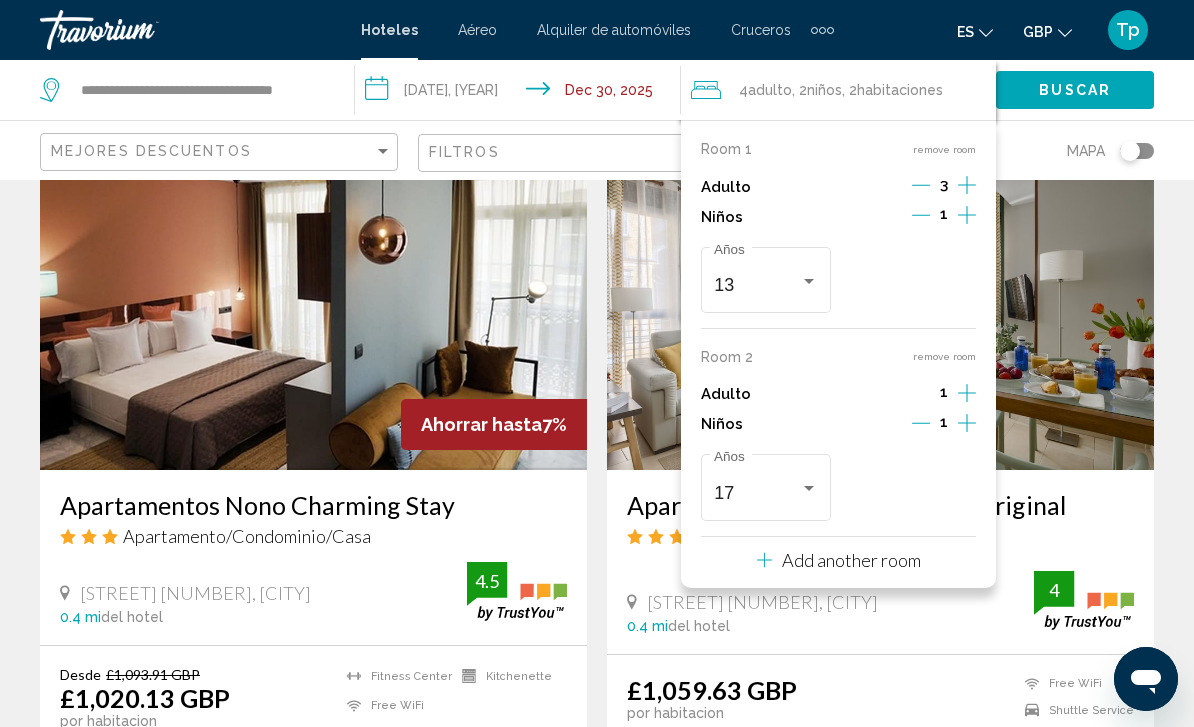 click 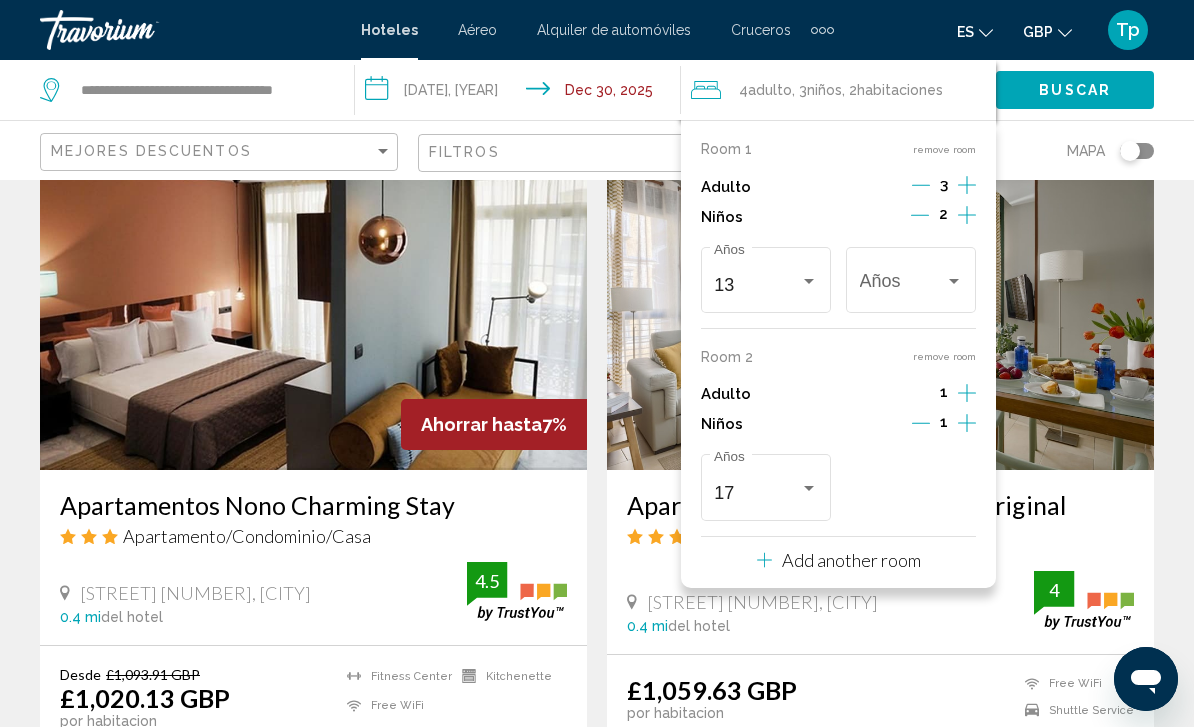 click on "remove room" at bounding box center (944, 356) 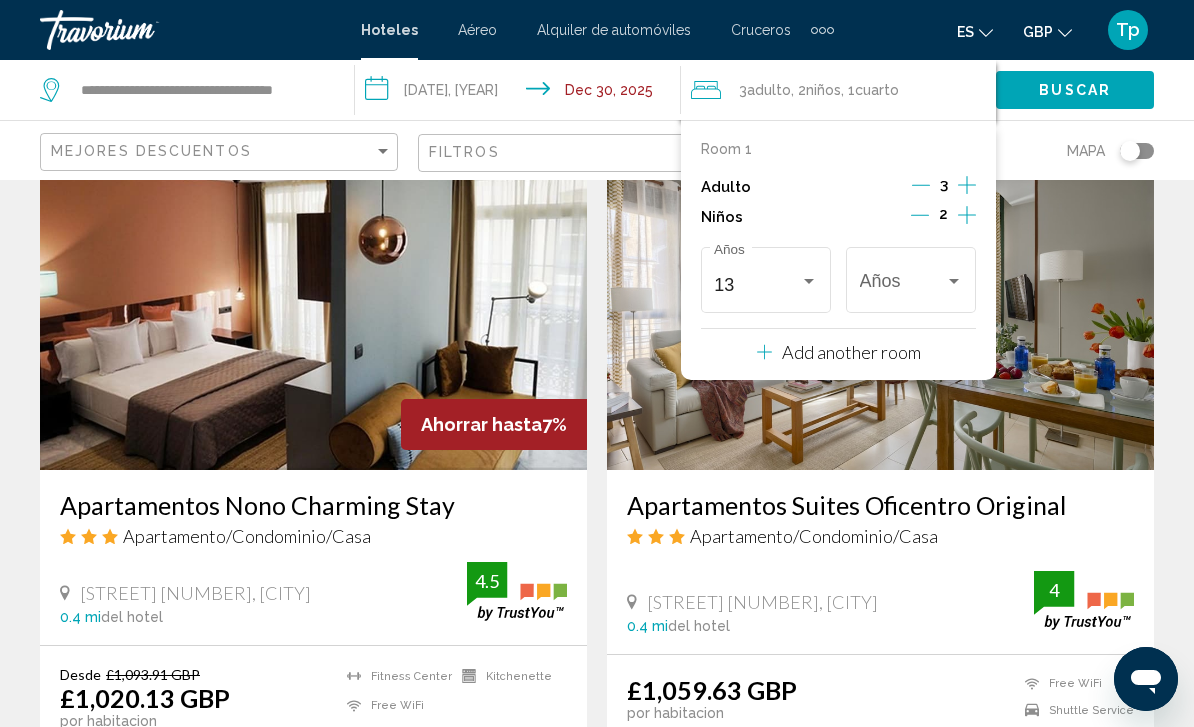 click on "Buscar" 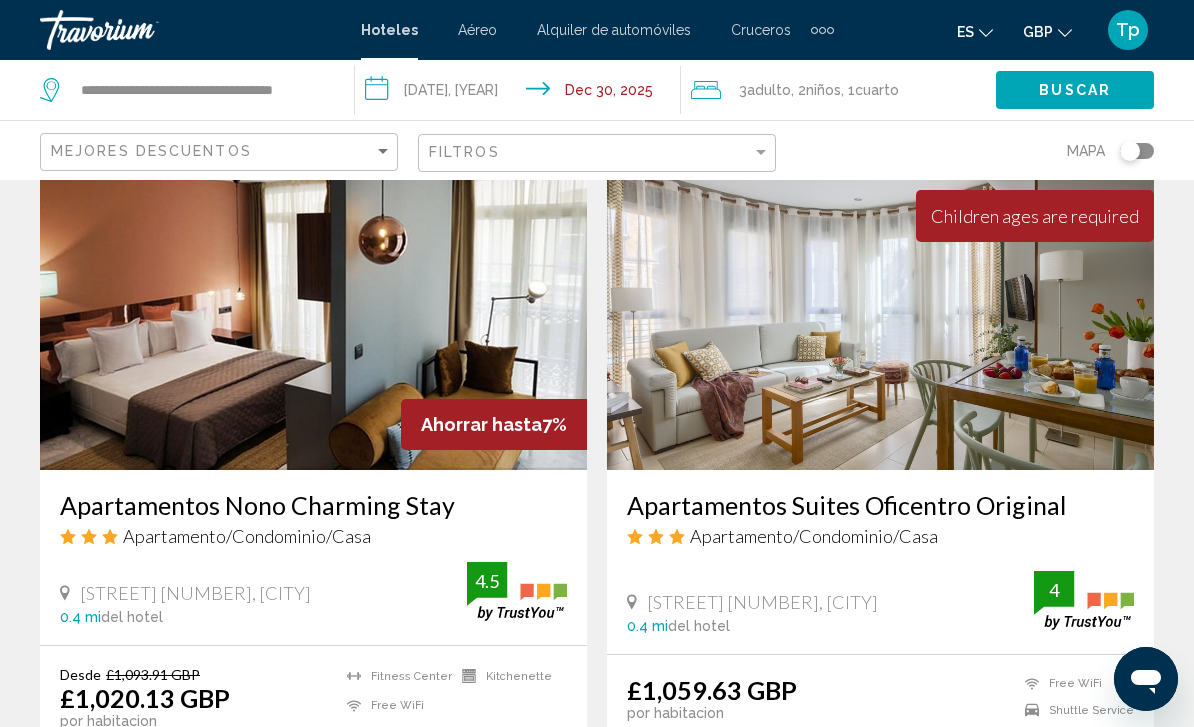 click on "Buscar" 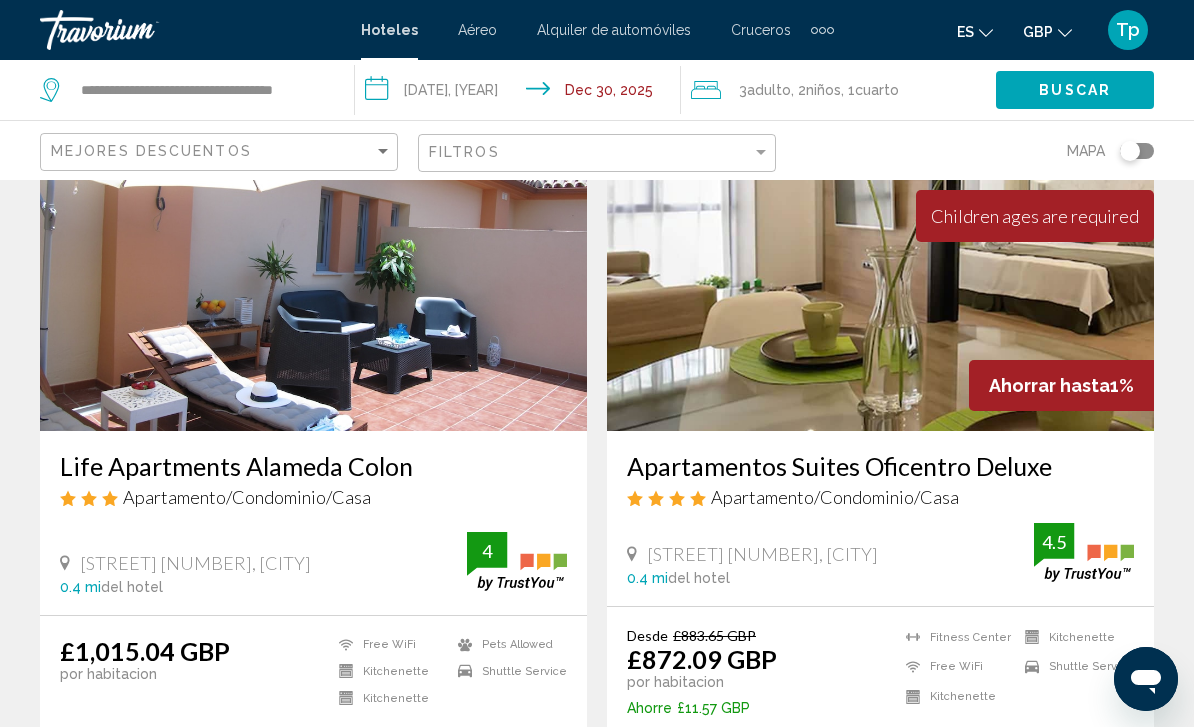 scroll, scrollTop: 0, scrollLeft: 0, axis: both 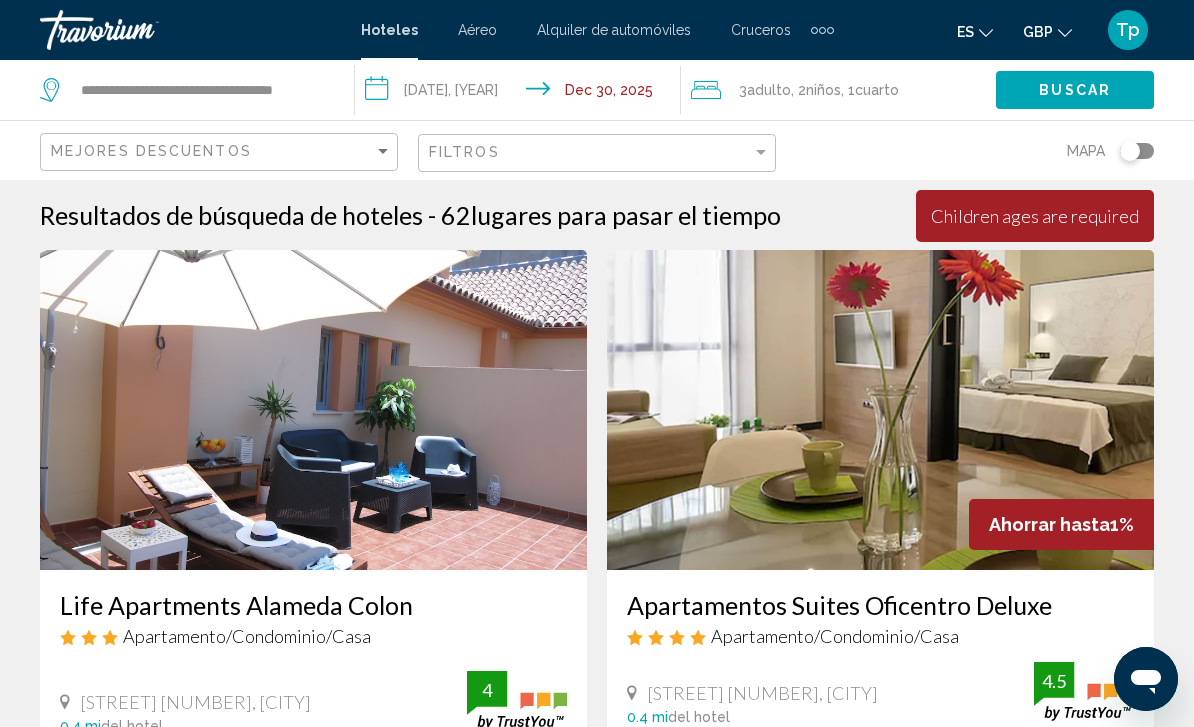 click on "3  Adulto Adulto , 2  Niño Niños , 1  Cuarto habitaciones" 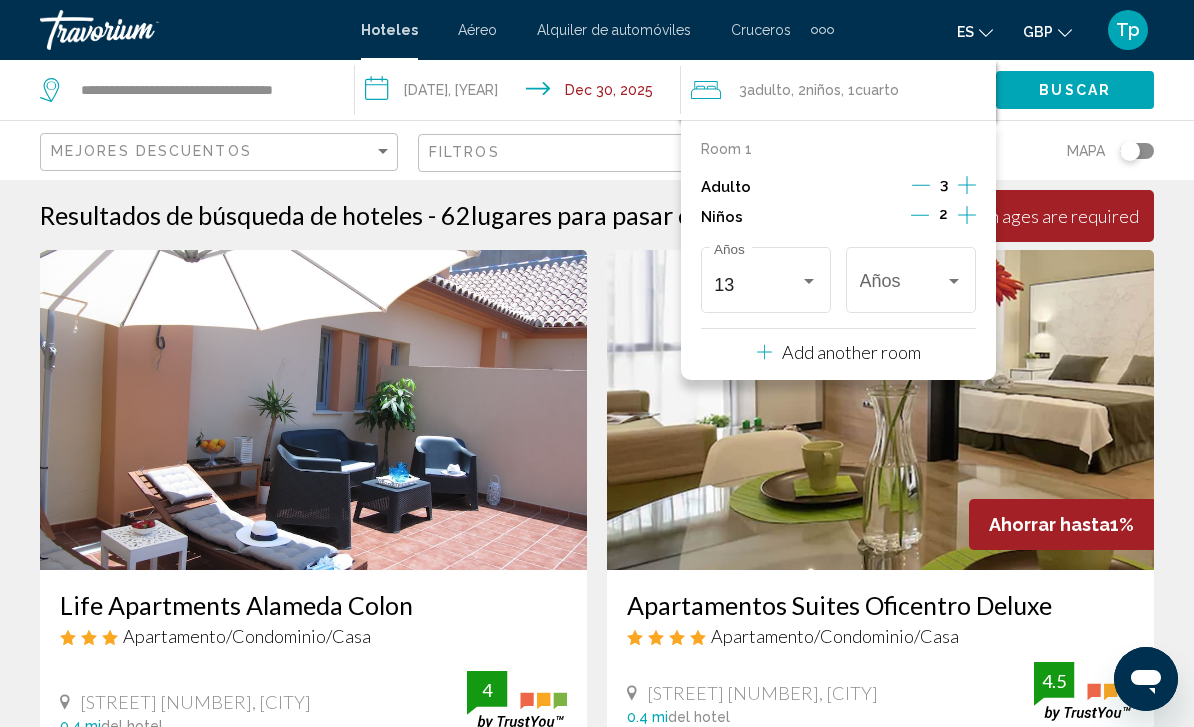 click at bounding box center (954, 281) 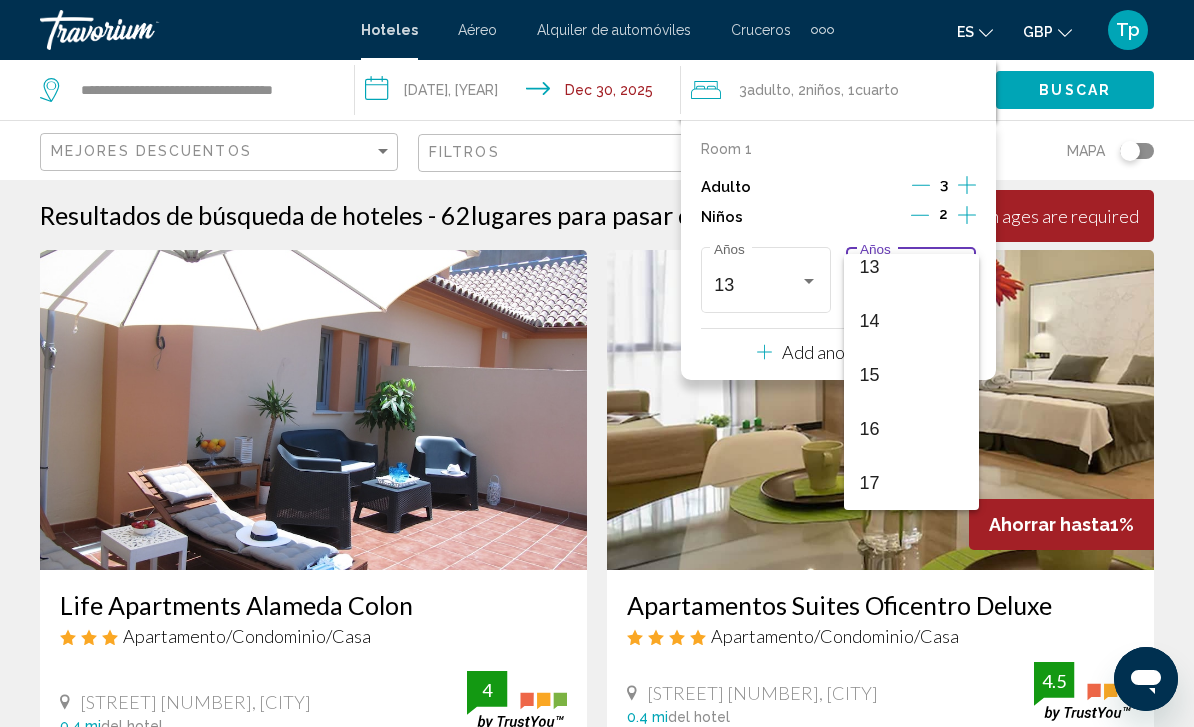 scroll, scrollTop: 716, scrollLeft: 0, axis: vertical 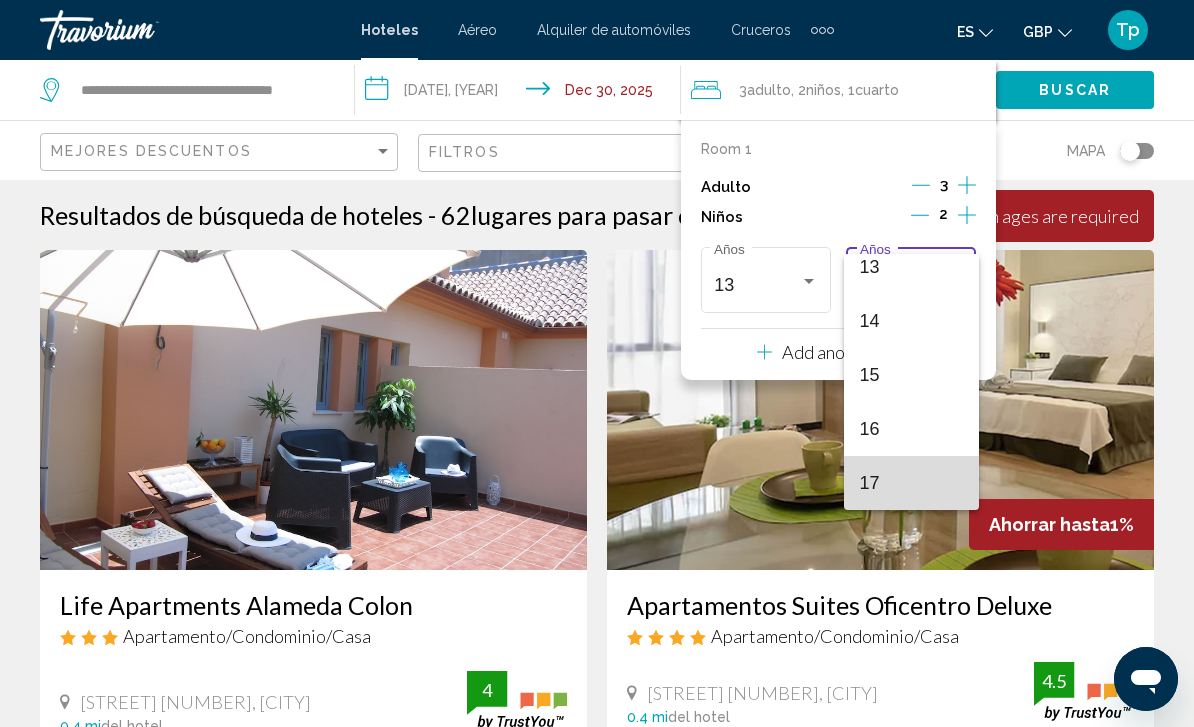 click on "17" at bounding box center [911, 483] 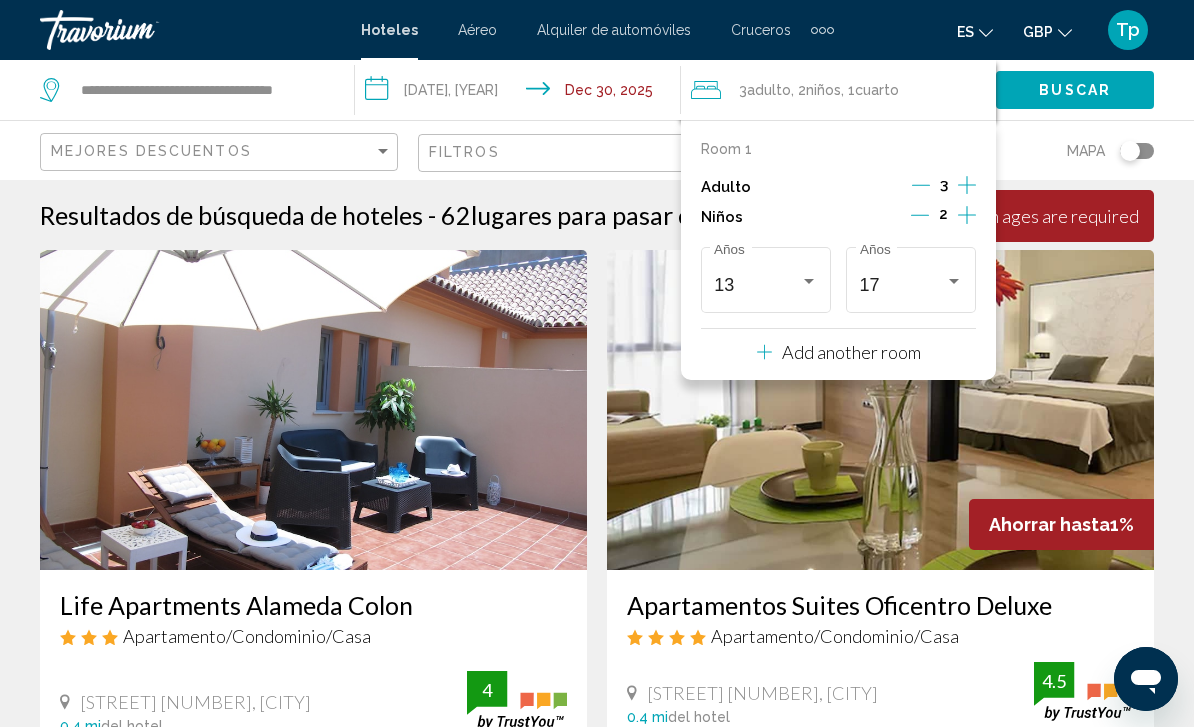 click on "Buscar" 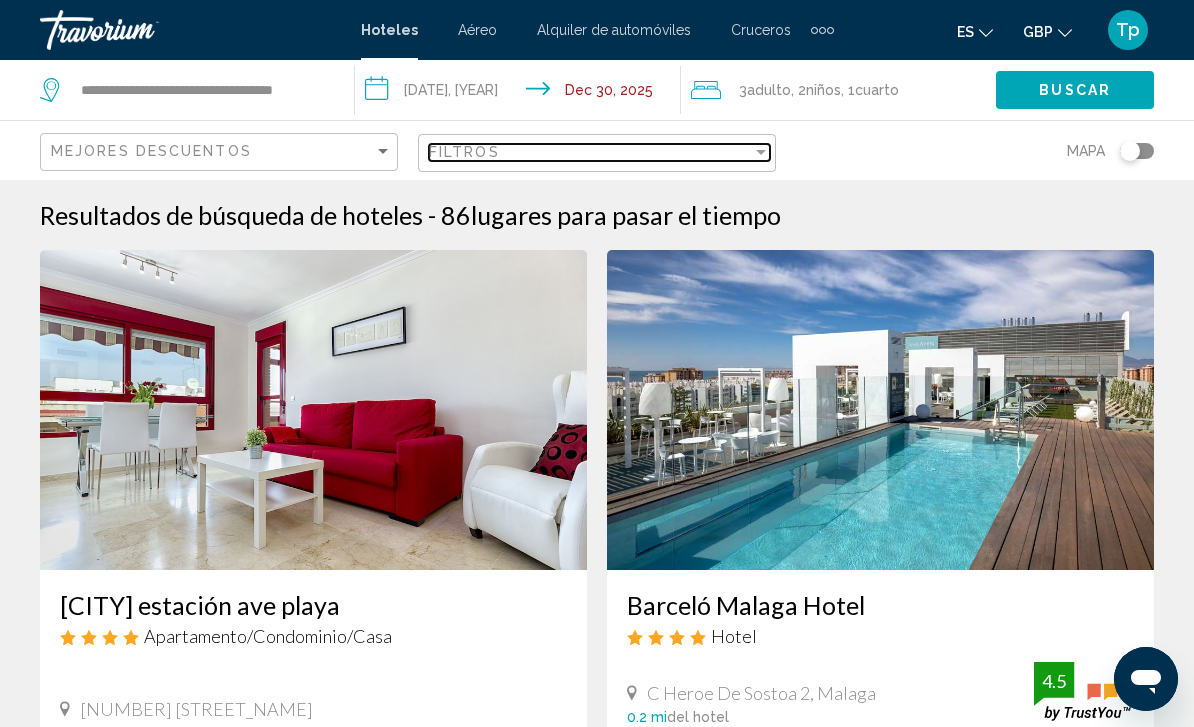 click at bounding box center [761, 152] 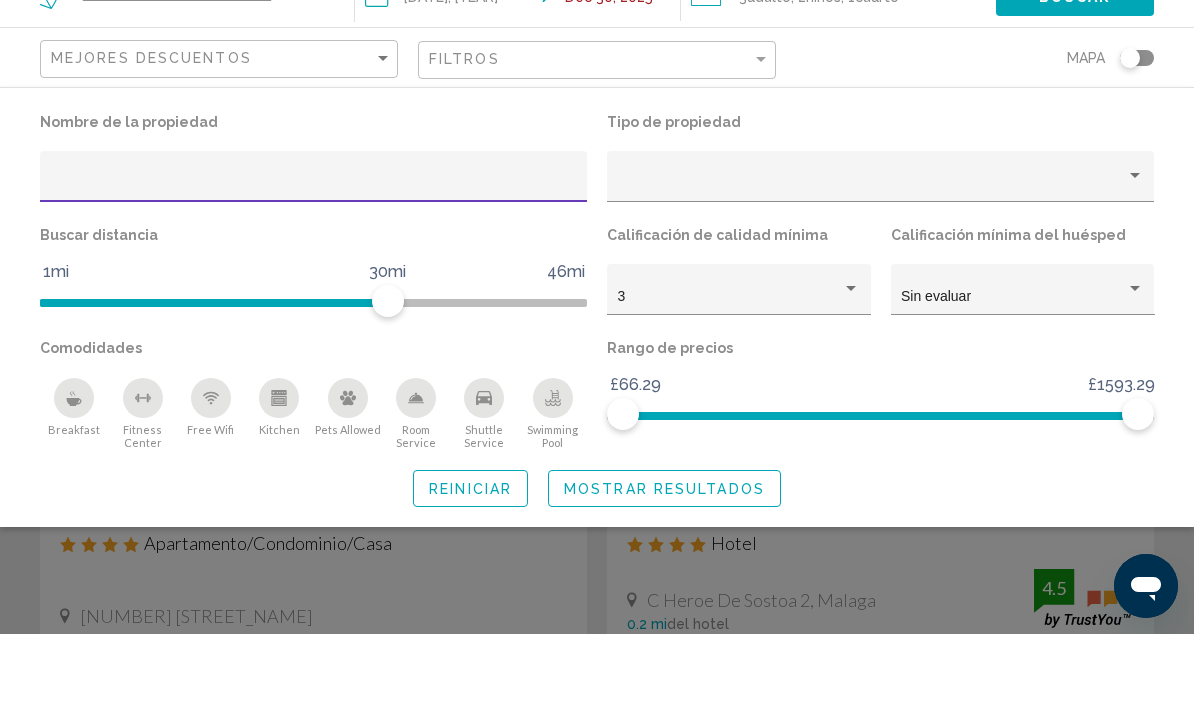 click 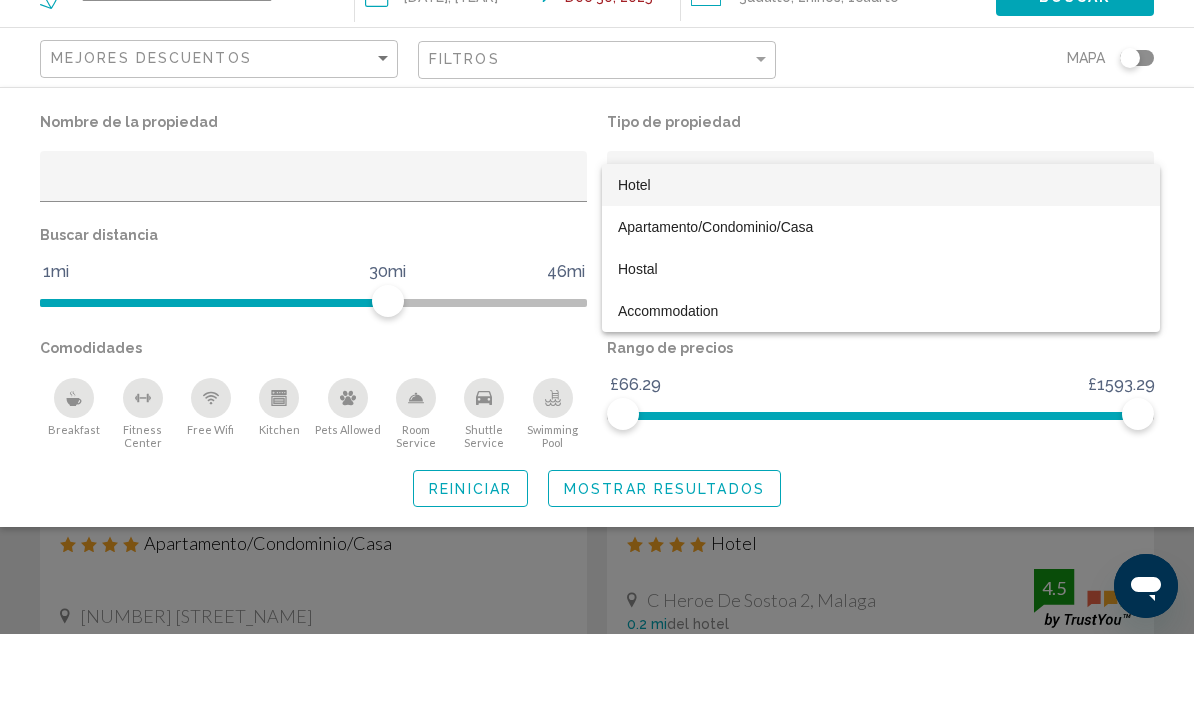 scroll, scrollTop: 93, scrollLeft: 0, axis: vertical 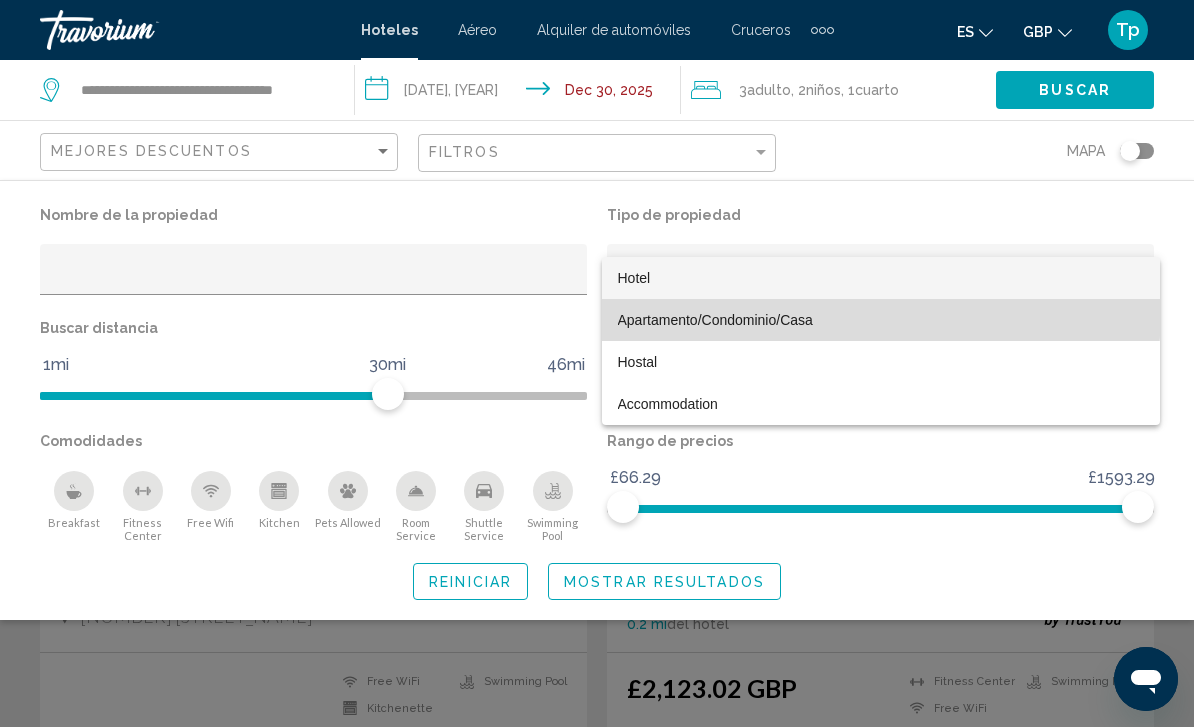 click on "Apartamento/Condominio/Casa" at bounding box center (881, 320) 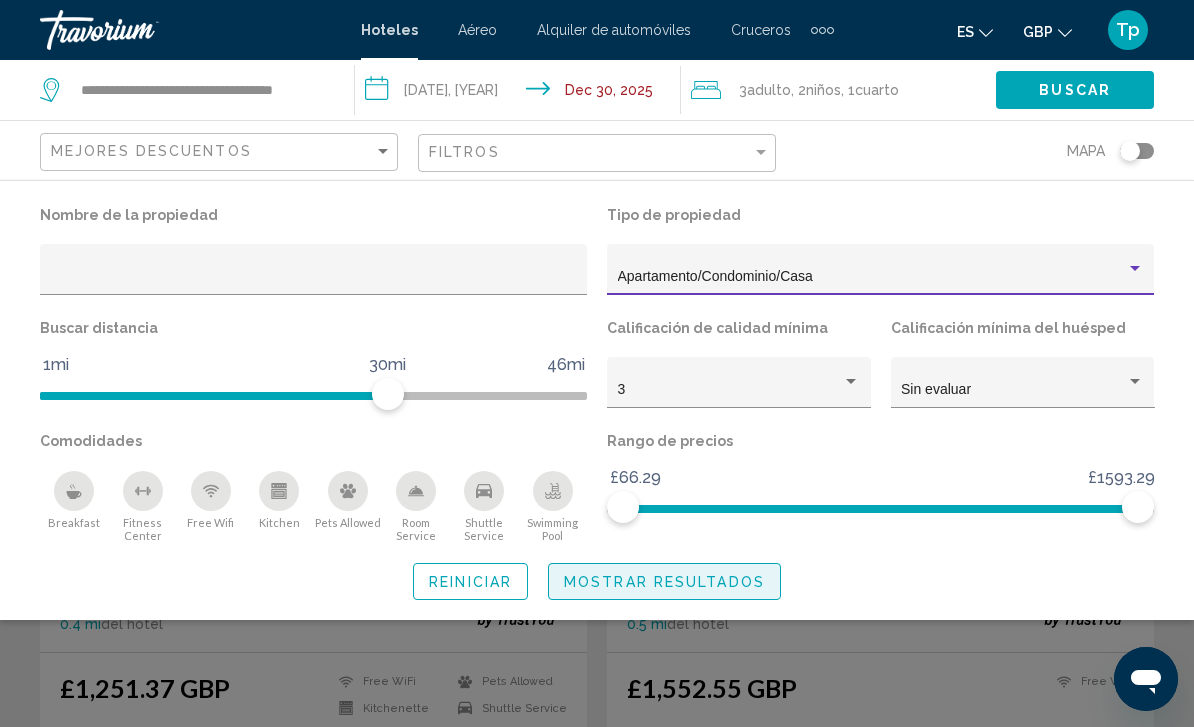 click on "Mostrar resultados" 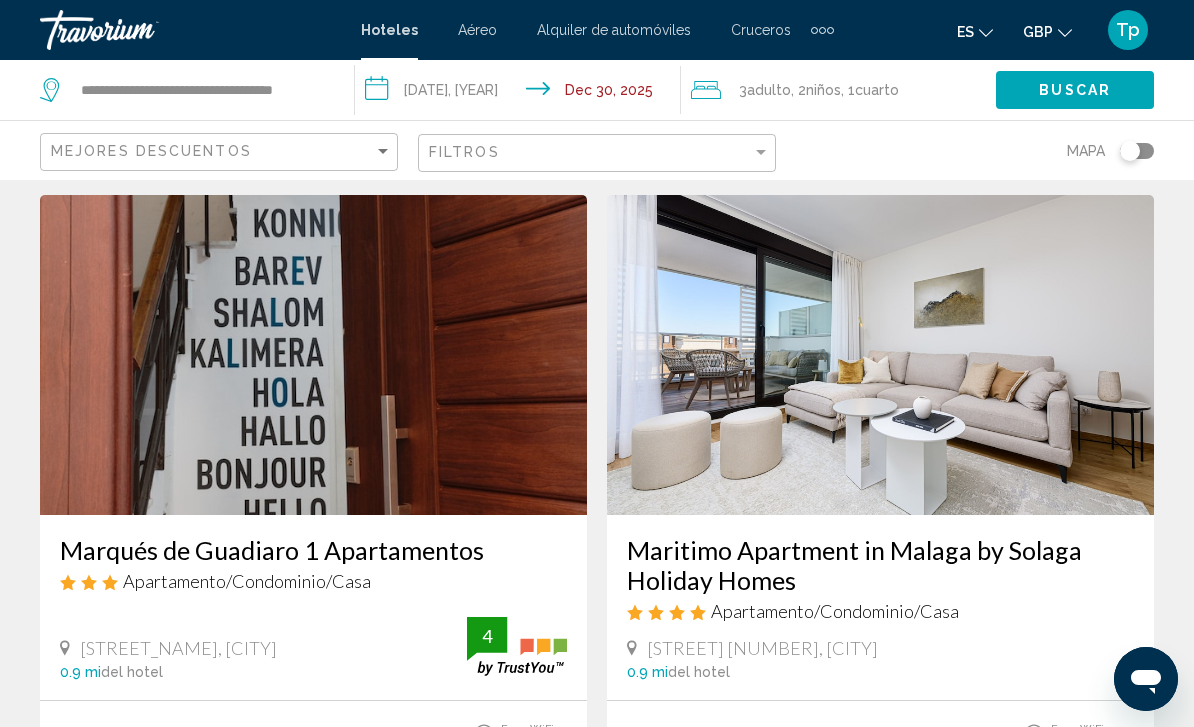 scroll, scrollTop: 3752, scrollLeft: 0, axis: vertical 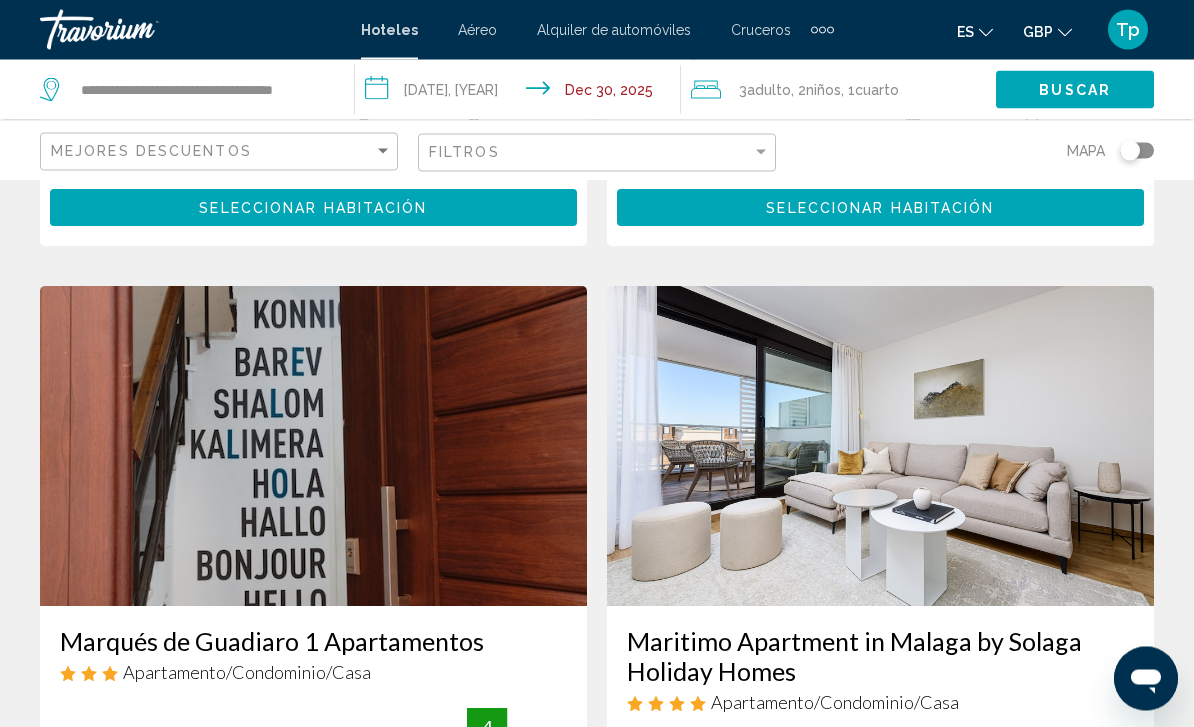 click at bounding box center (313, 447) 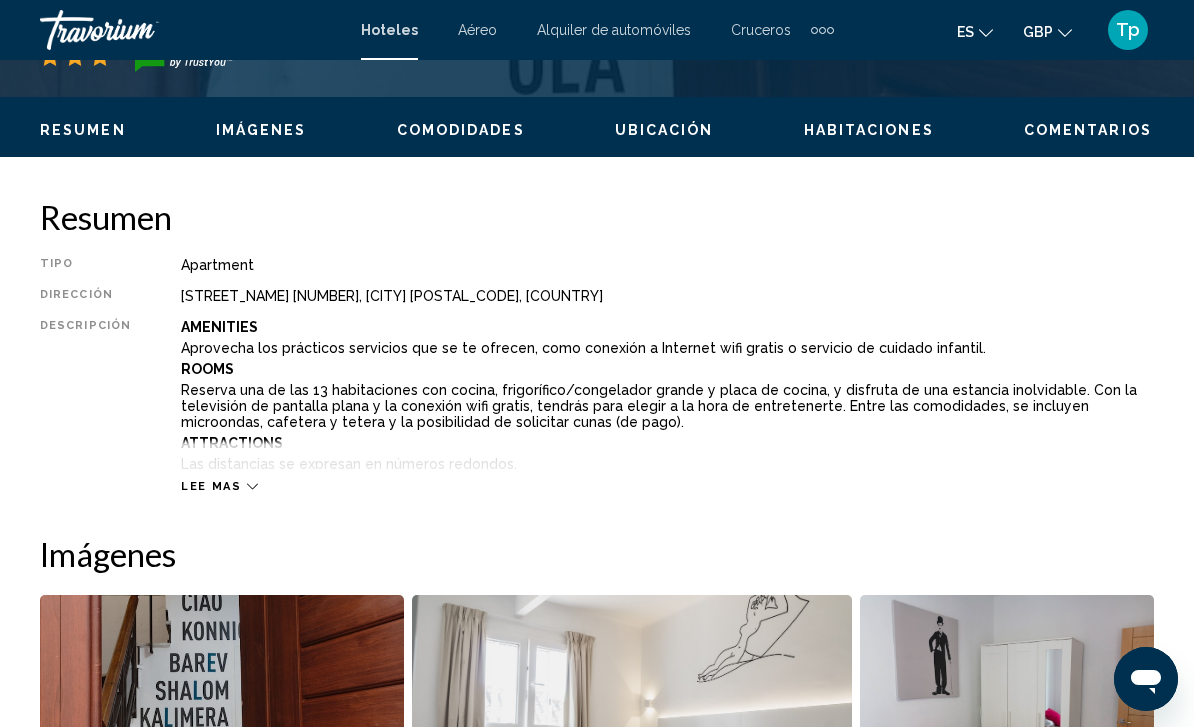 scroll, scrollTop: 911, scrollLeft: 0, axis: vertical 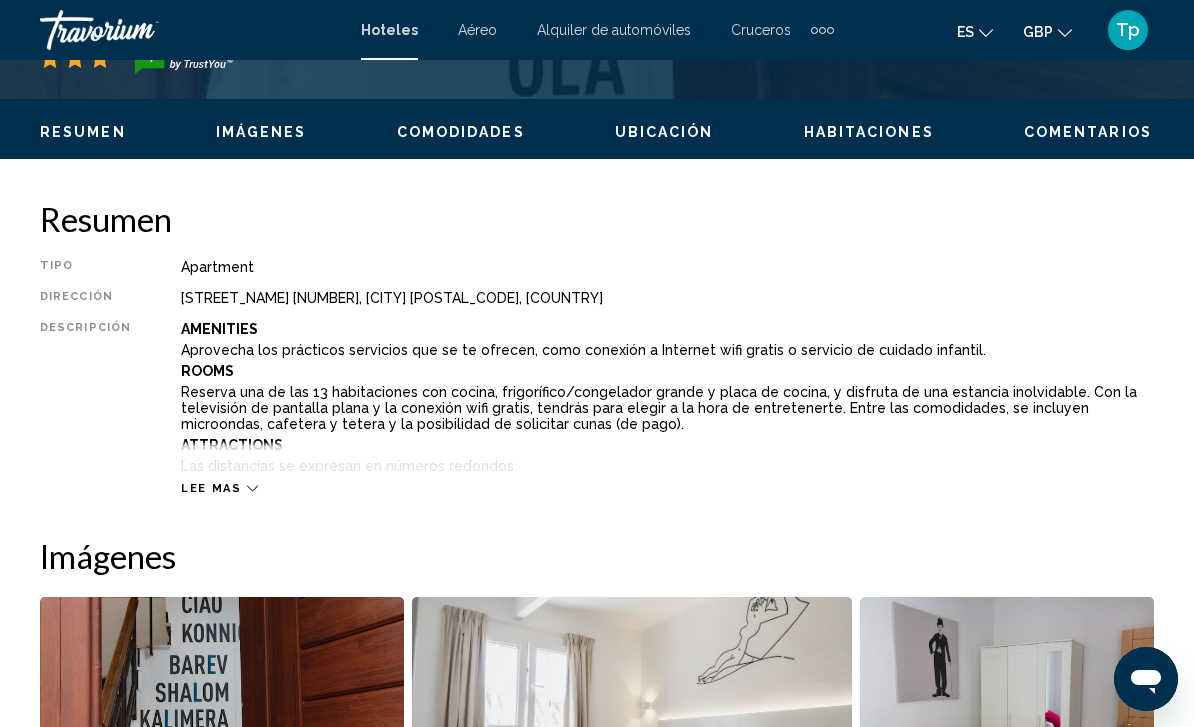 click on "Lee mas" at bounding box center (211, 488) 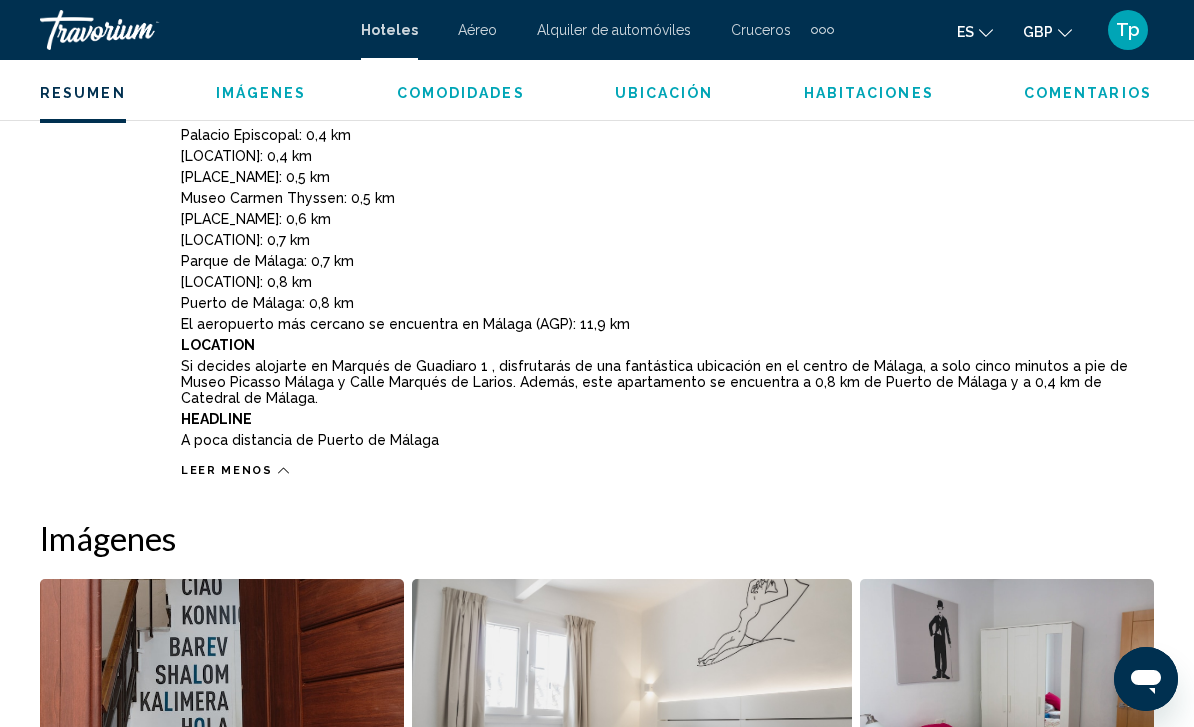 scroll, scrollTop: 1360, scrollLeft: 0, axis: vertical 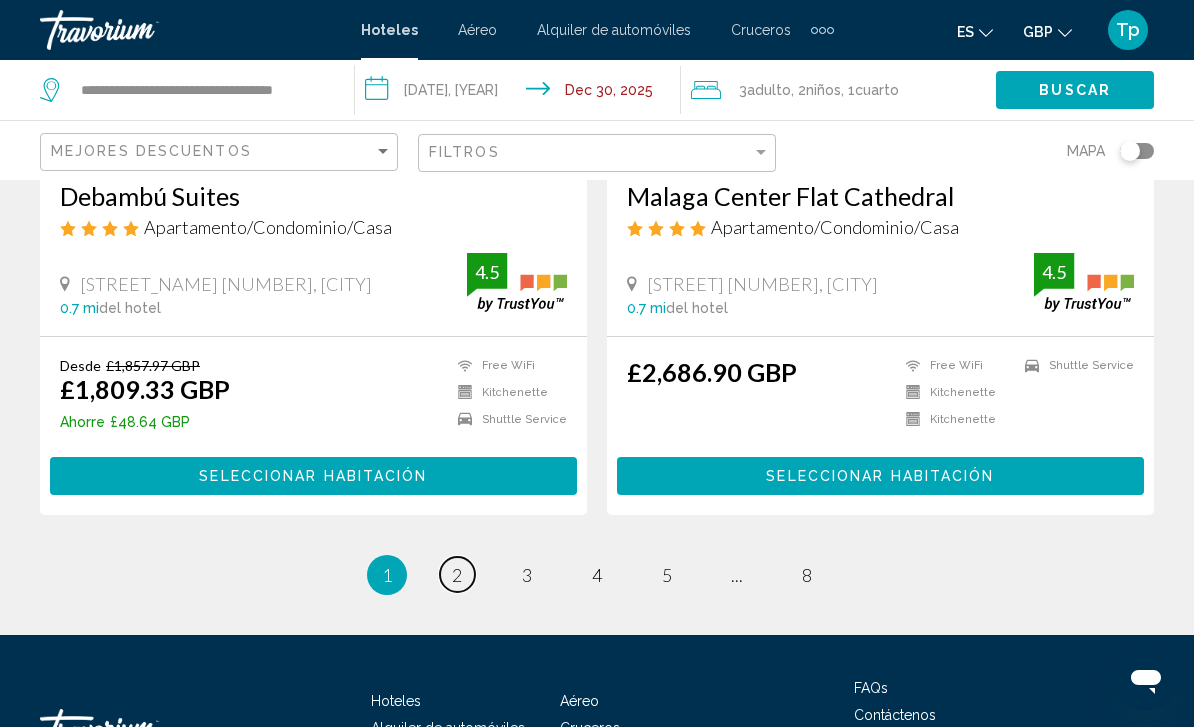 click on "2" at bounding box center [457, 575] 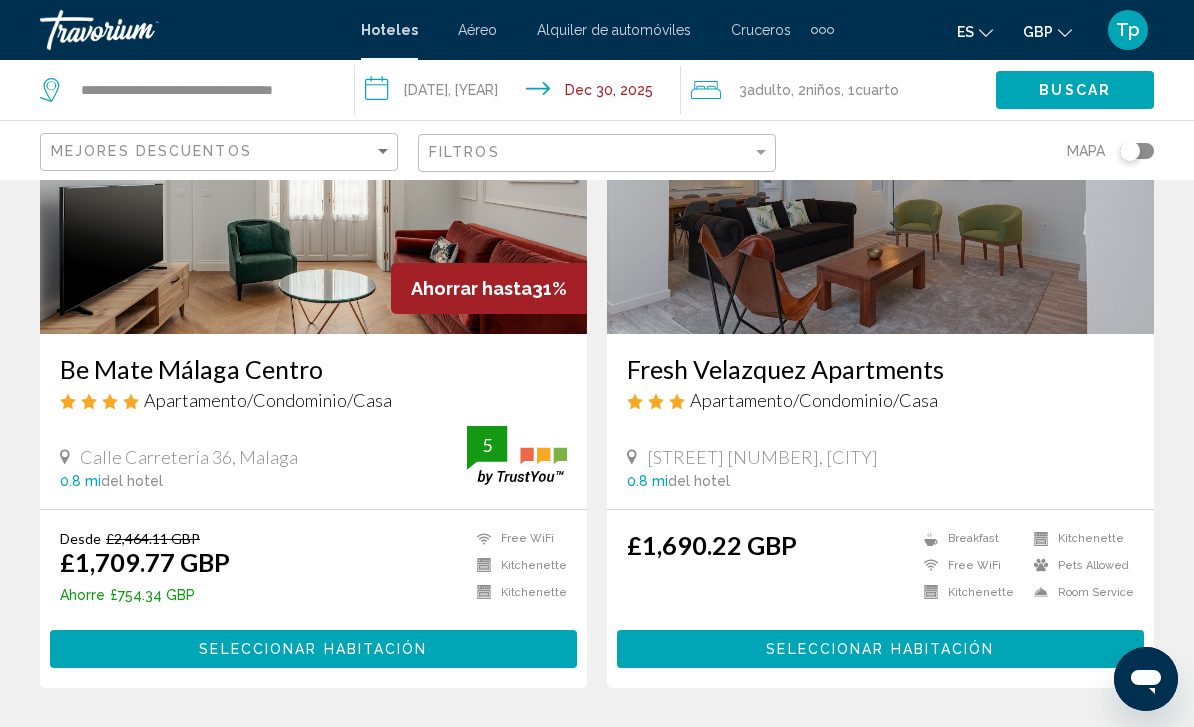 scroll, scrollTop: 235, scrollLeft: 0, axis: vertical 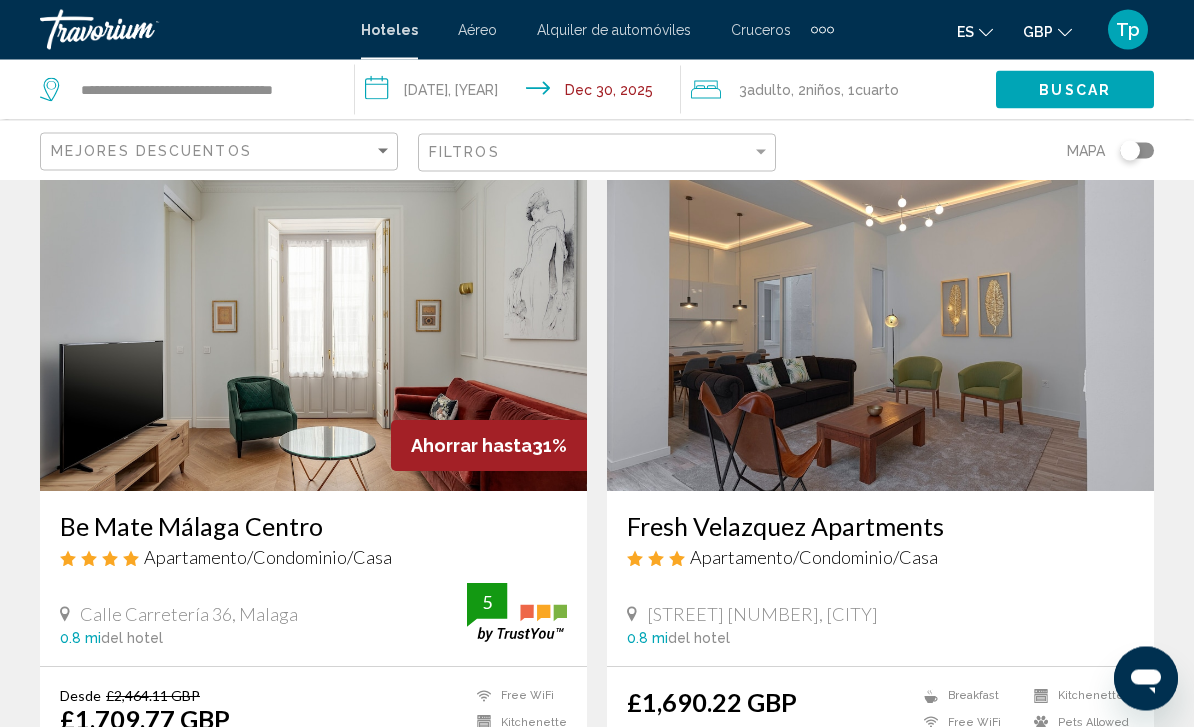click at bounding box center (880, 332) 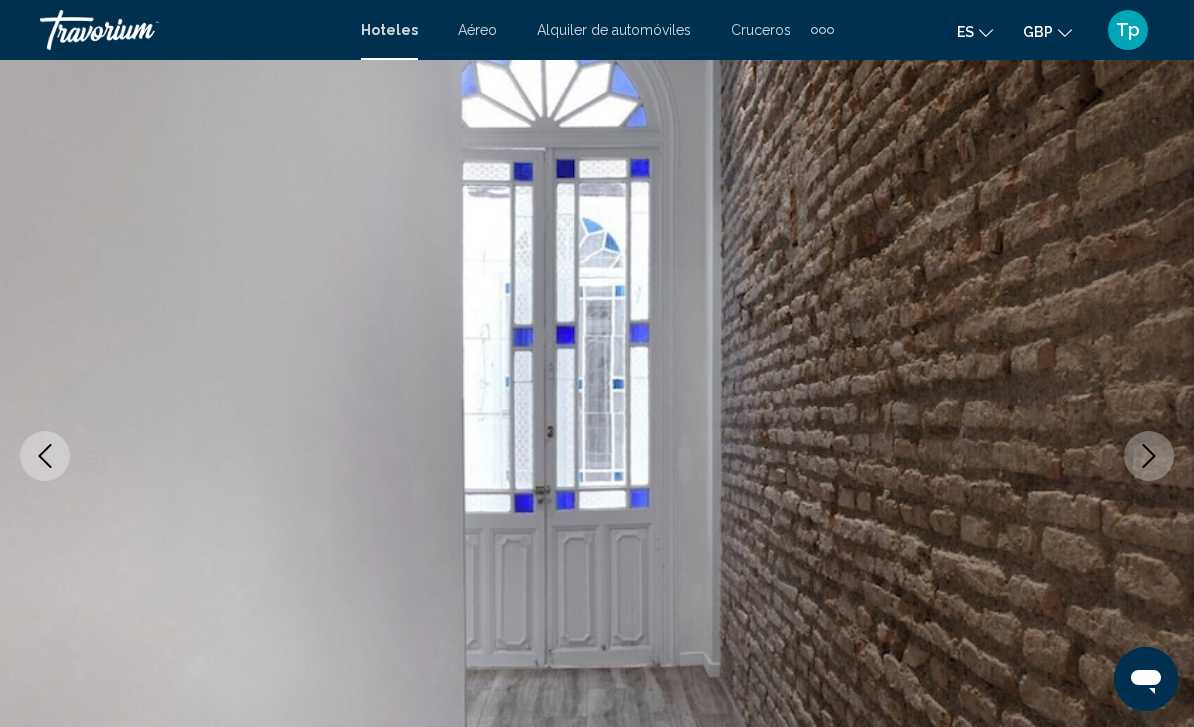 scroll, scrollTop: 0, scrollLeft: 0, axis: both 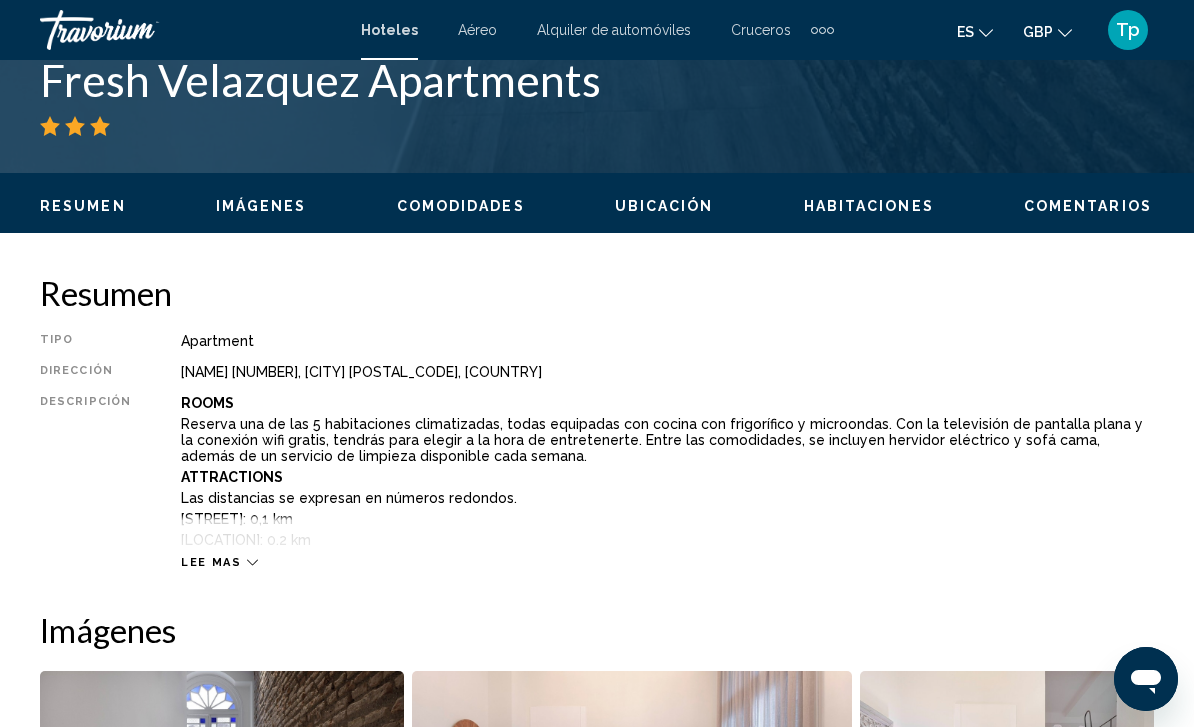click on "Lee mas" at bounding box center (211, 562) 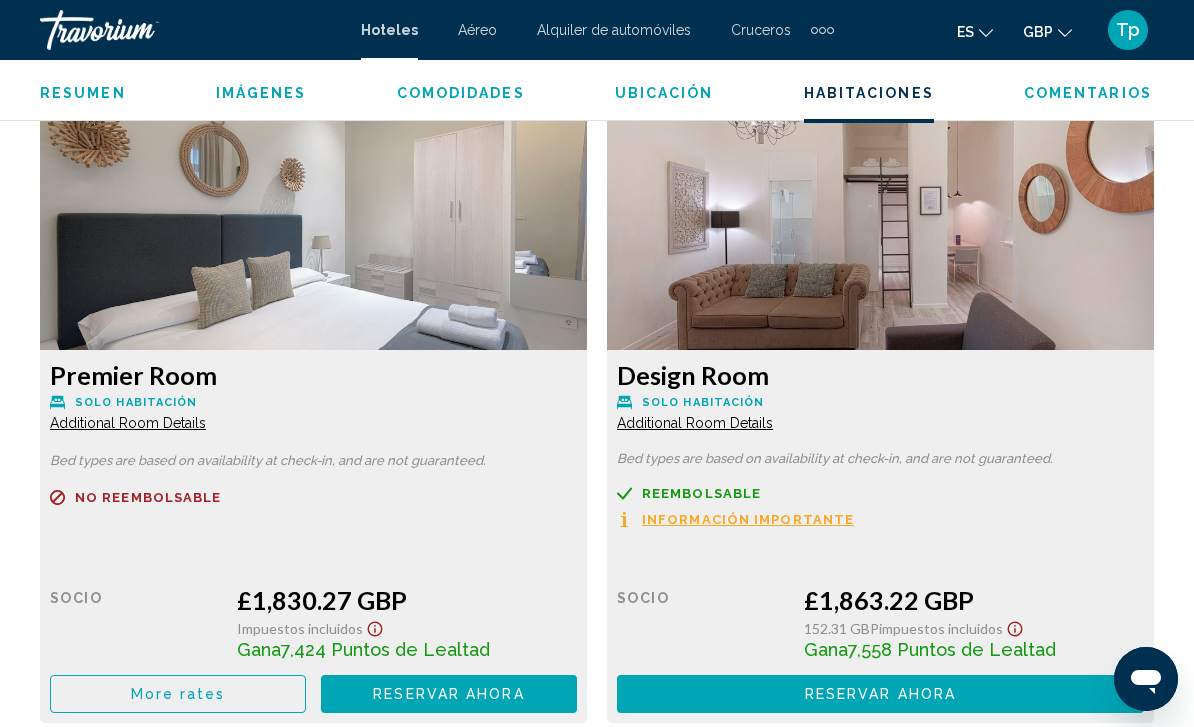 scroll, scrollTop: 4088, scrollLeft: 0, axis: vertical 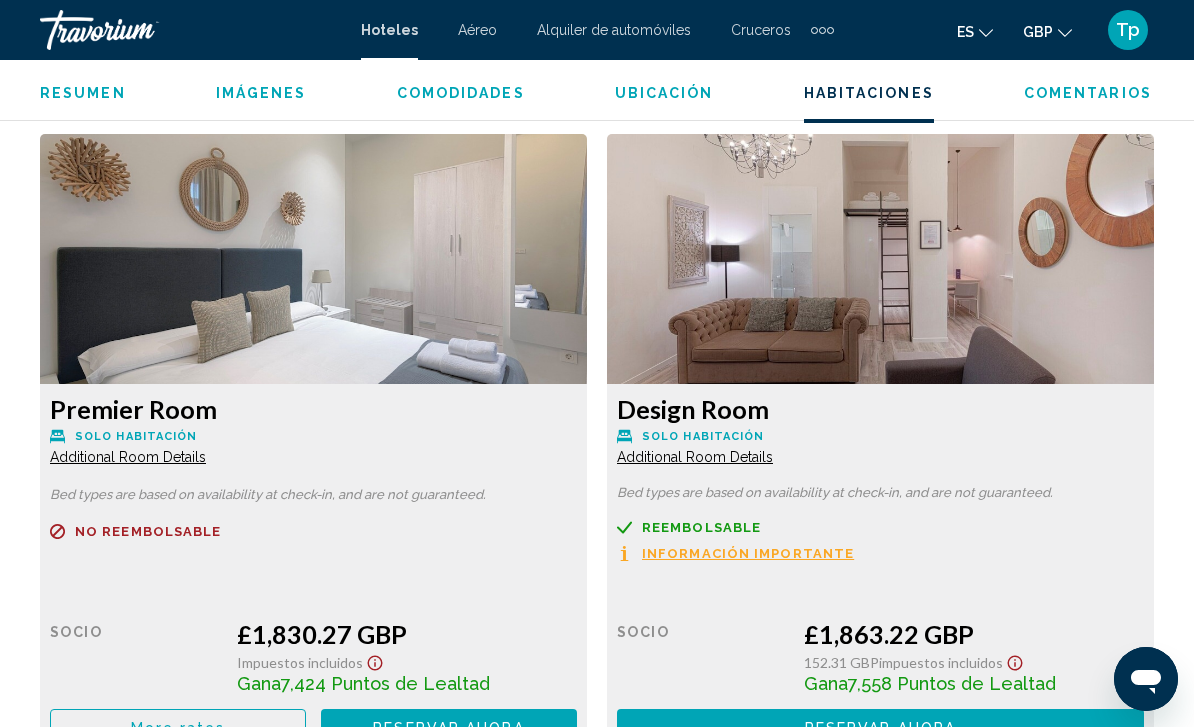 click at bounding box center [313, -379] 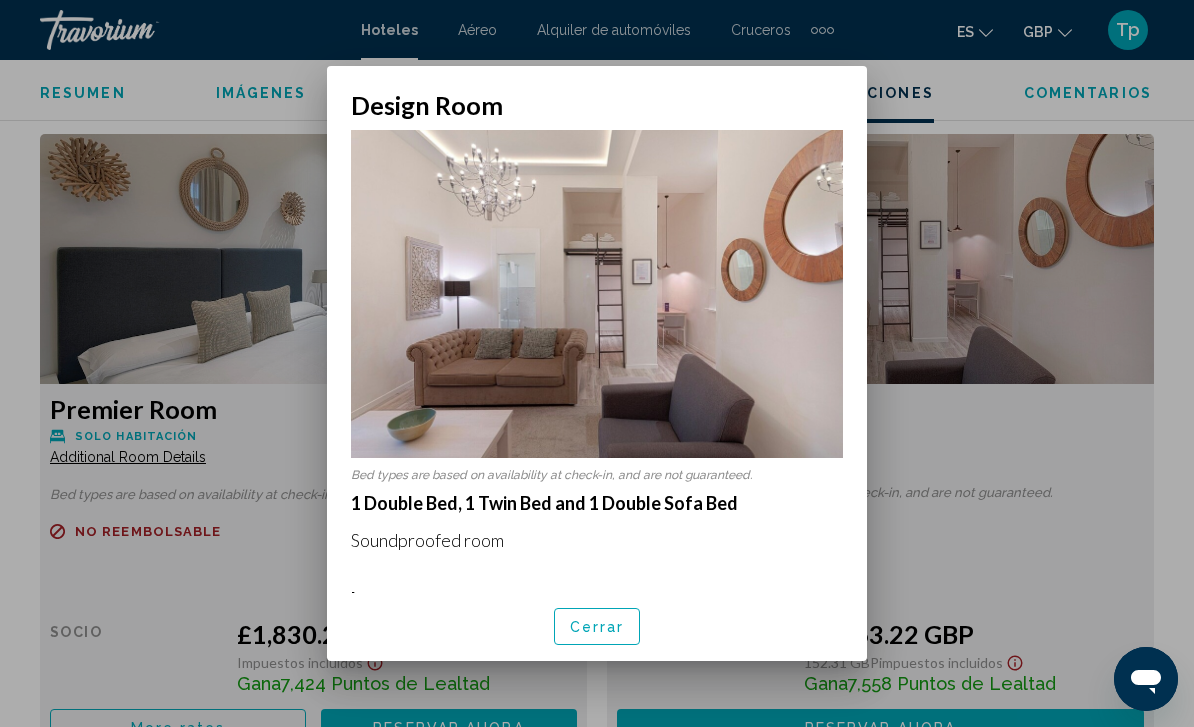 scroll, scrollTop: 0, scrollLeft: 0, axis: both 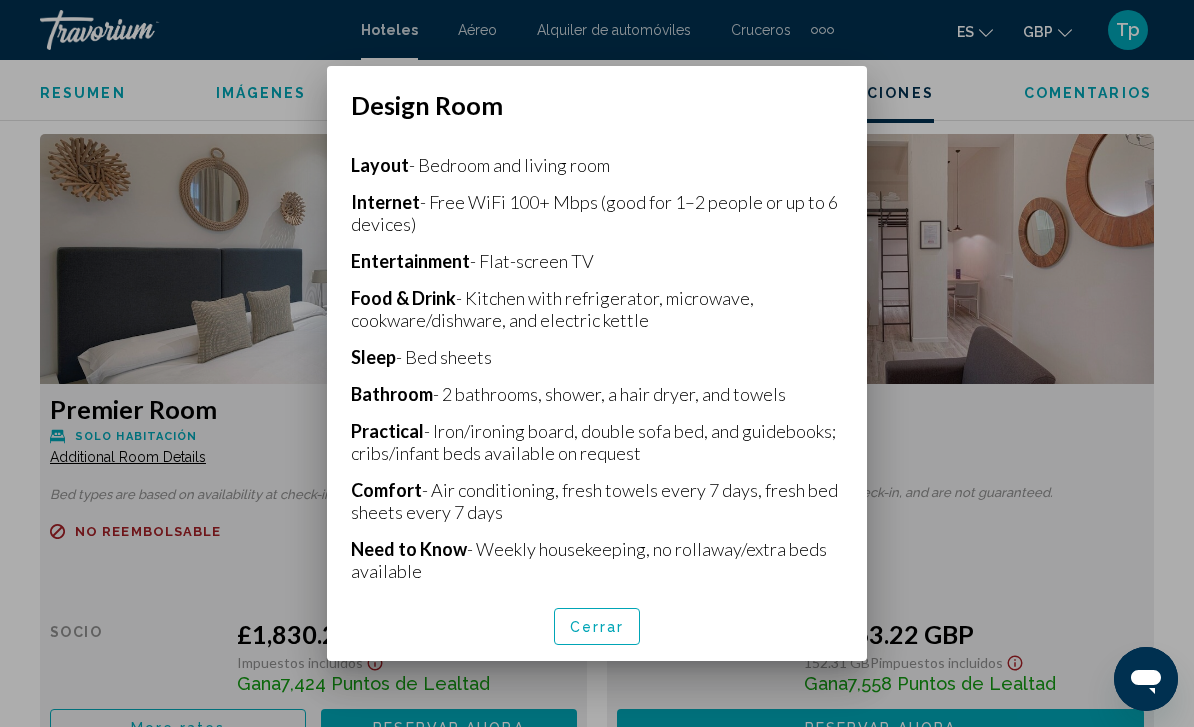 click on "Cerrar" at bounding box center (597, 627) 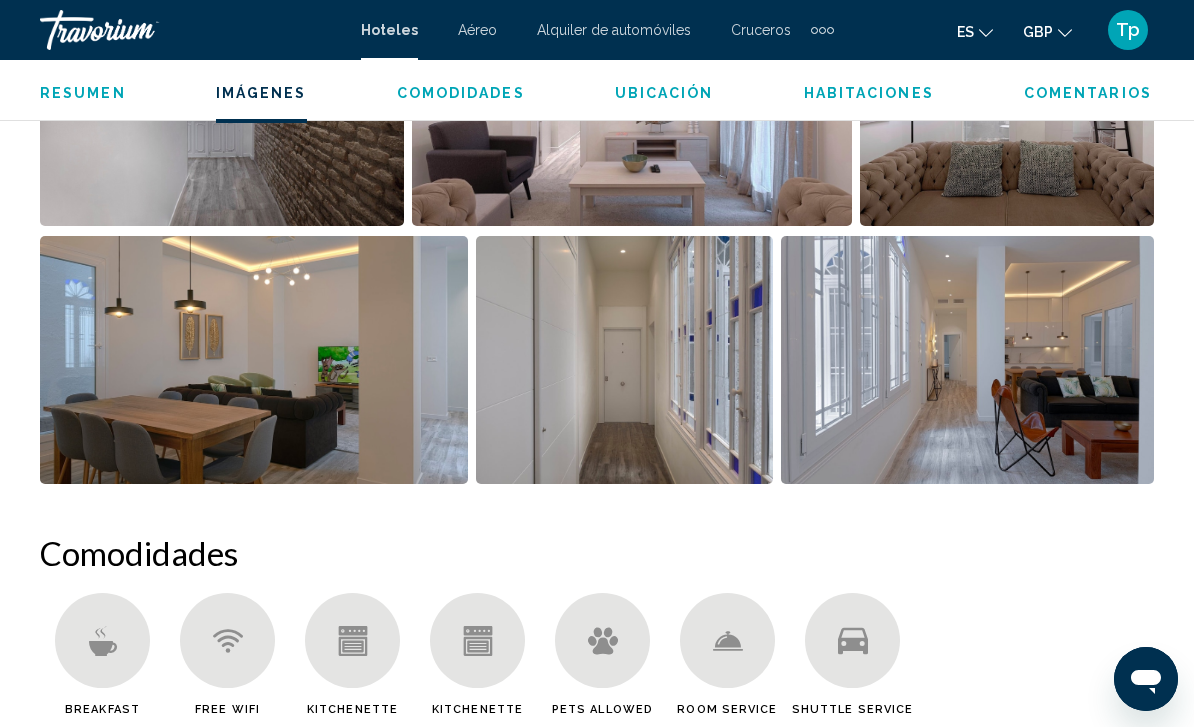 scroll, scrollTop: 1931, scrollLeft: 0, axis: vertical 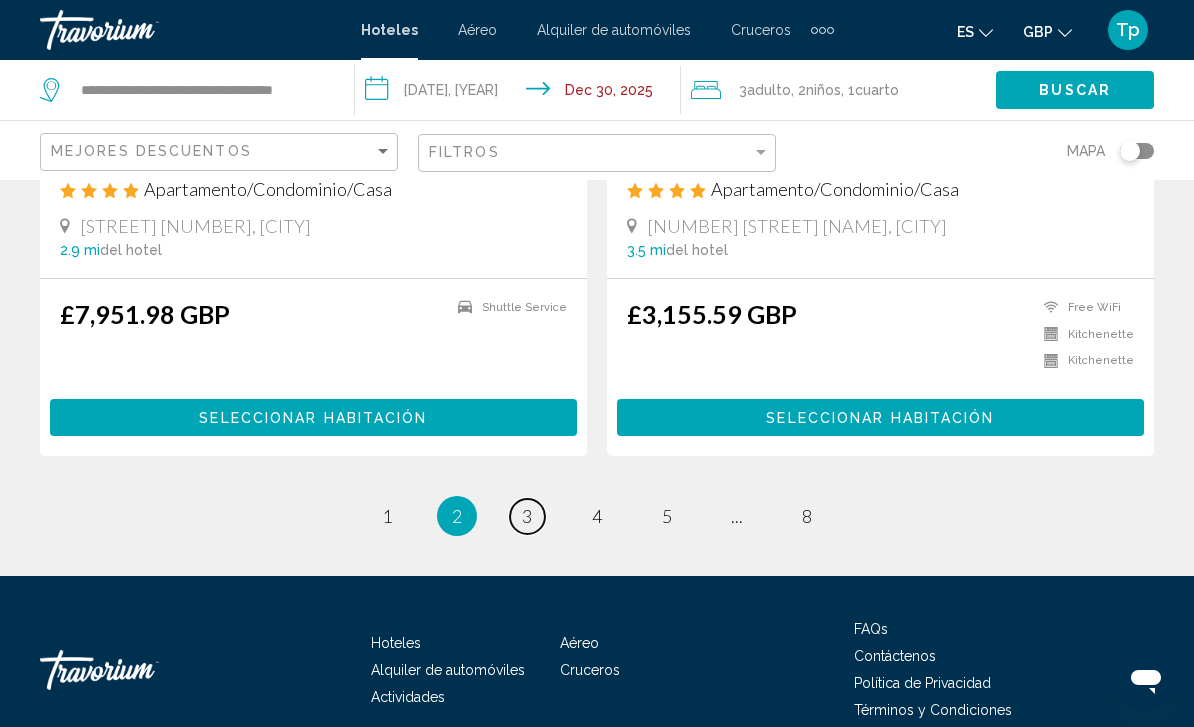 click on "3" at bounding box center (527, 516) 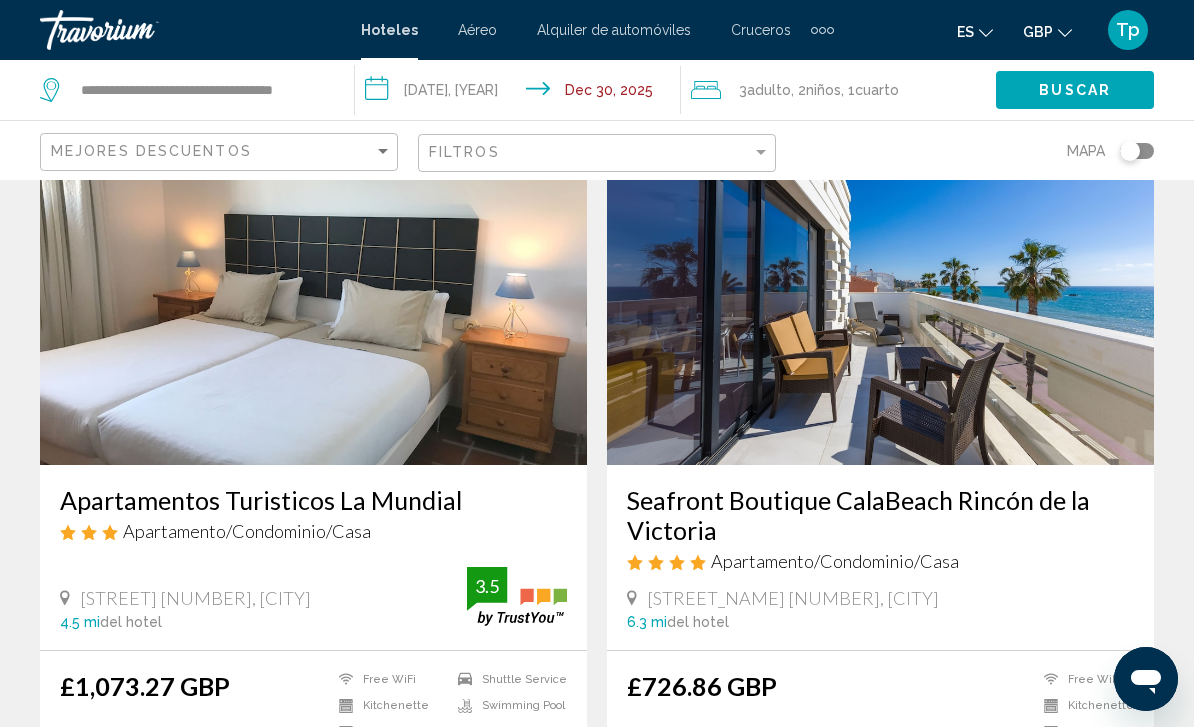 scroll, scrollTop: 120, scrollLeft: 0, axis: vertical 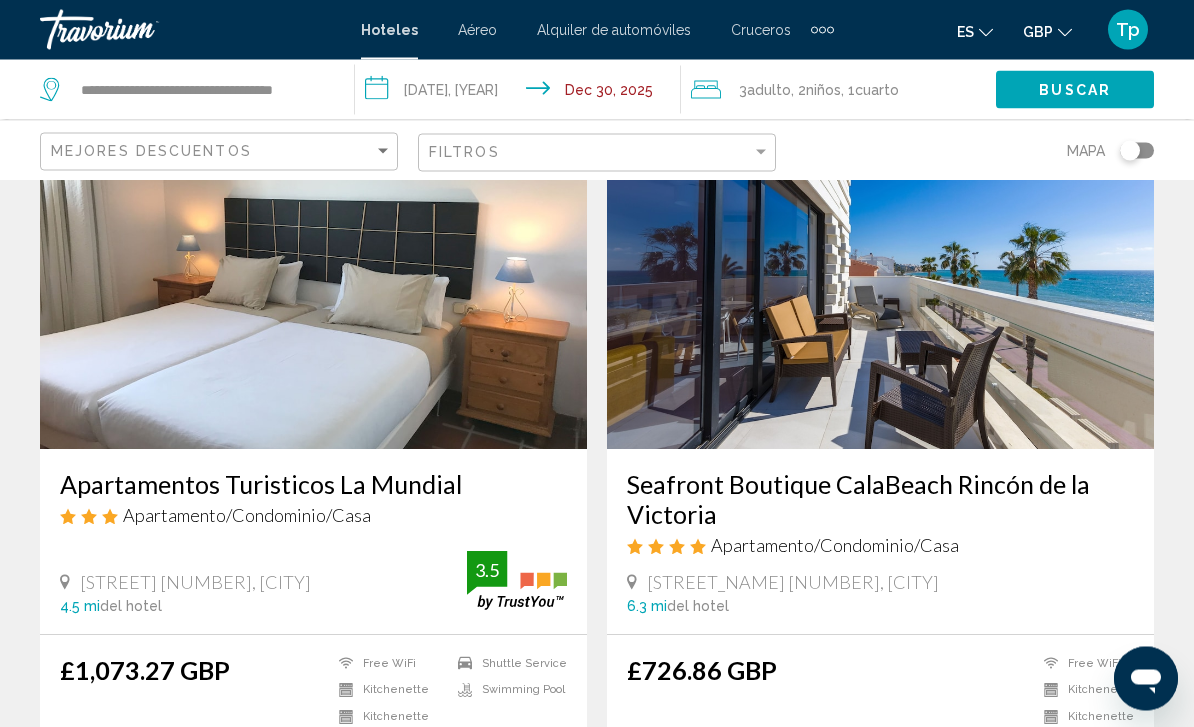 click at bounding box center [880, 290] 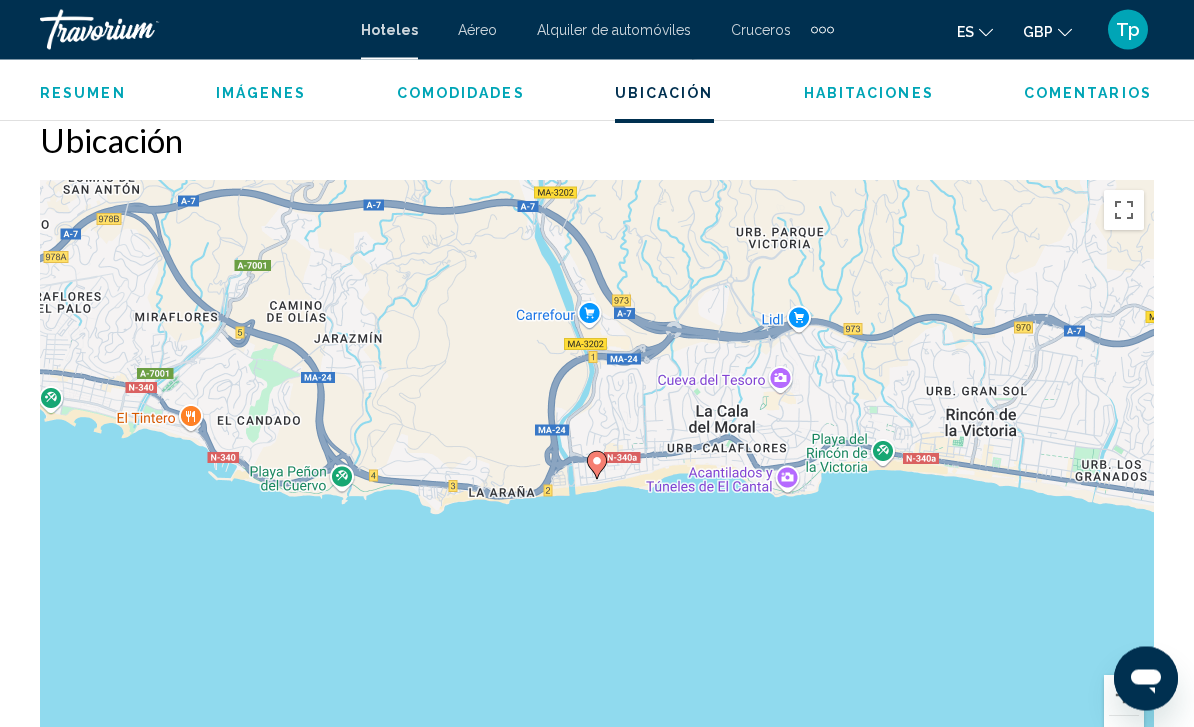 scroll, scrollTop: 2182, scrollLeft: 0, axis: vertical 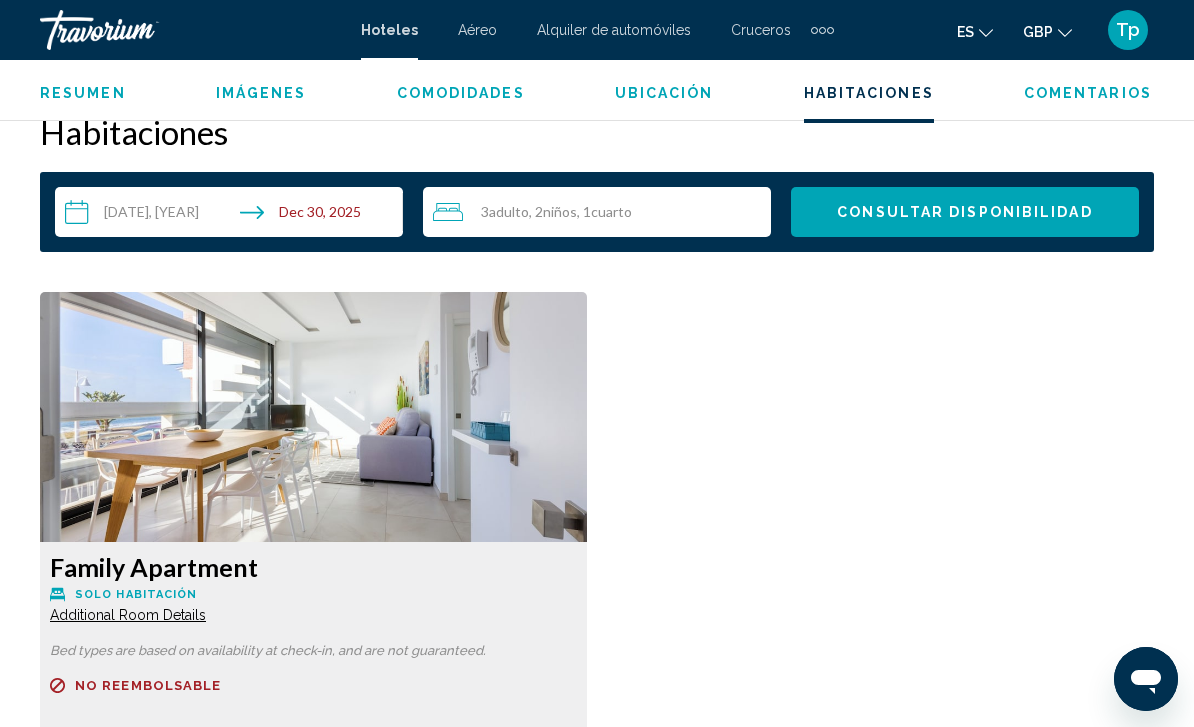 click at bounding box center (313, 417) 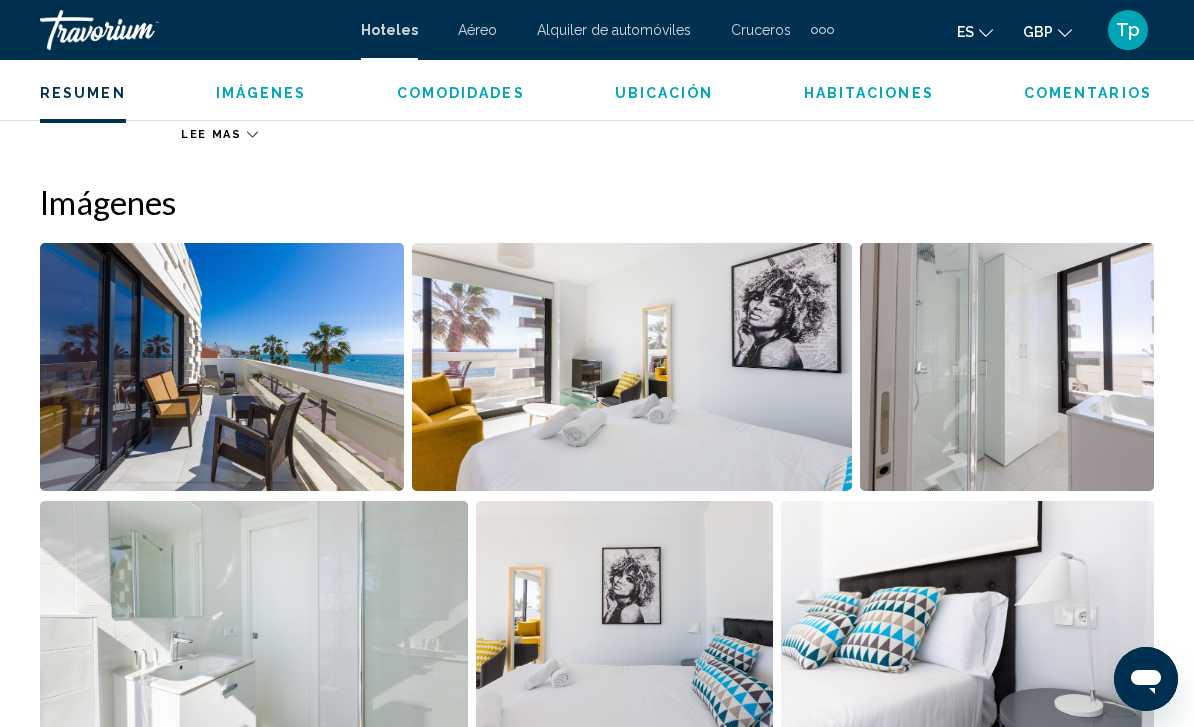 scroll, scrollTop: 1276, scrollLeft: 0, axis: vertical 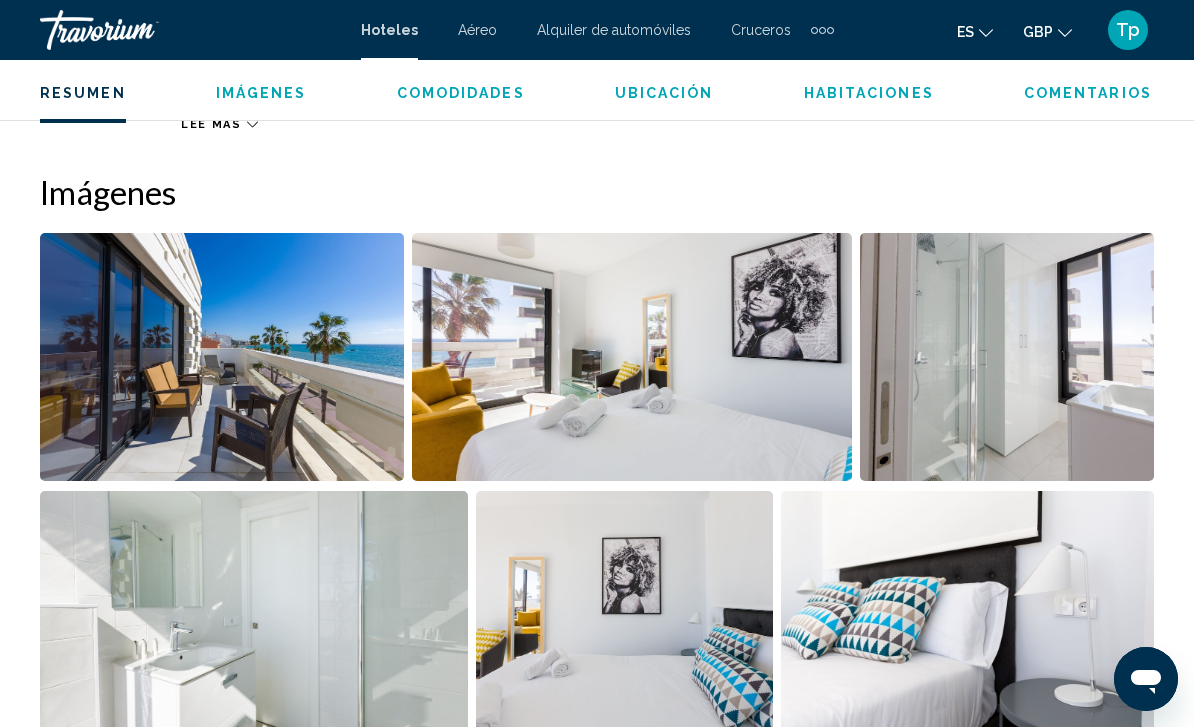 click at bounding box center [222, 357] 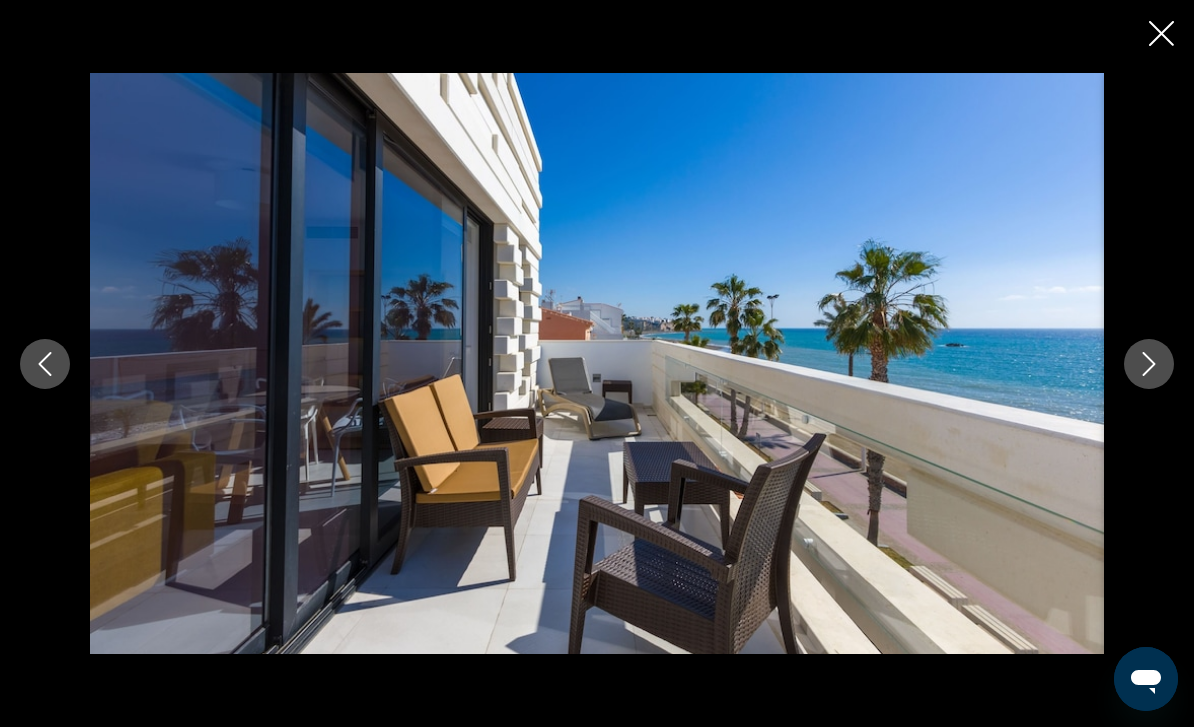 click at bounding box center (1149, 364) 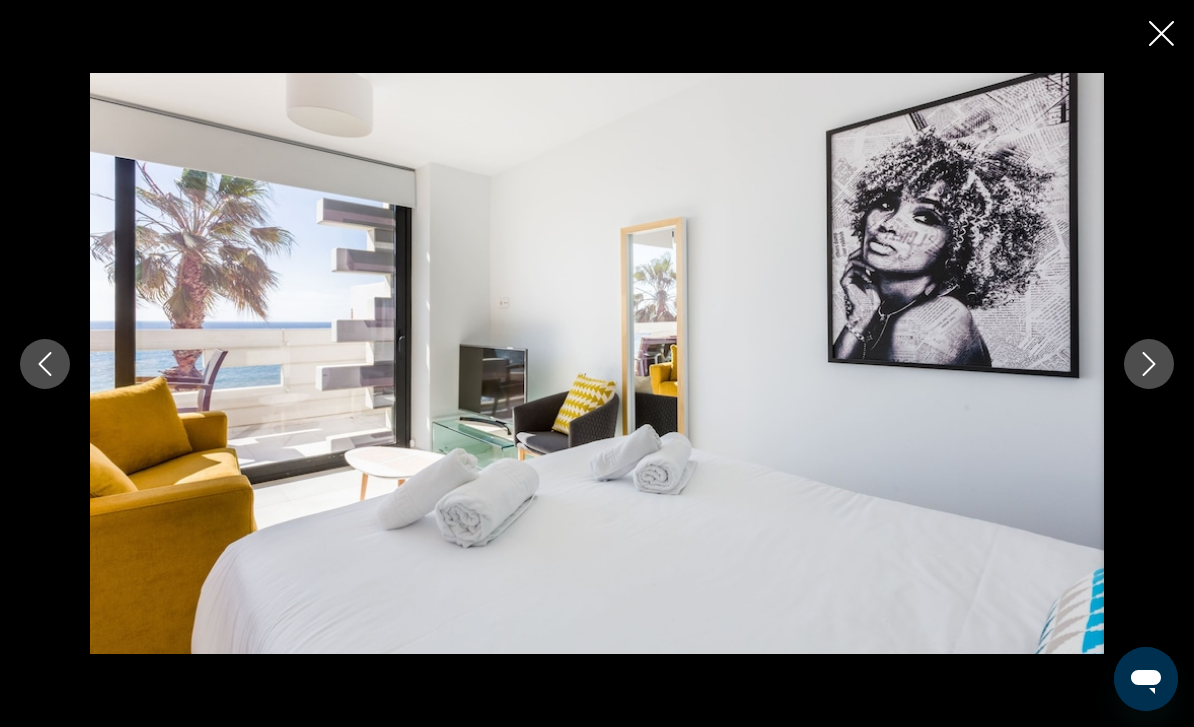 click at bounding box center [1149, 364] 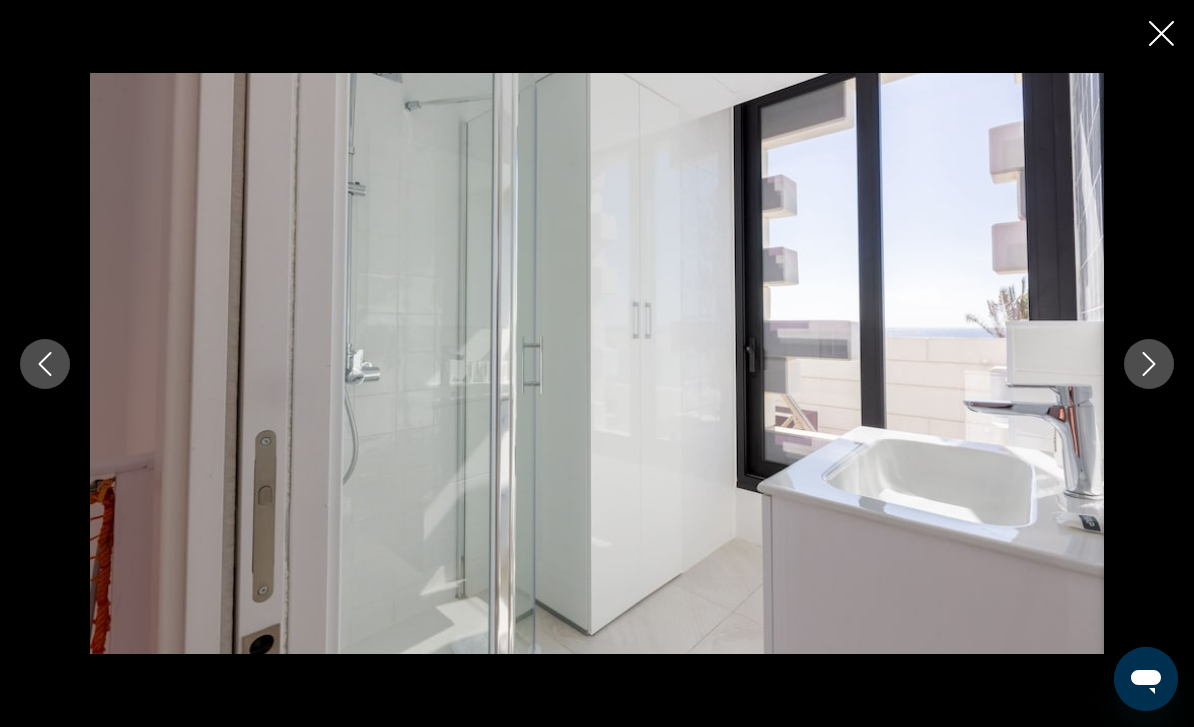 click at bounding box center (1149, 364) 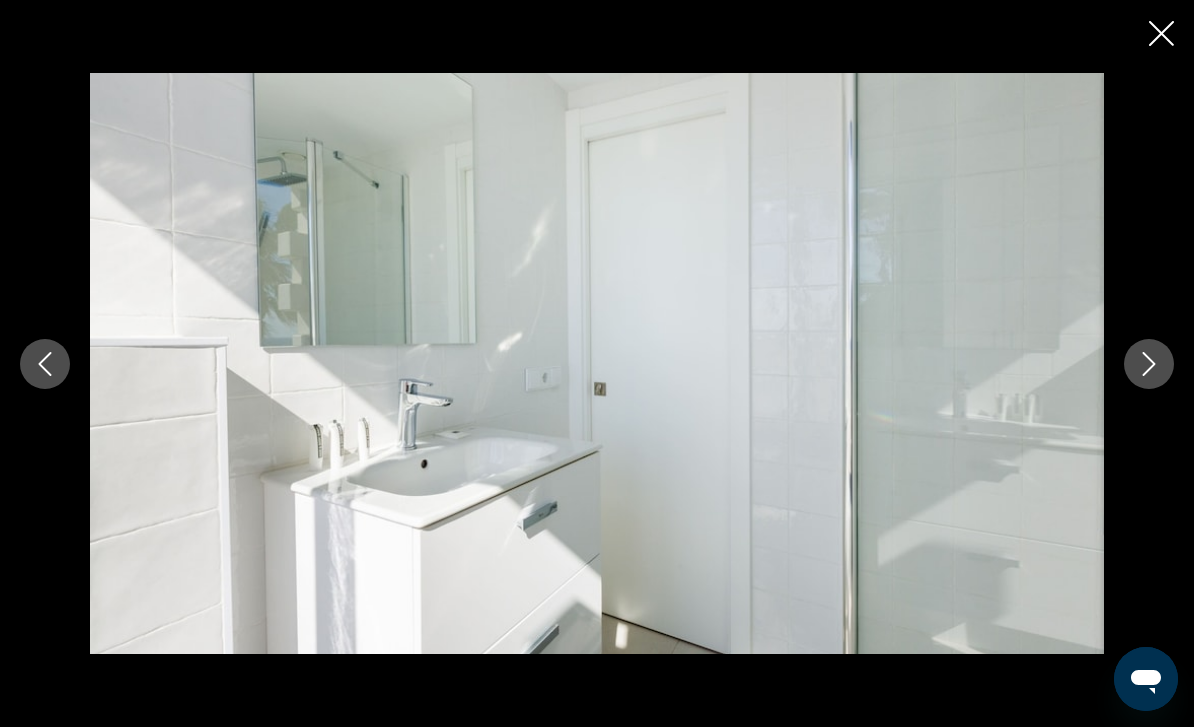 click at bounding box center (597, 364) 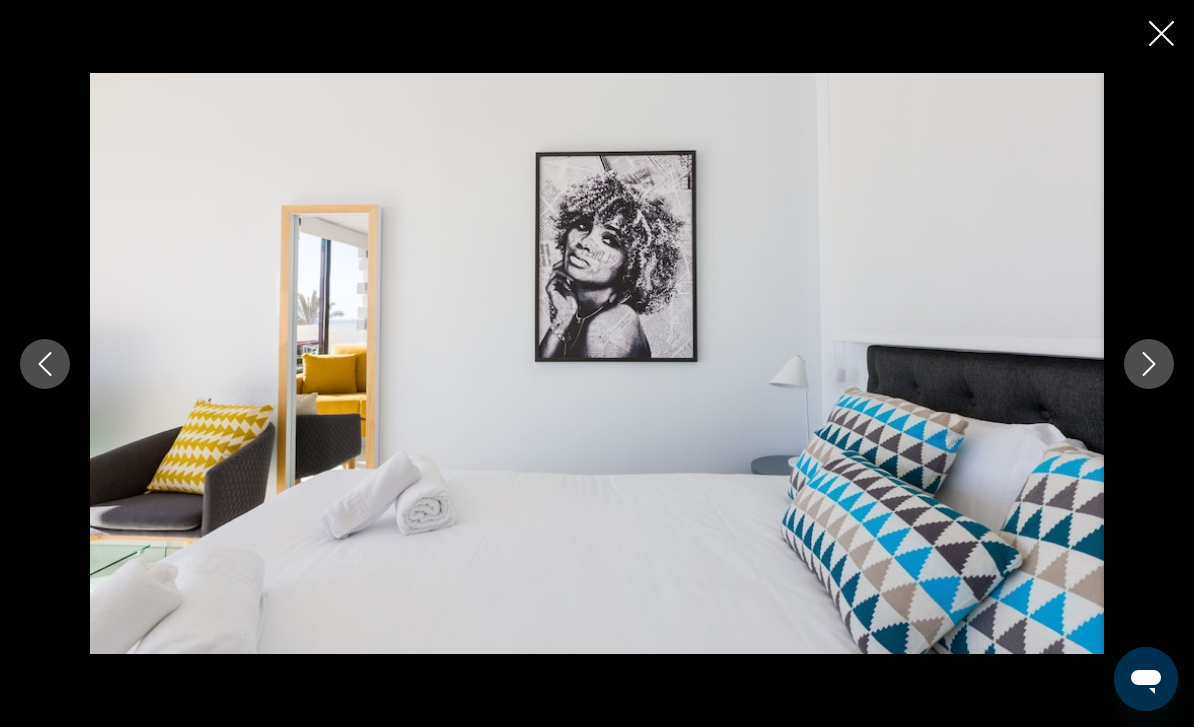 click at bounding box center (1149, 364) 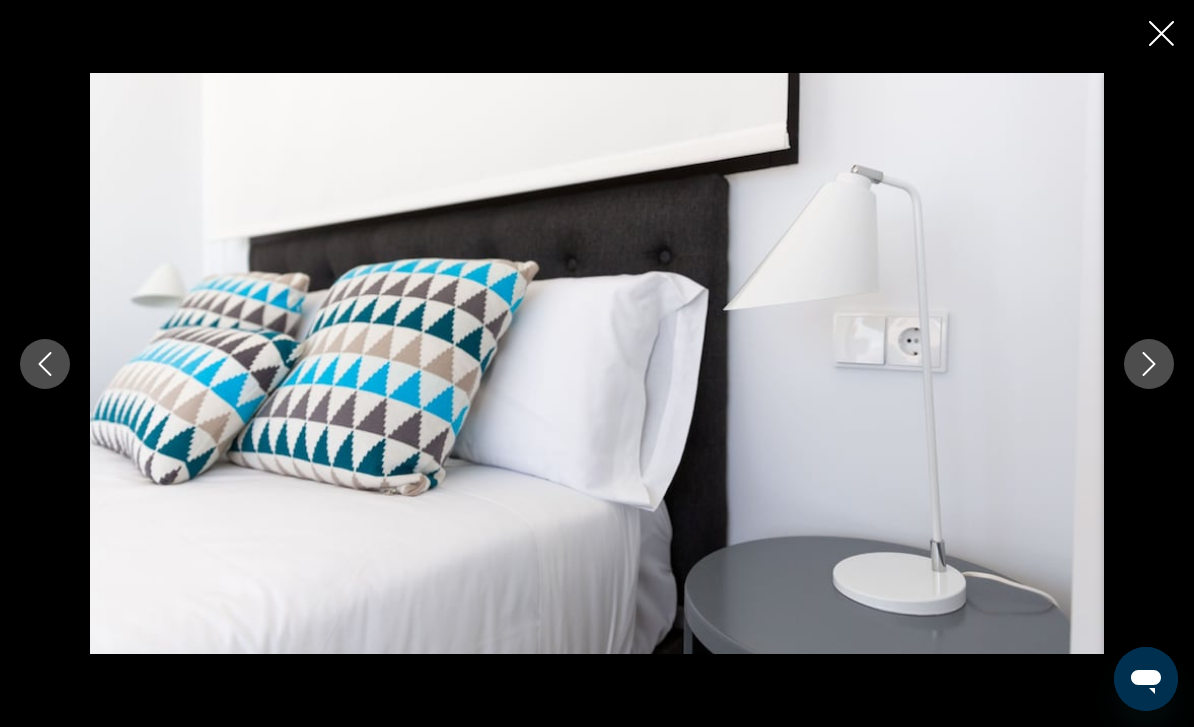 click at bounding box center (1149, 364) 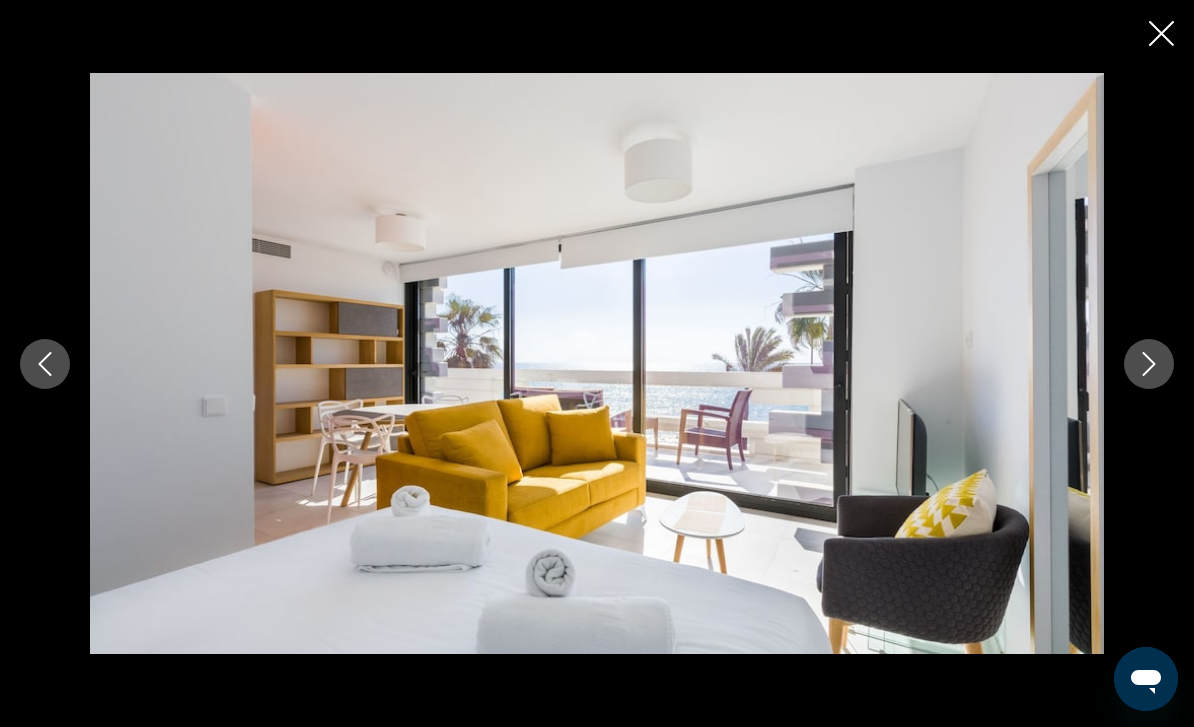 click at bounding box center [1149, 364] 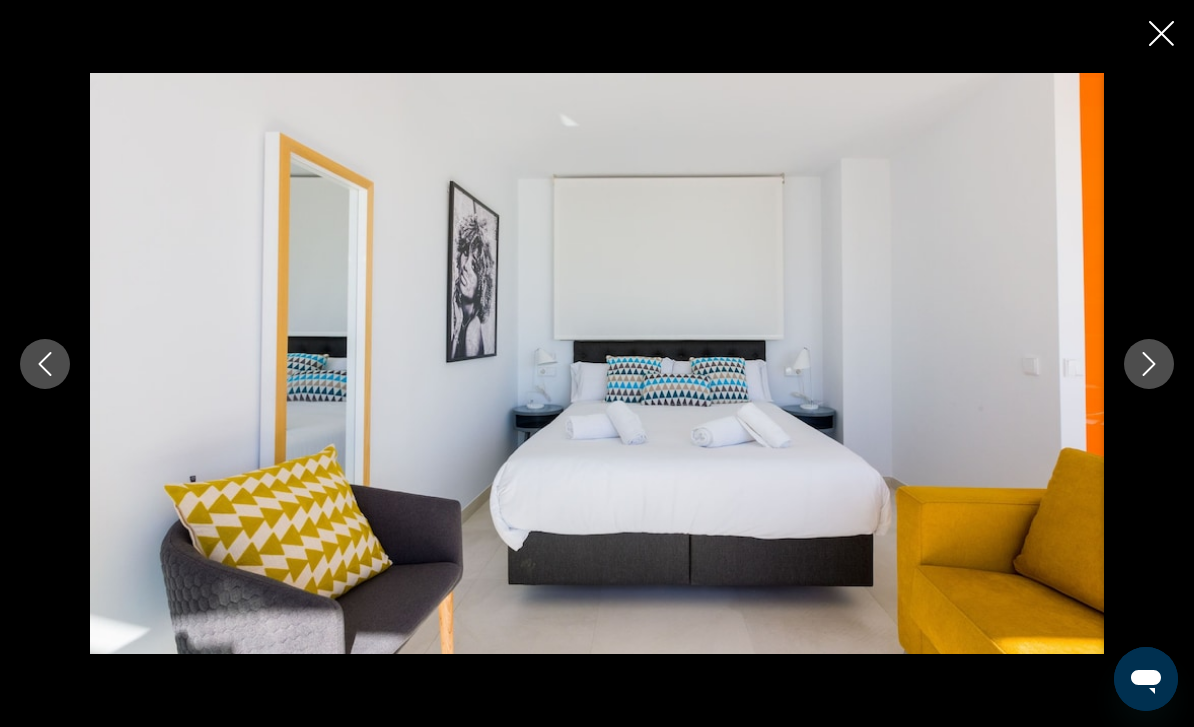 click at bounding box center (597, 364) 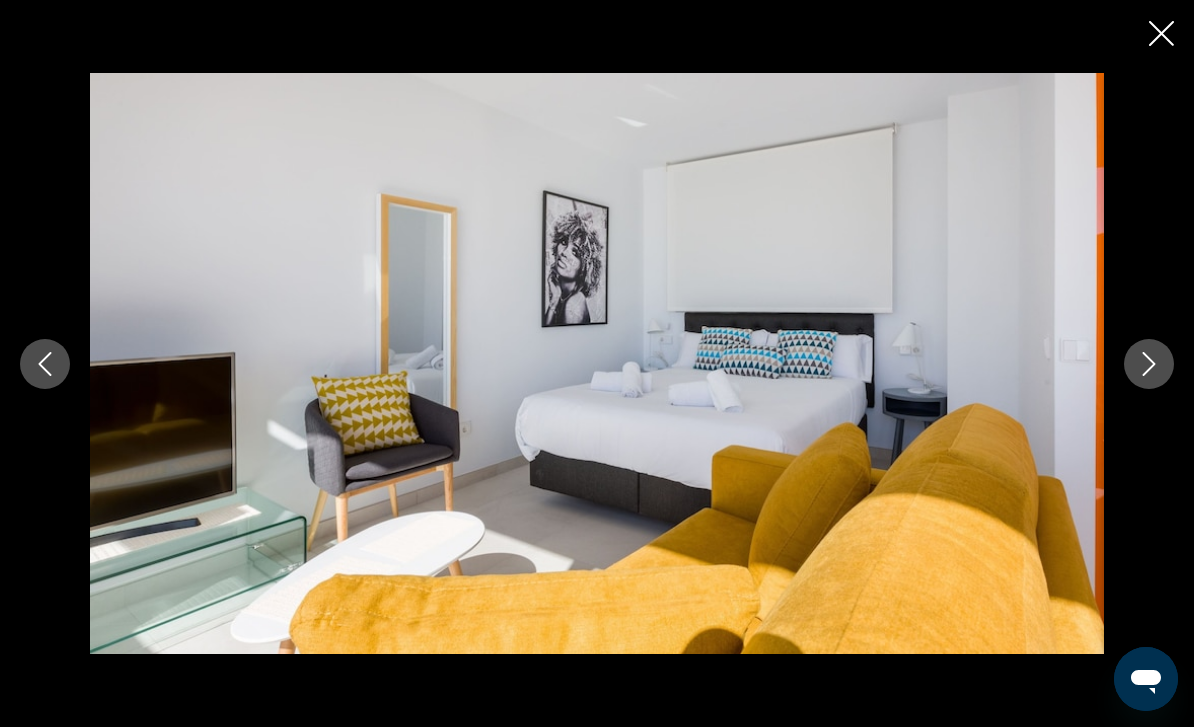 click at bounding box center (1149, 364) 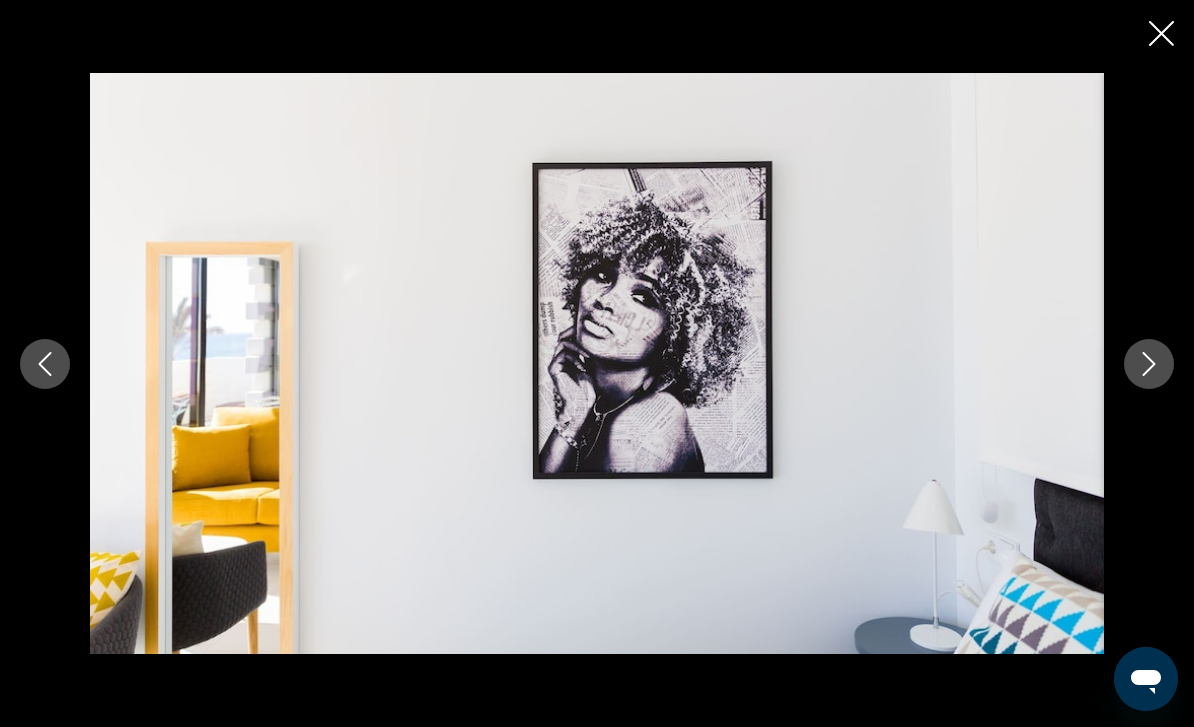 click 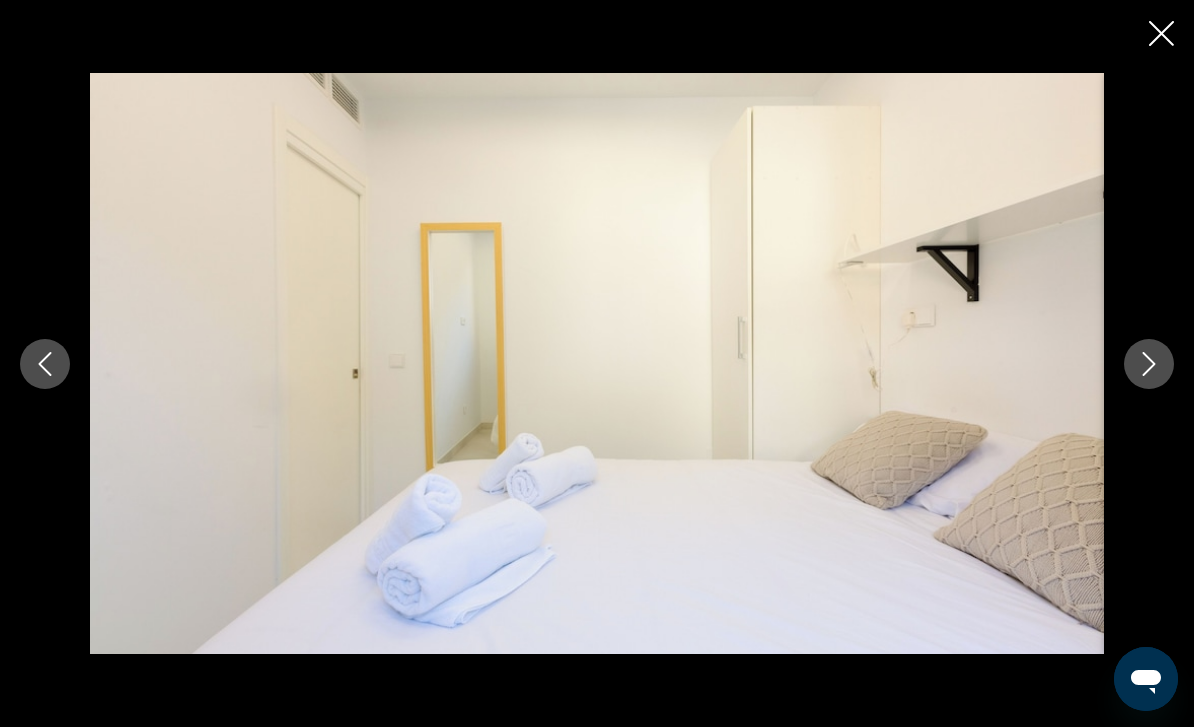 click 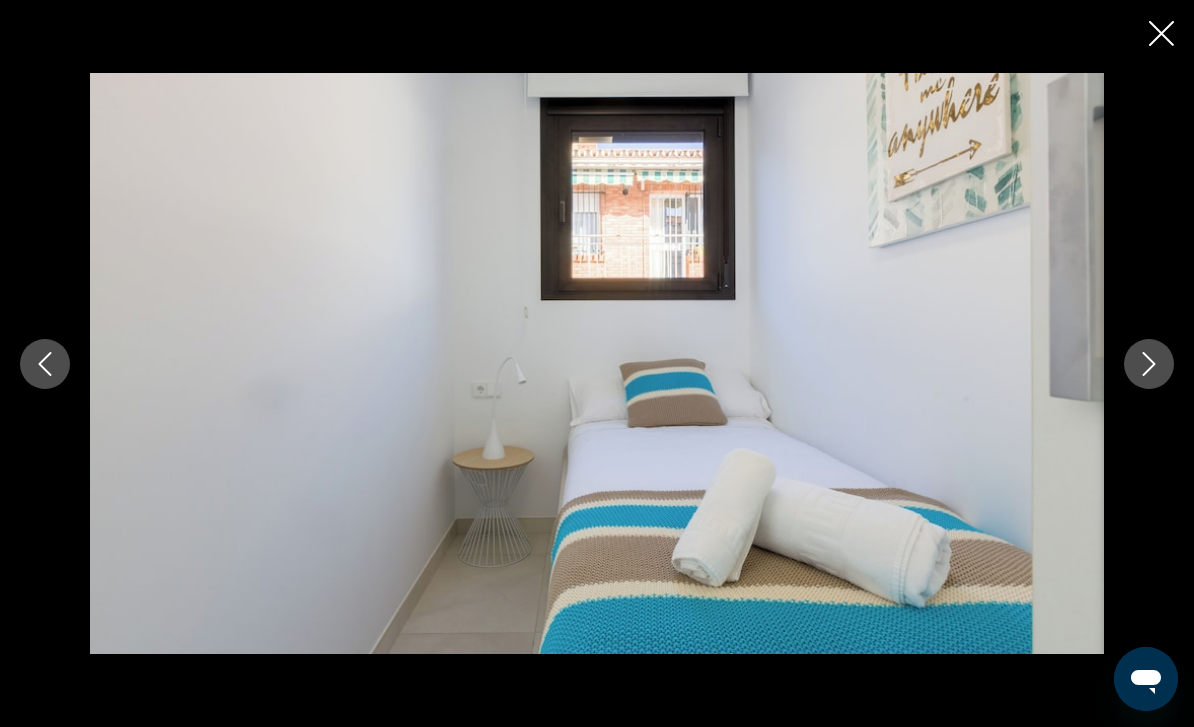 click 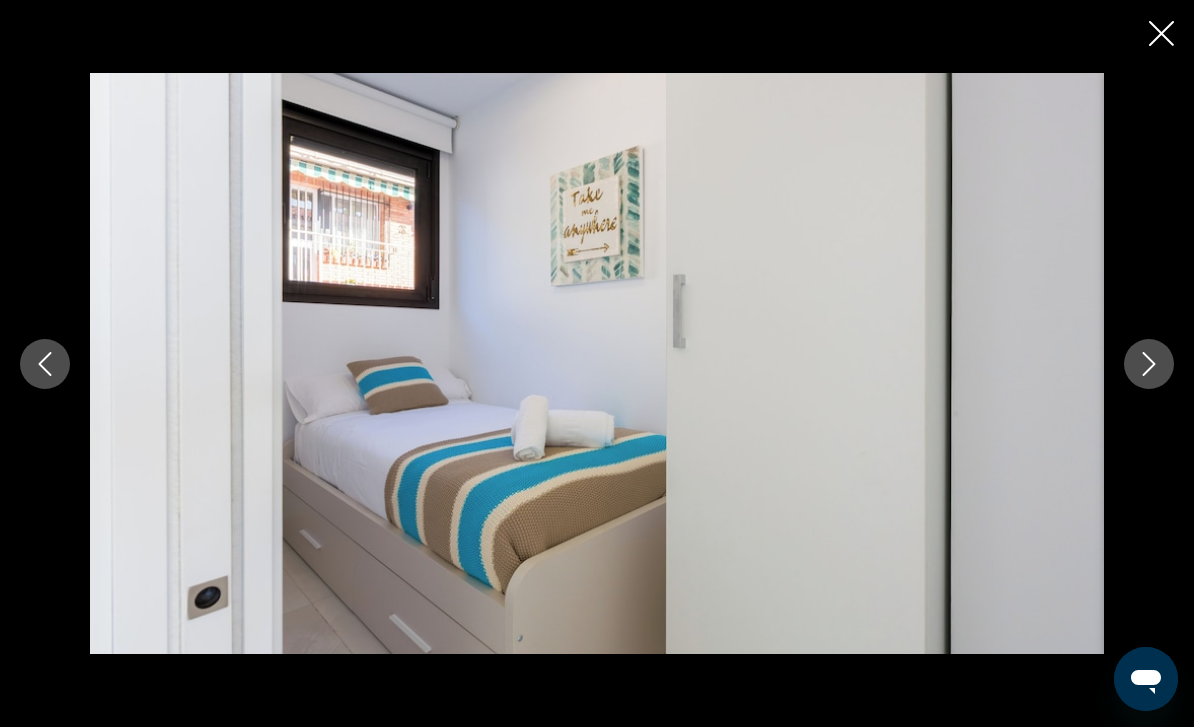 click at bounding box center [597, 364] 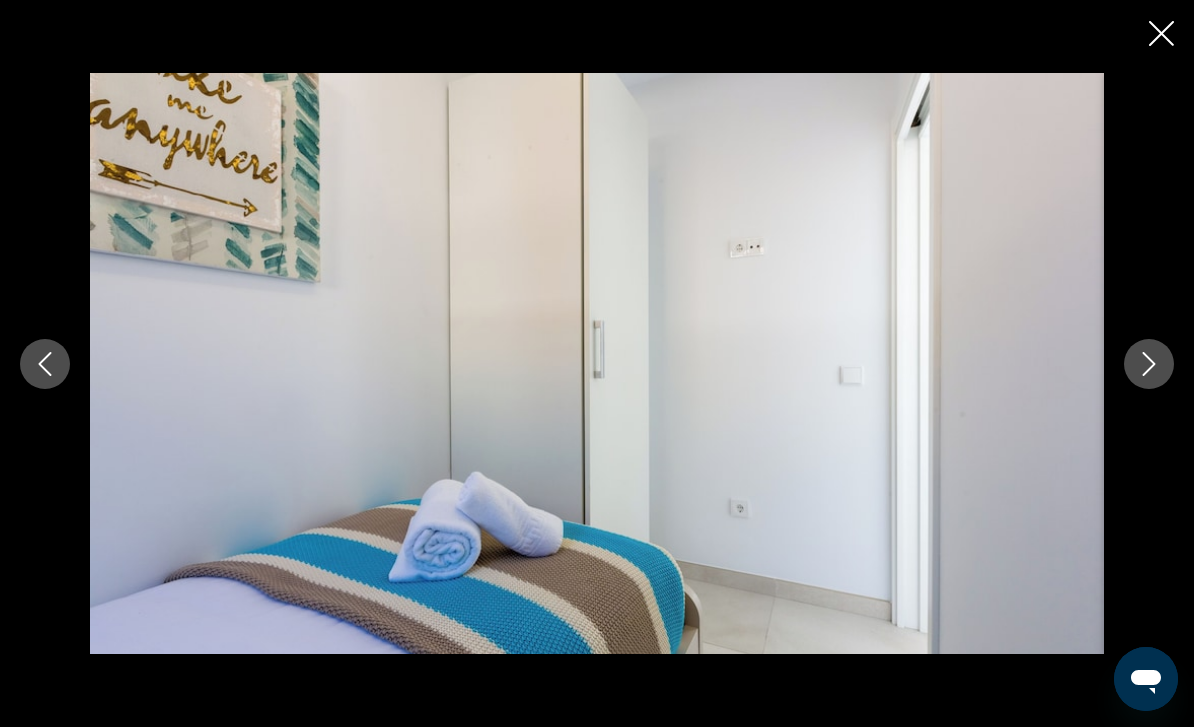 click at bounding box center (1149, 364) 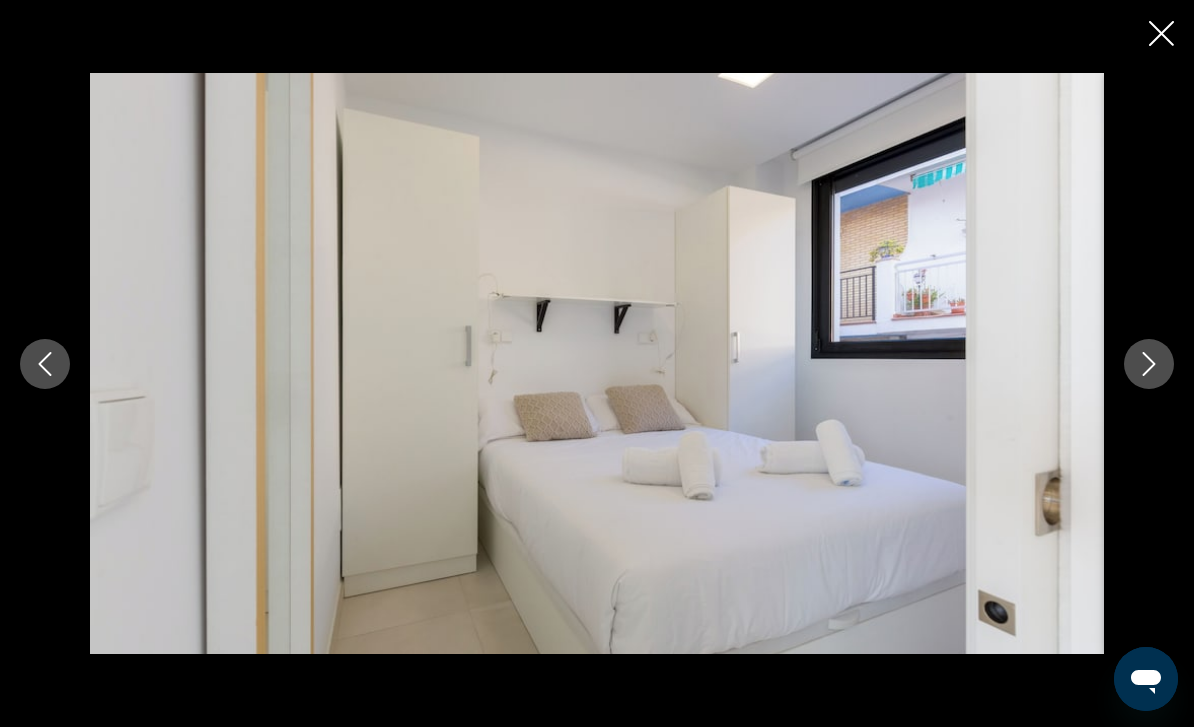 click at bounding box center (1149, 364) 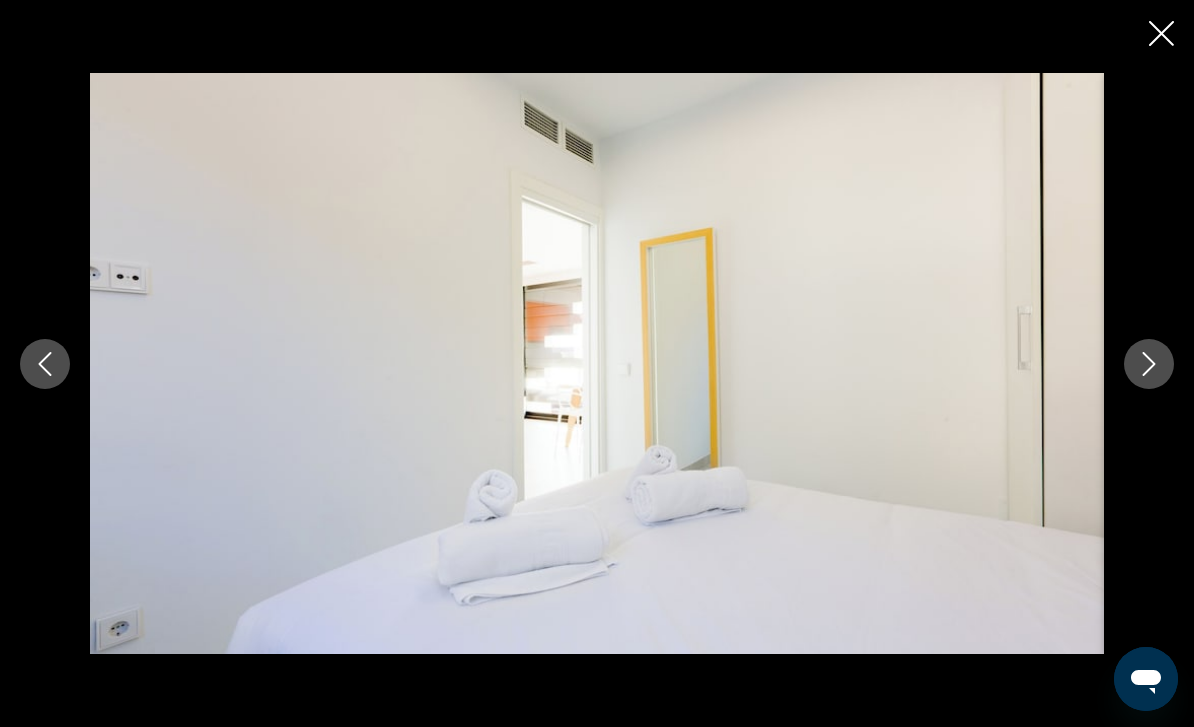 click at bounding box center [1149, 364] 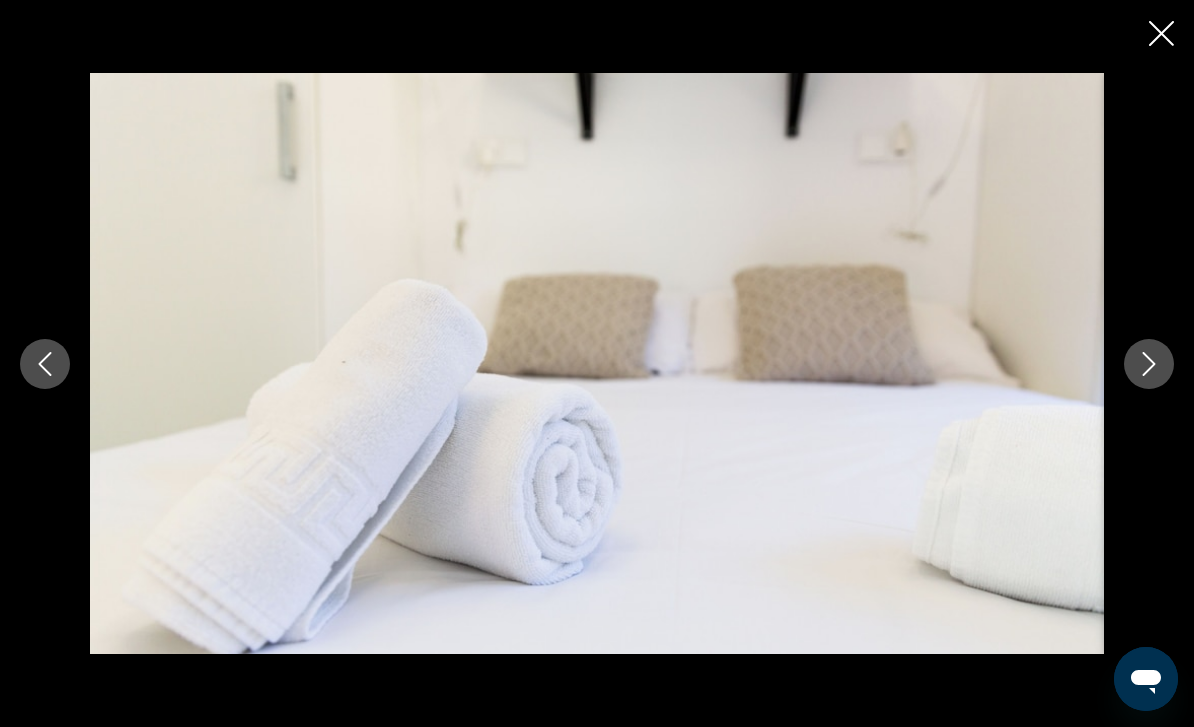 click at bounding box center [1149, 364] 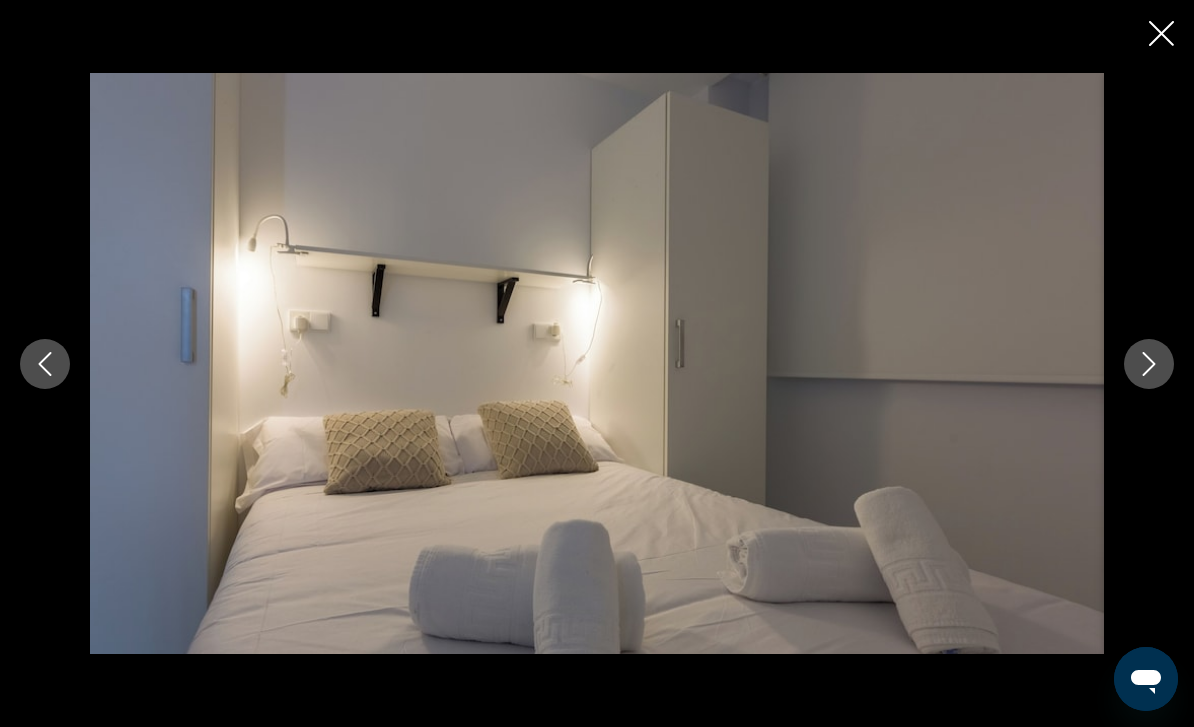 click at bounding box center (1149, 364) 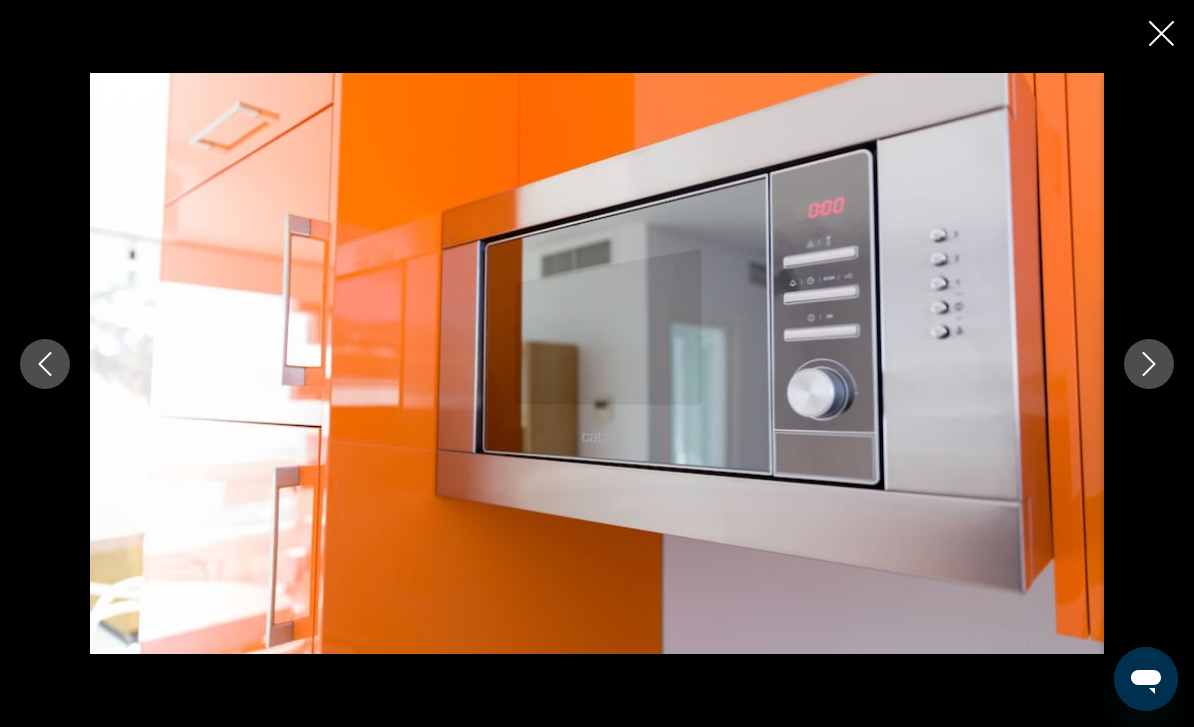 click 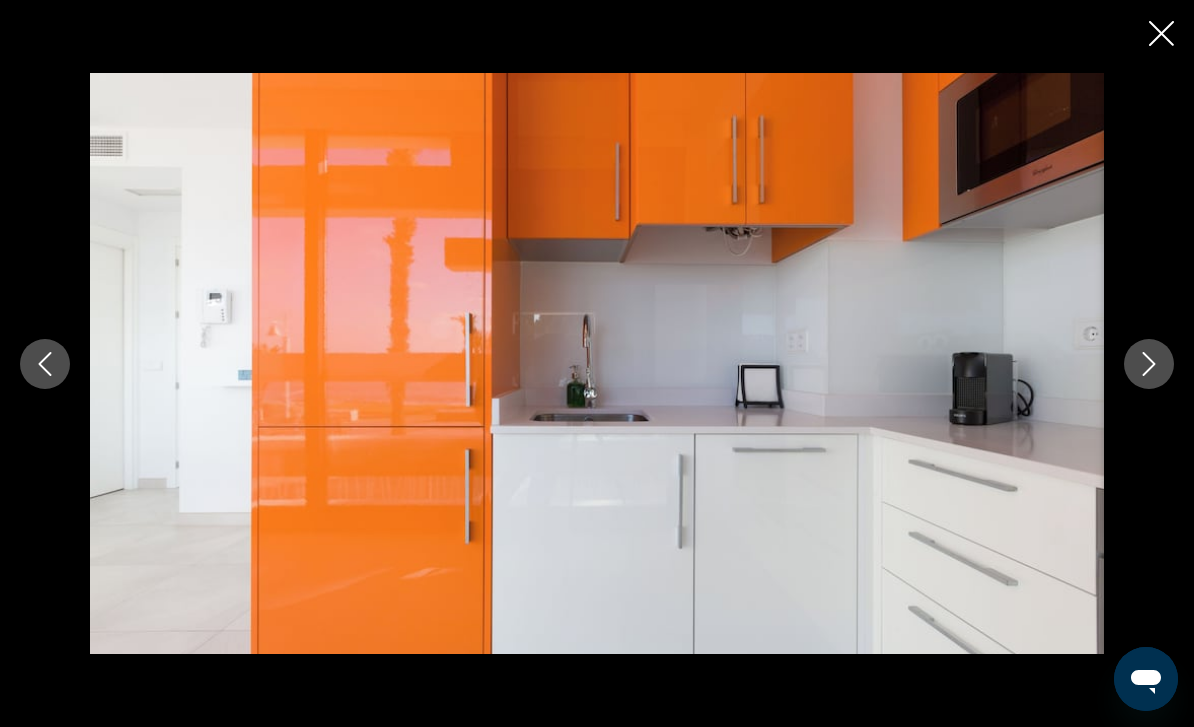 click at bounding box center [1149, 364] 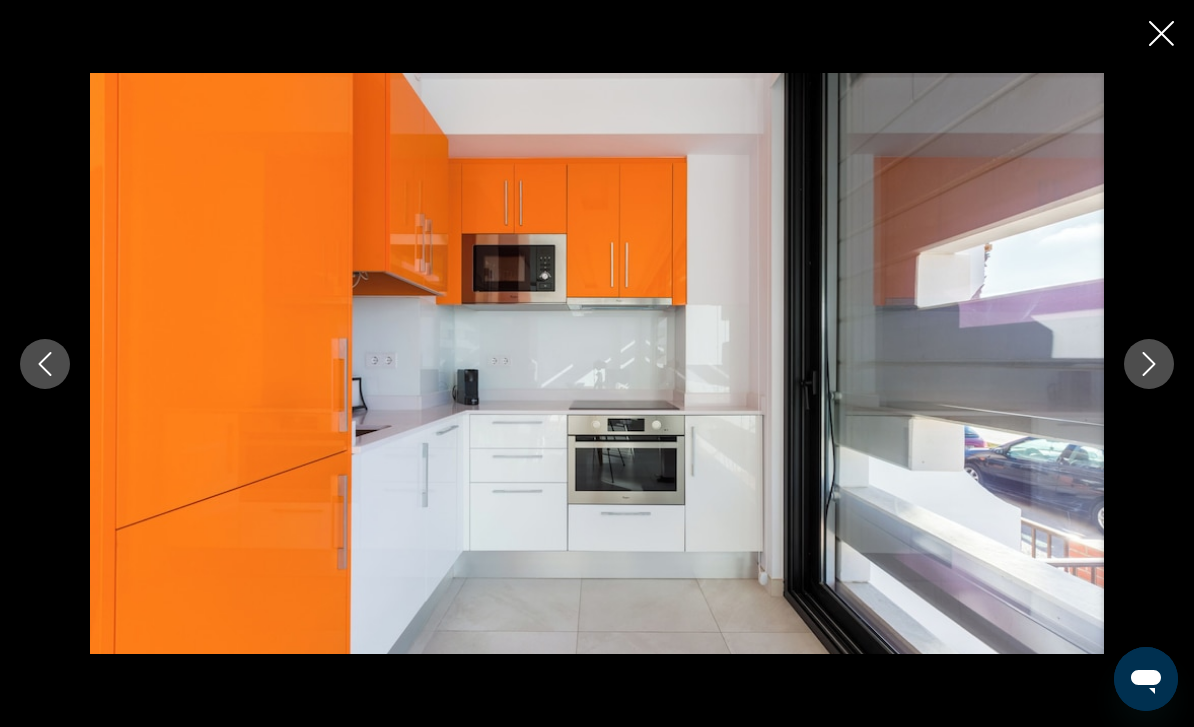 click 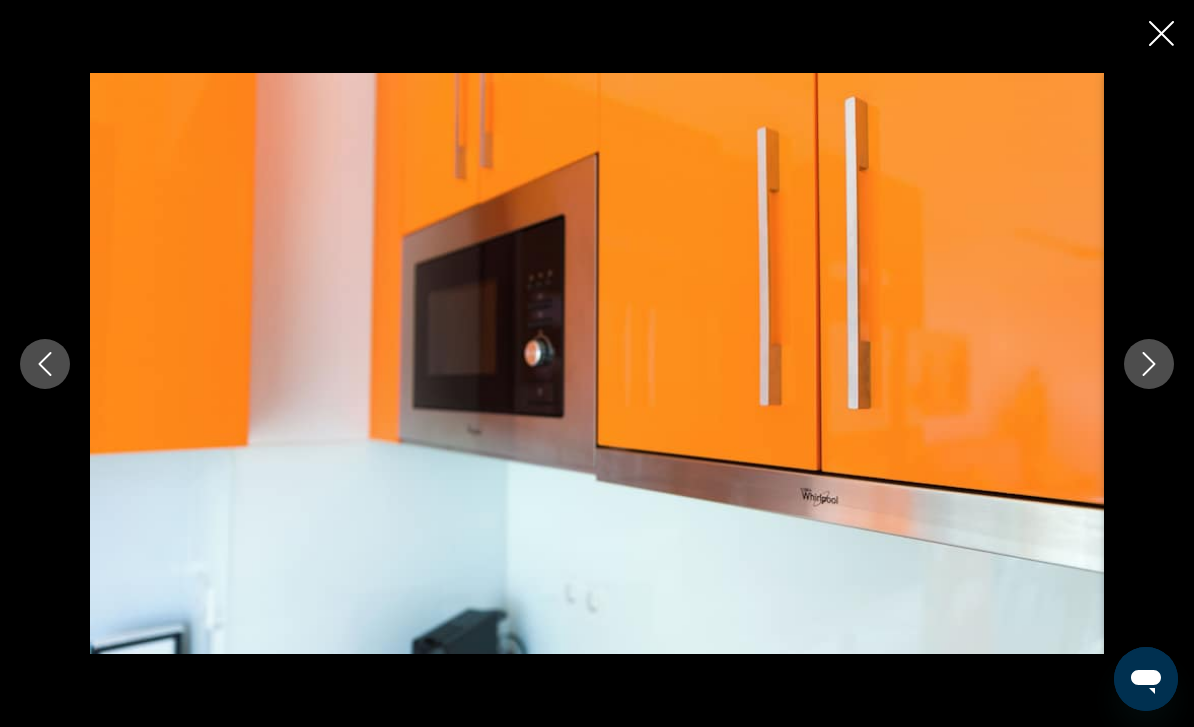 click 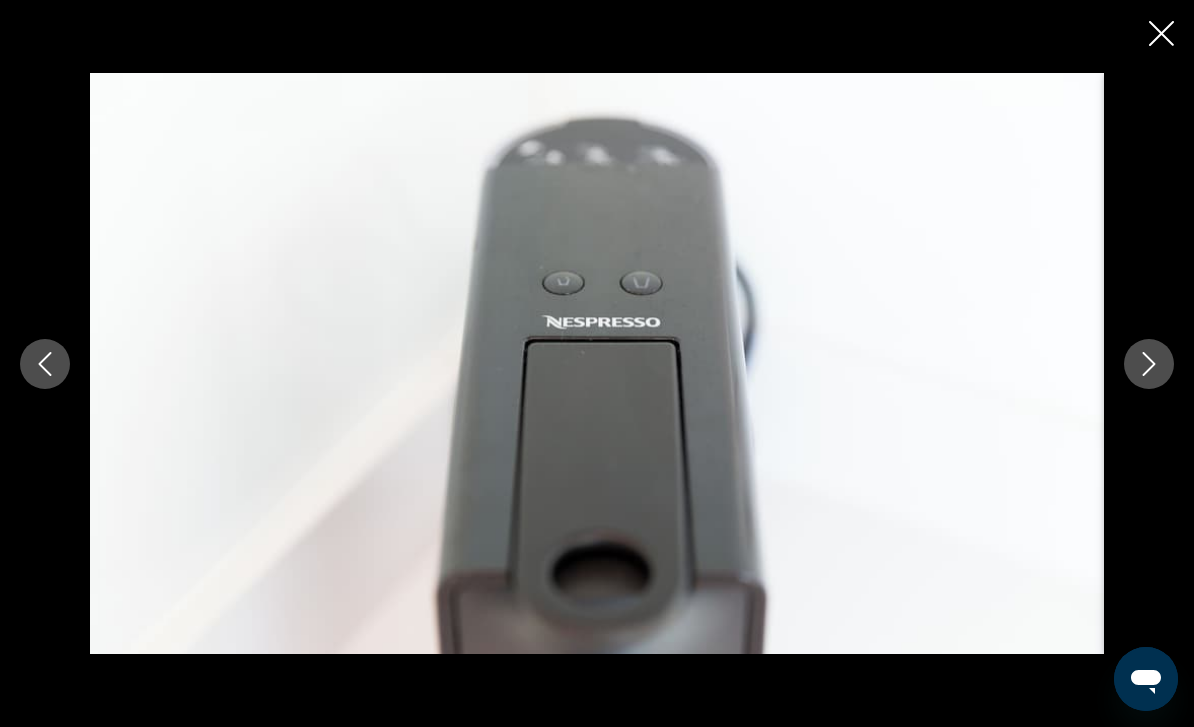 click 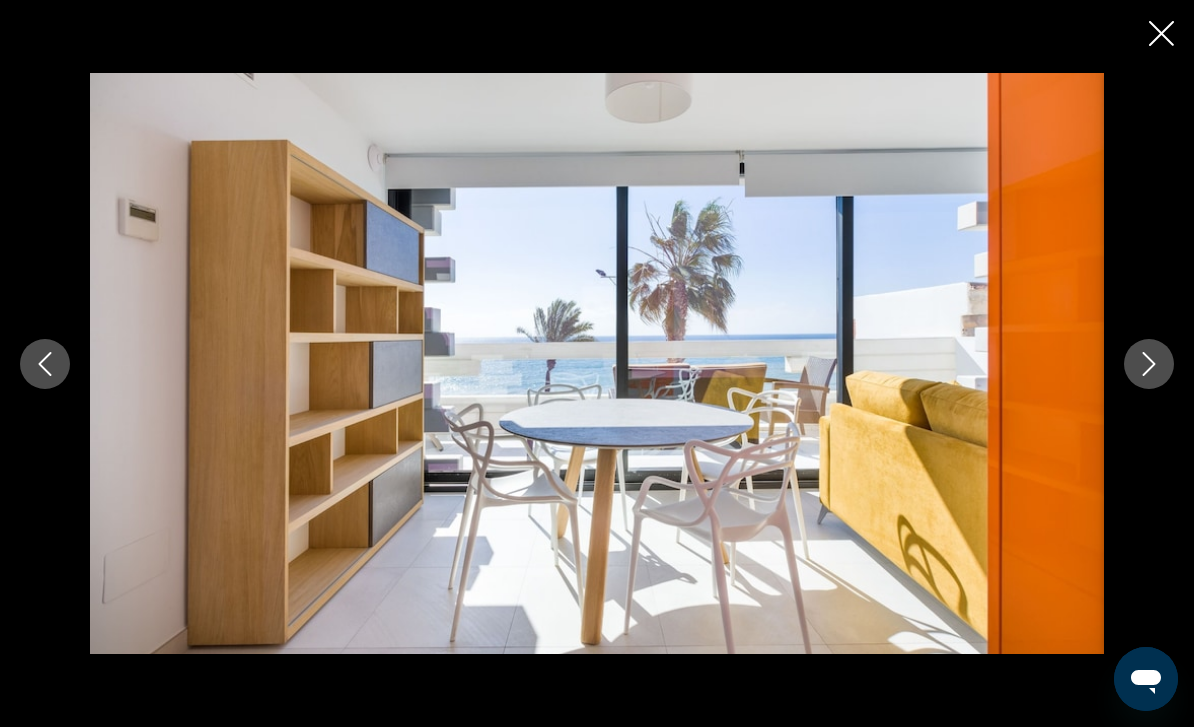 click at bounding box center [1149, 364] 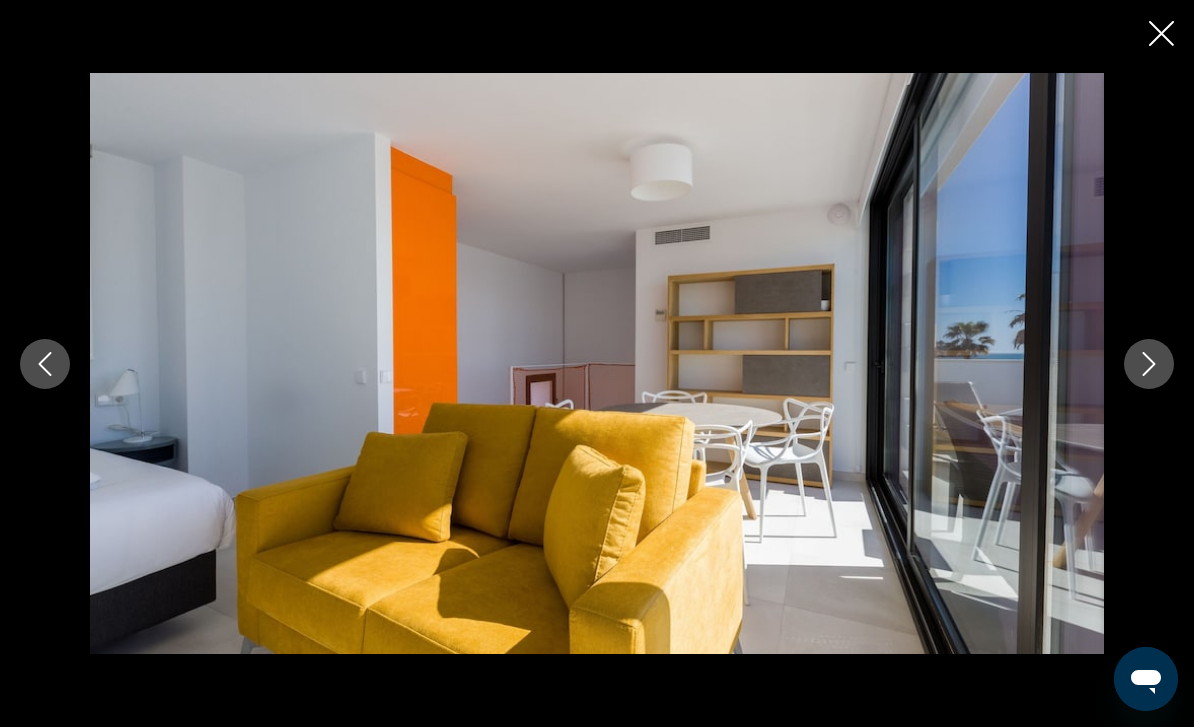 click at bounding box center (1149, 364) 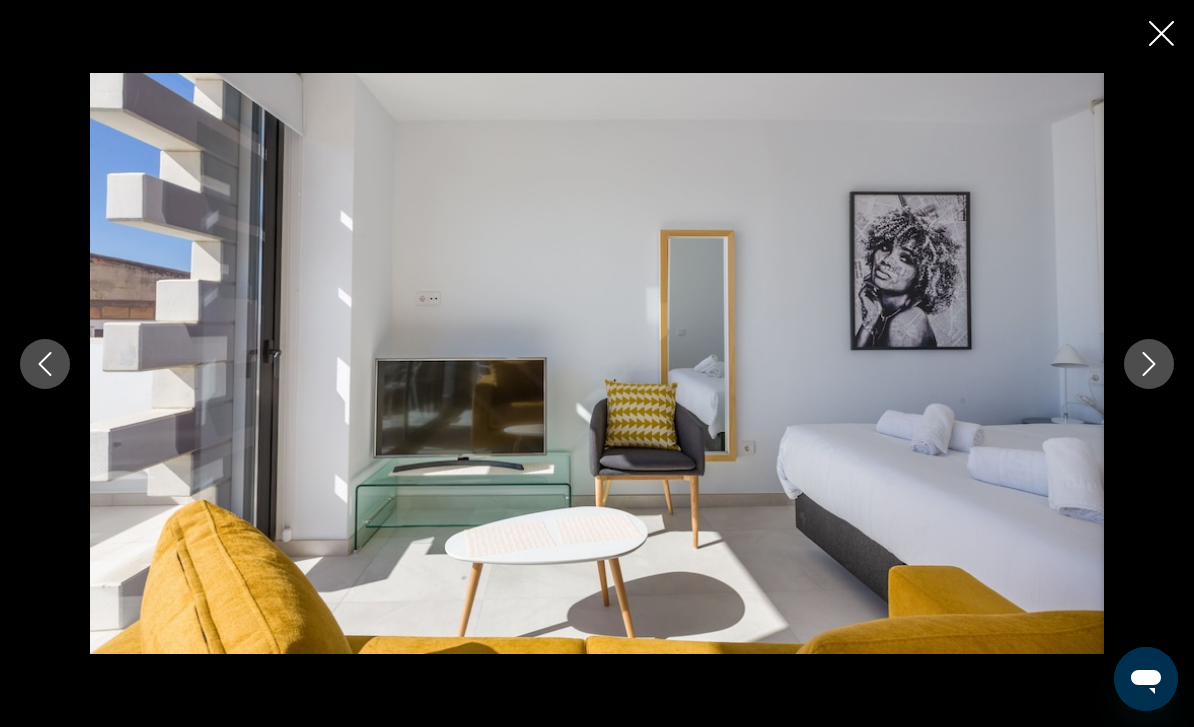 click 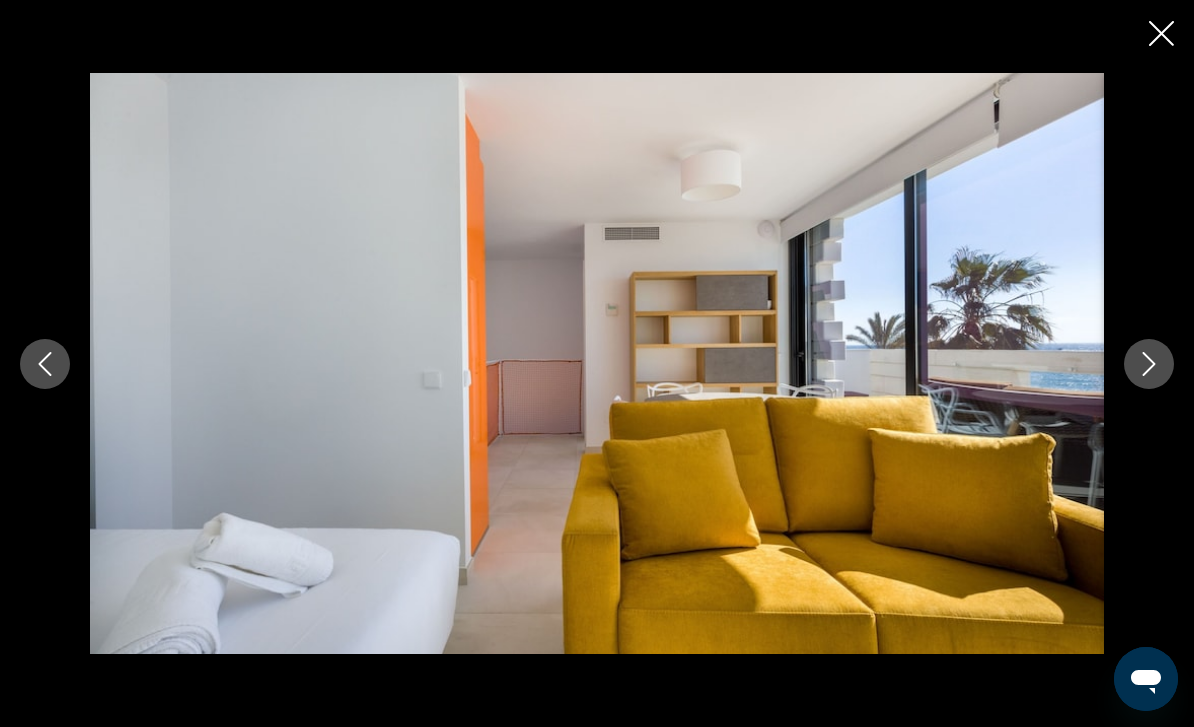 click 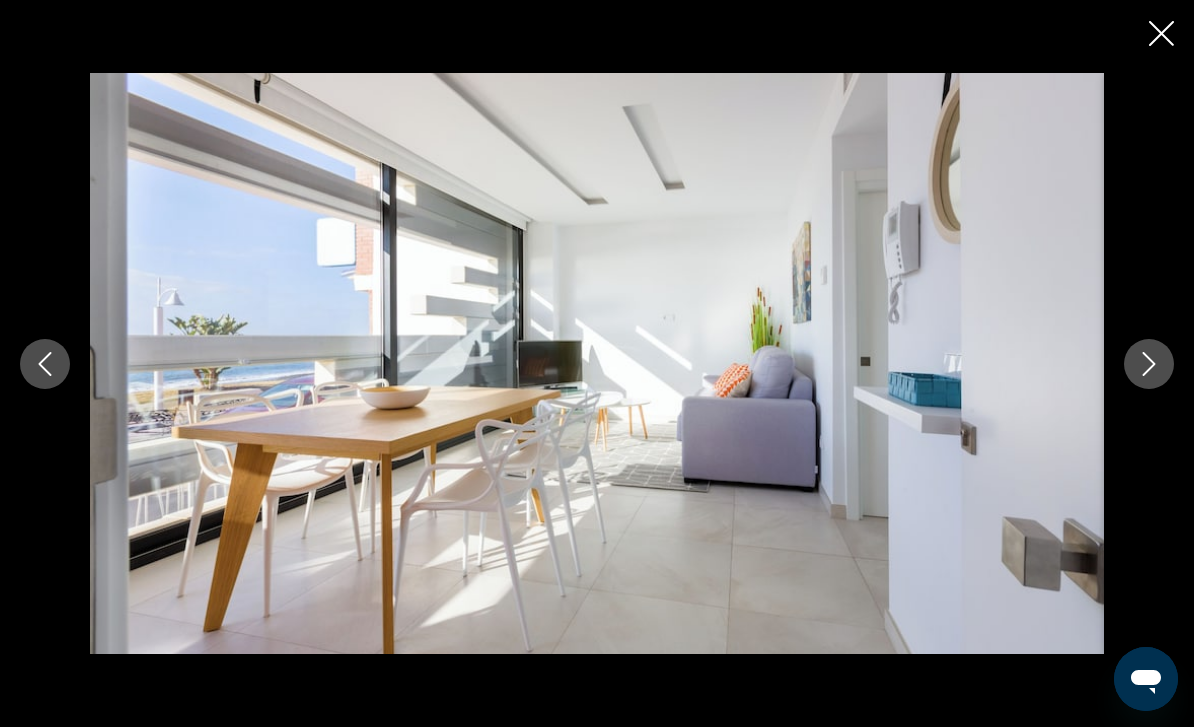 click at bounding box center [1149, 364] 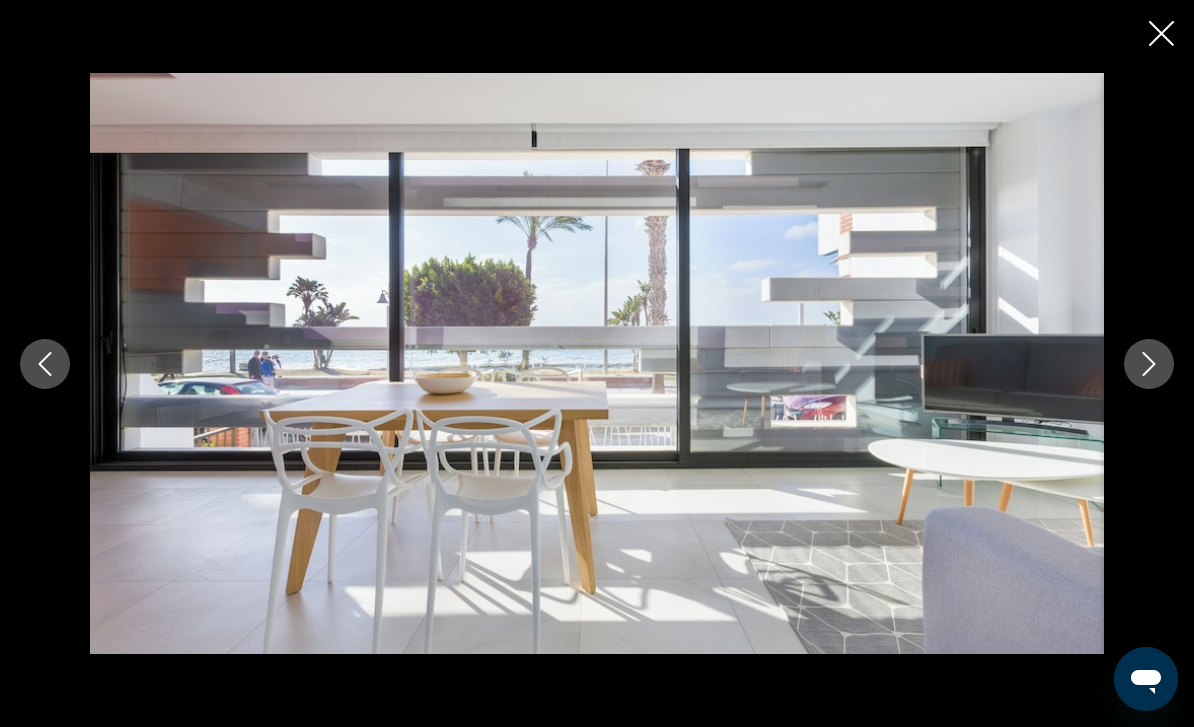 click at bounding box center [1149, 364] 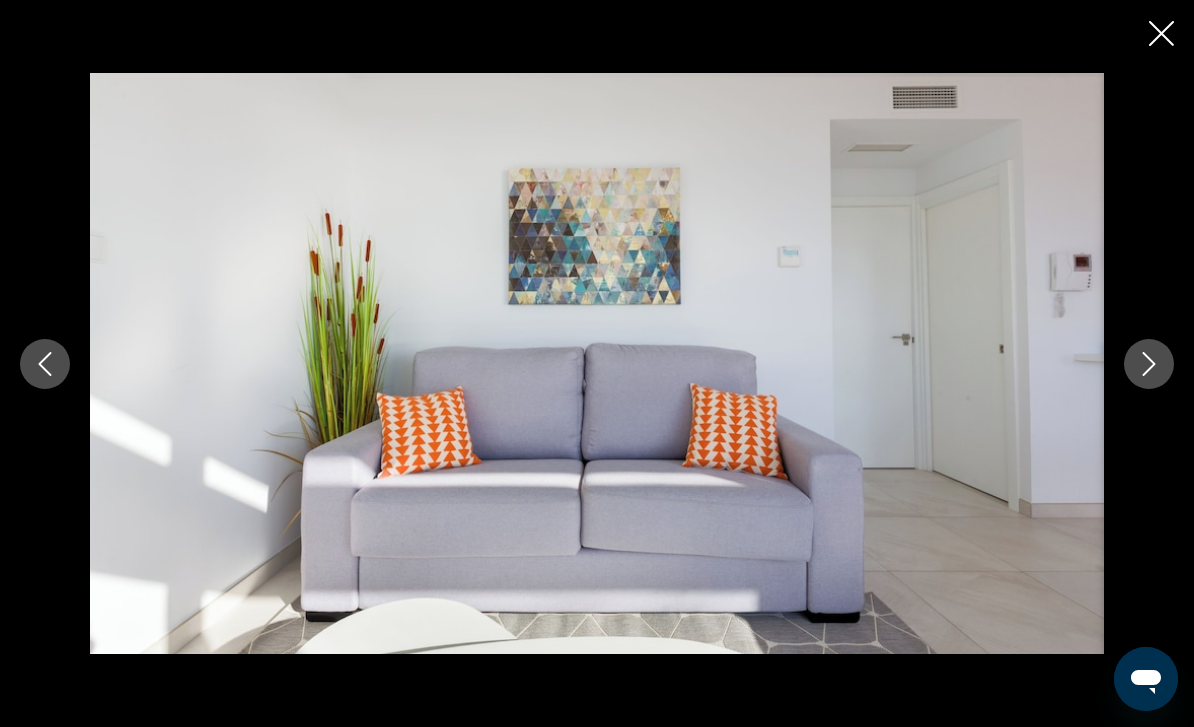 click at bounding box center [1149, 364] 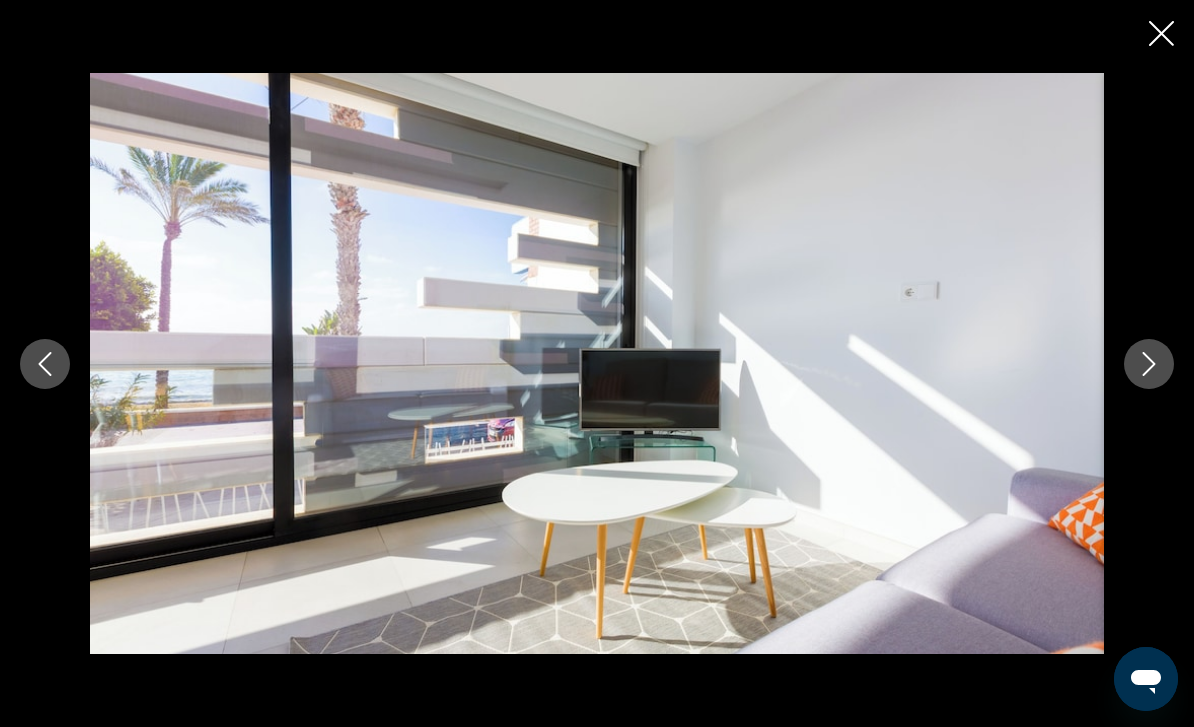 click at bounding box center [1149, 364] 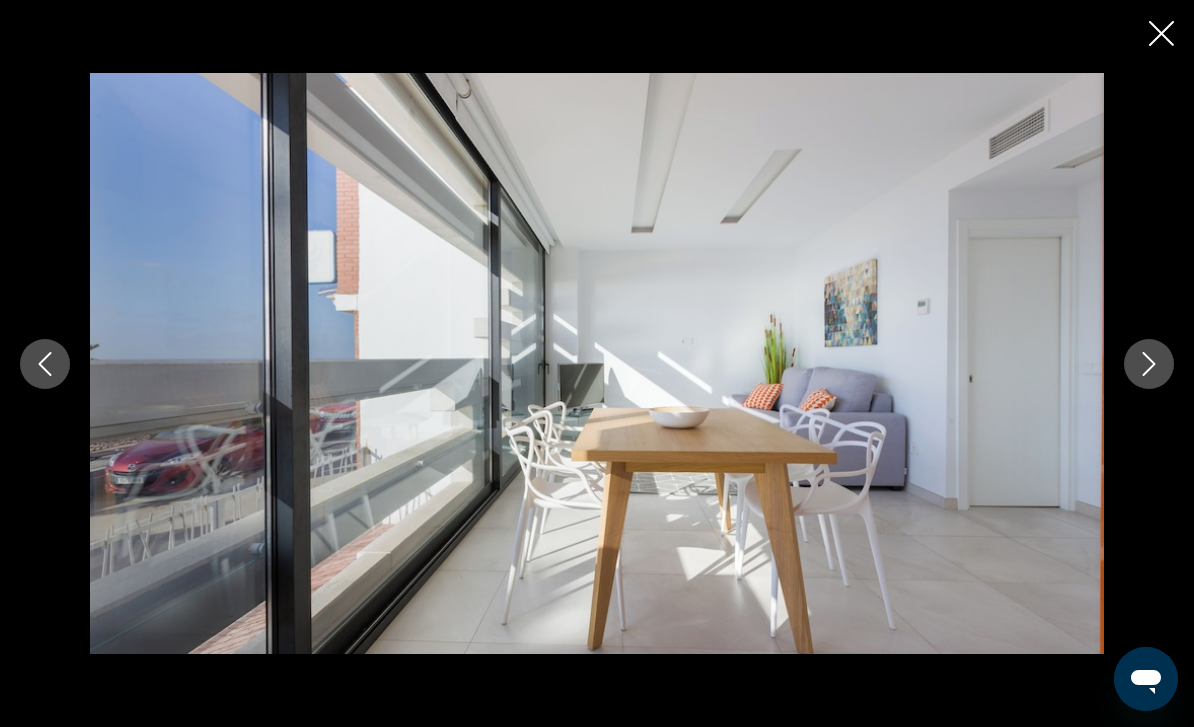 click at bounding box center [597, 364] 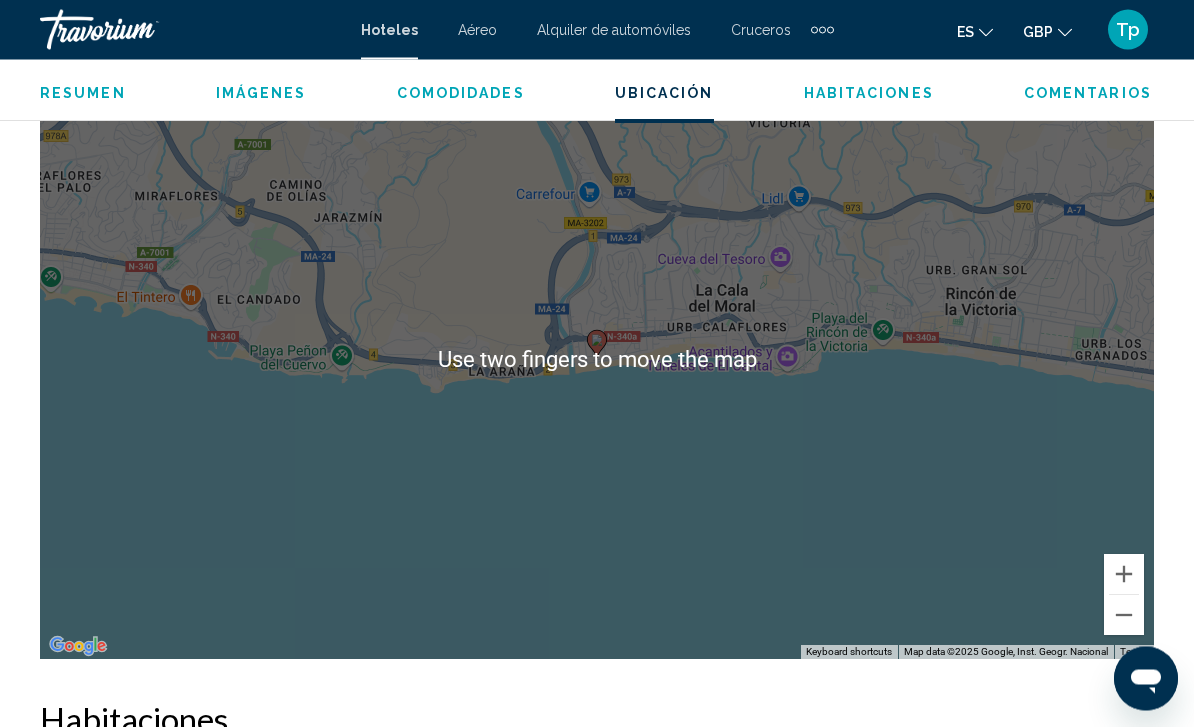 scroll, scrollTop: 2304, scrollLeft: 0, axis: vertical 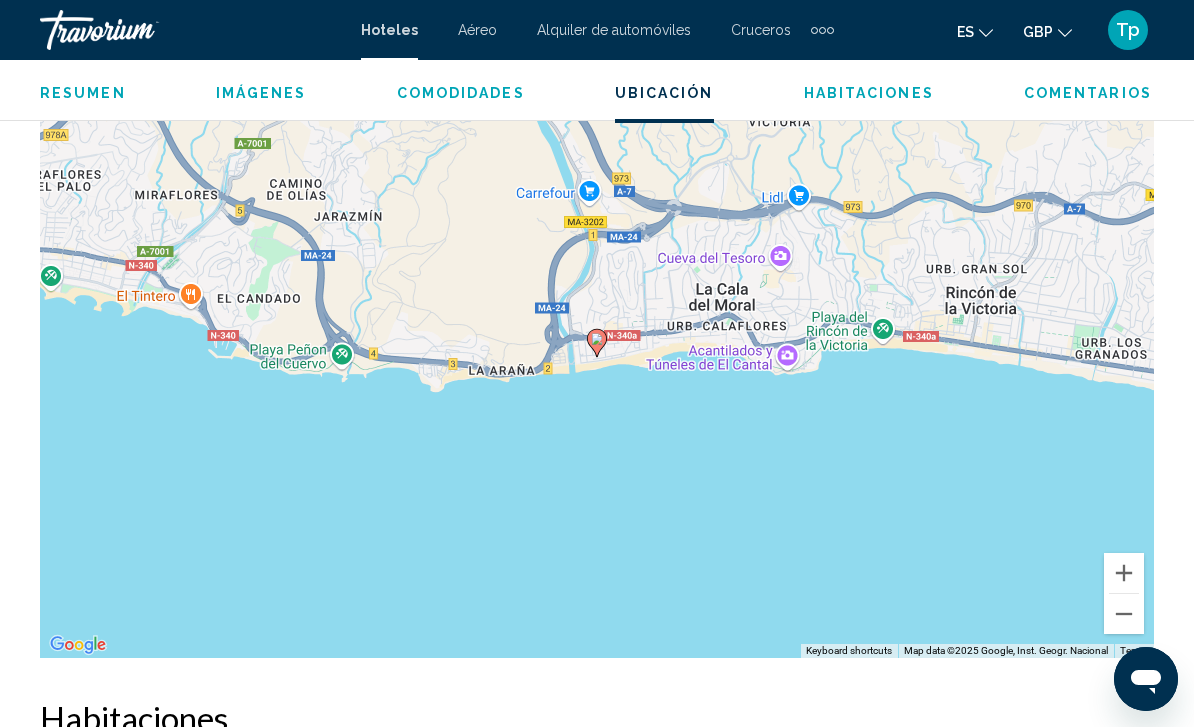 click at bounding box center (1124, 614) 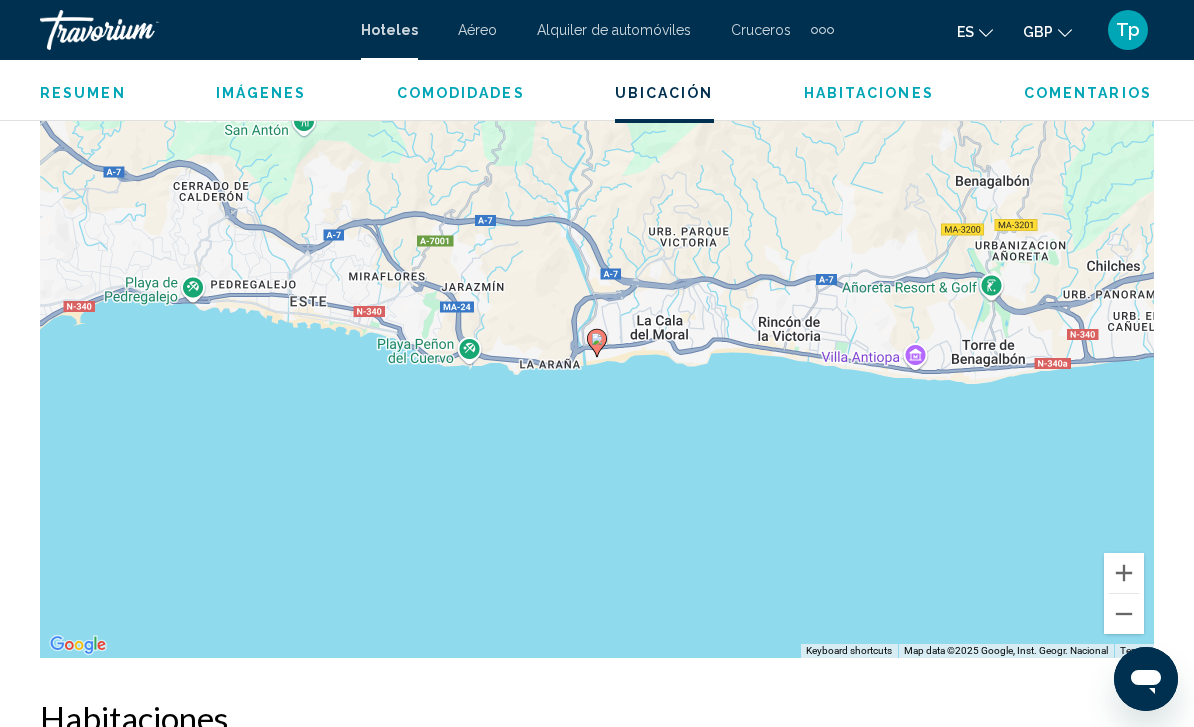 click at bounding box center [1124, 614] 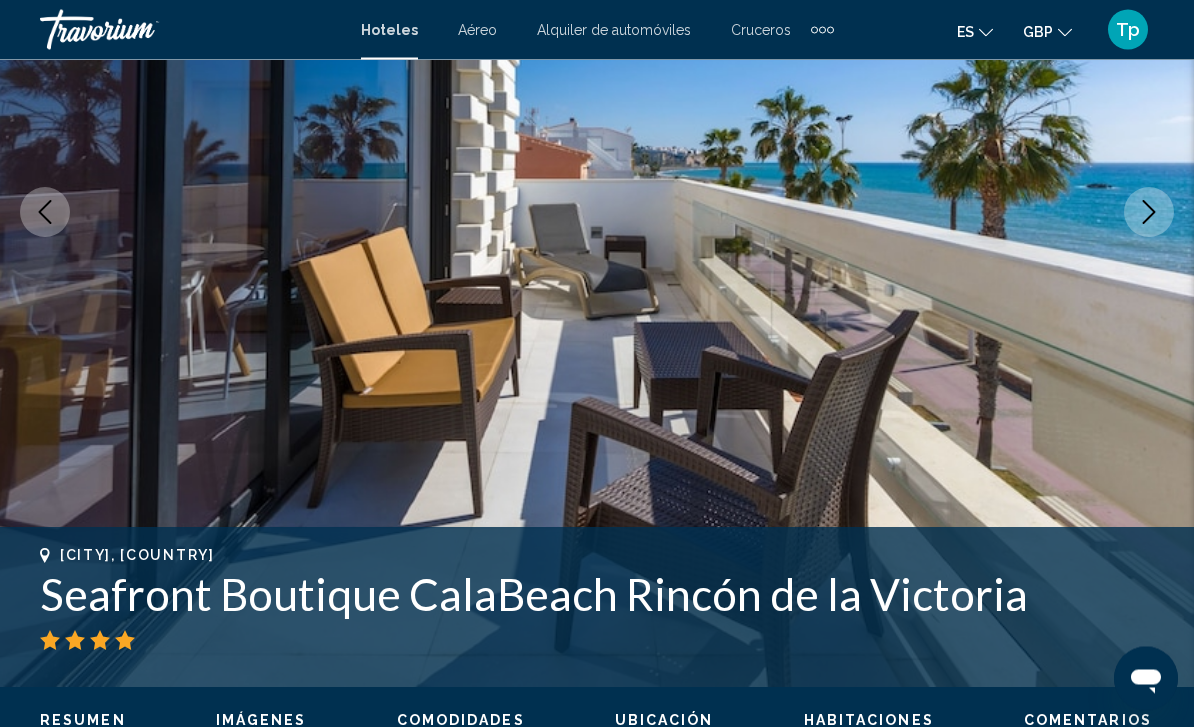 scroll, scrollTop: 271, scrollLeft: 0, axis: vertical 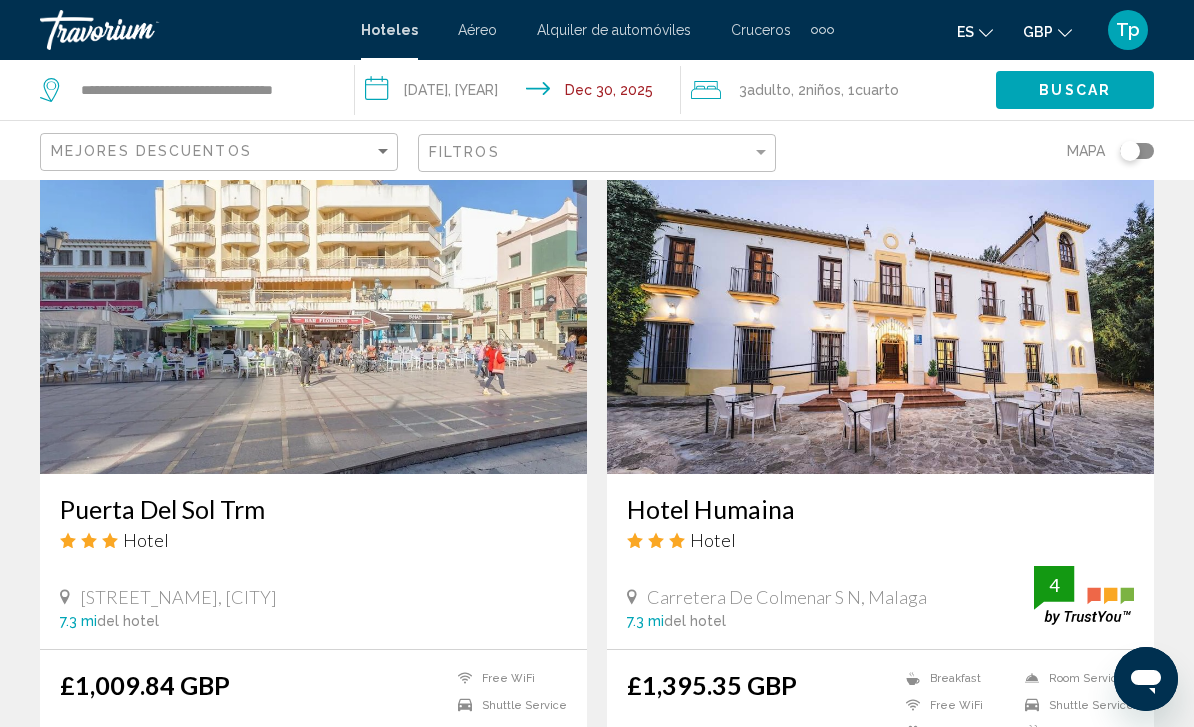 click at bounding box center (313, 314) 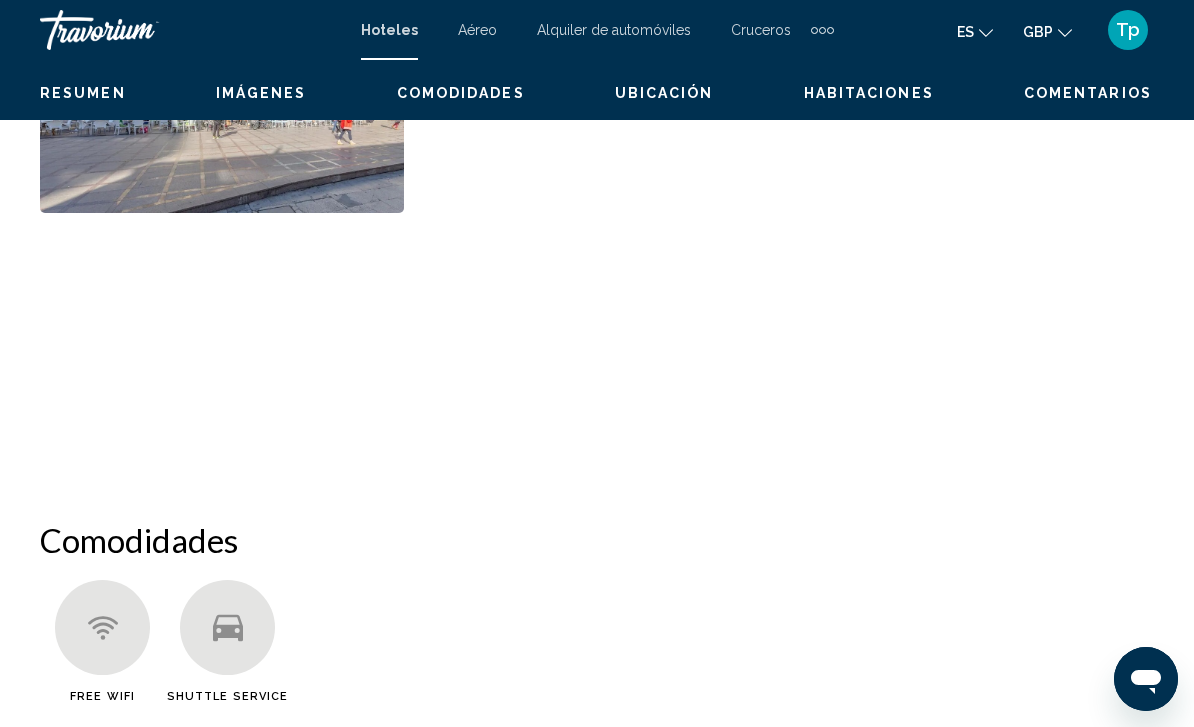 scroll, scrollTop: 0, scrollLeft: 0, axis: both 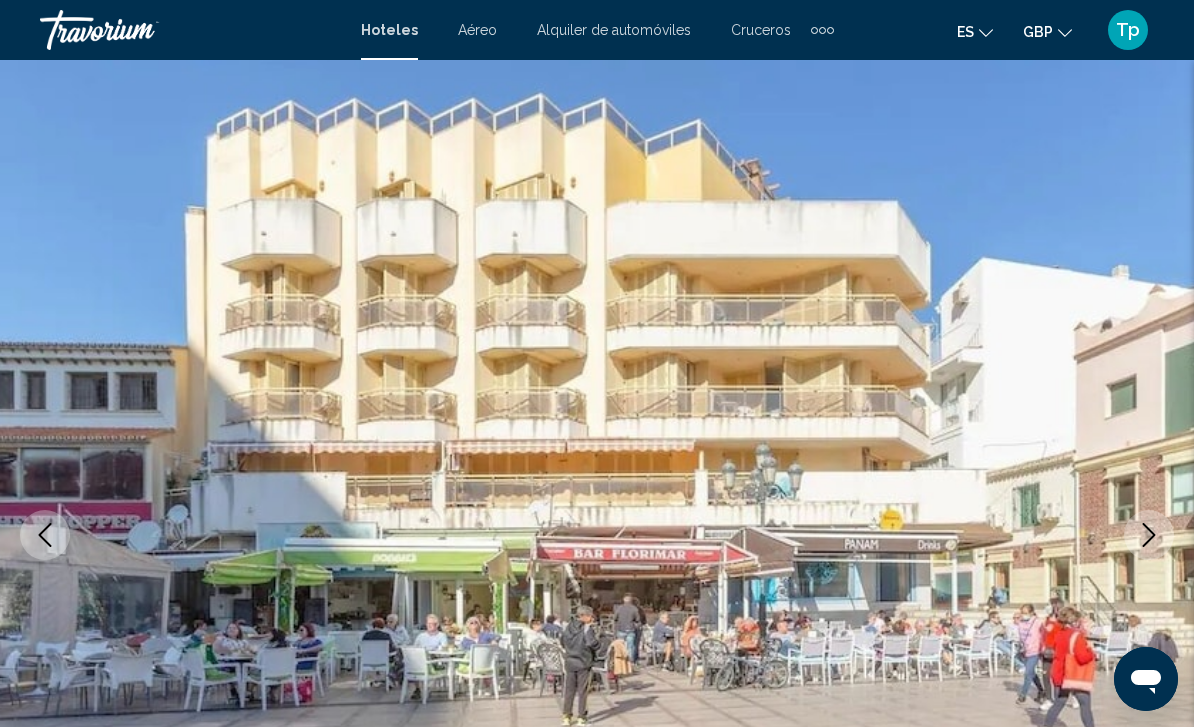 click 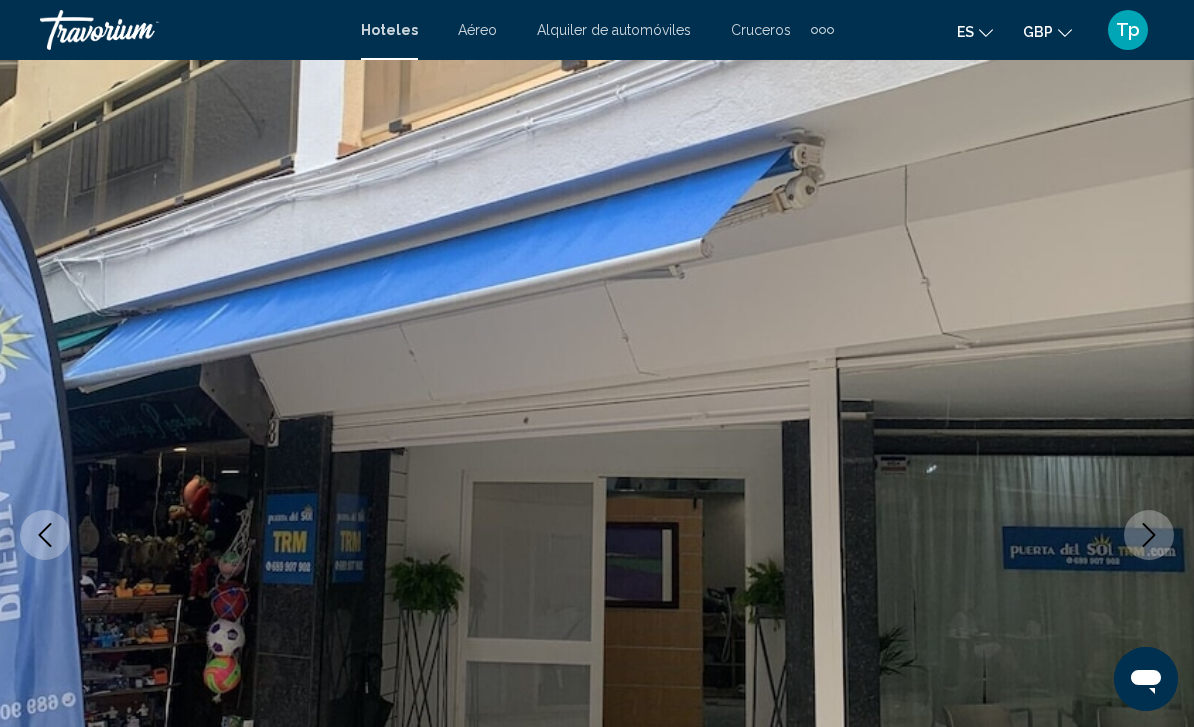 click at bounding box center (1149, 535) 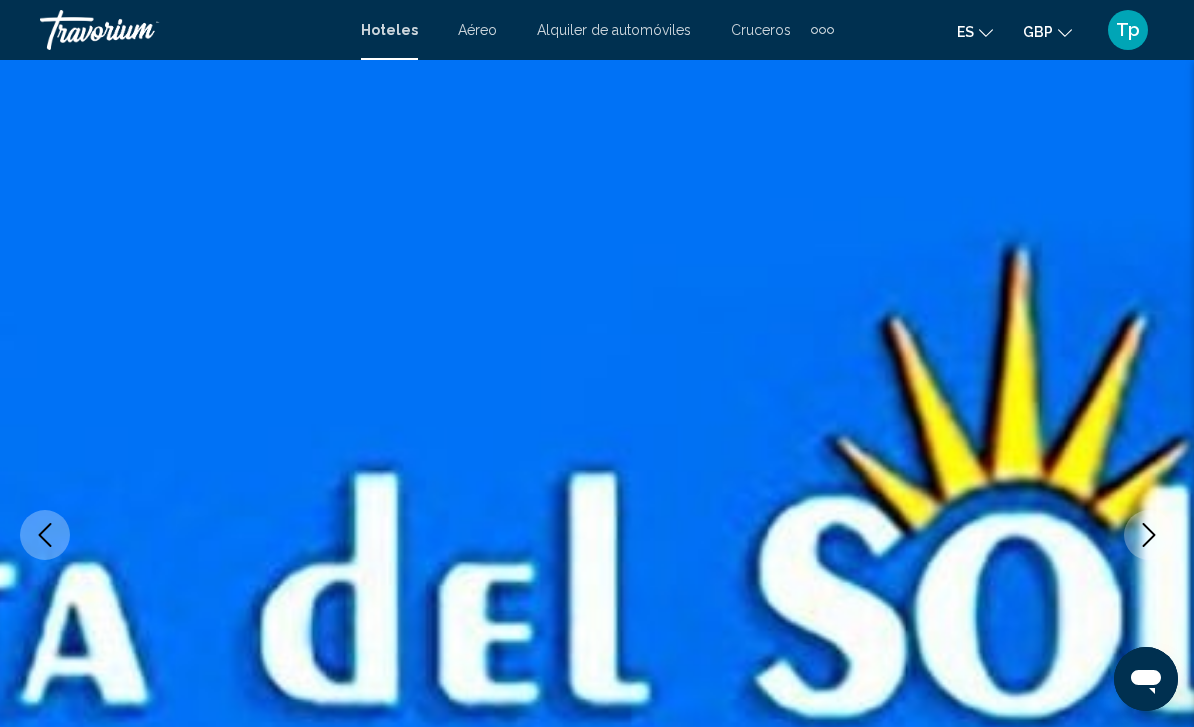 click 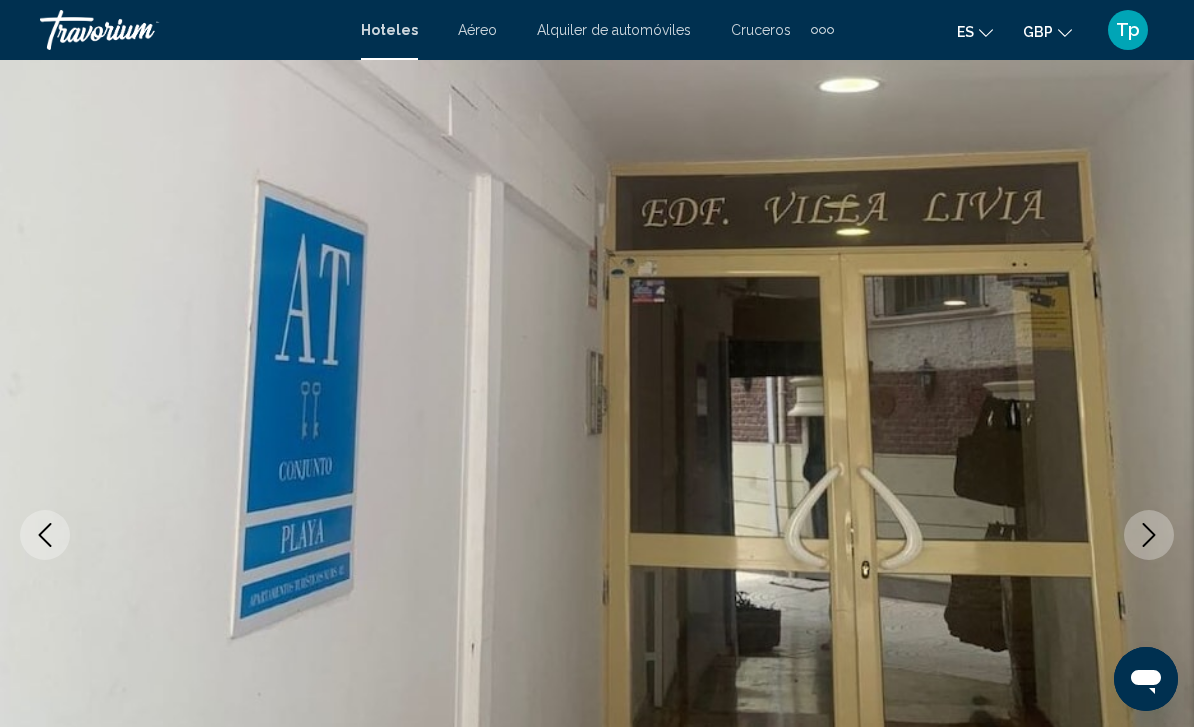 click 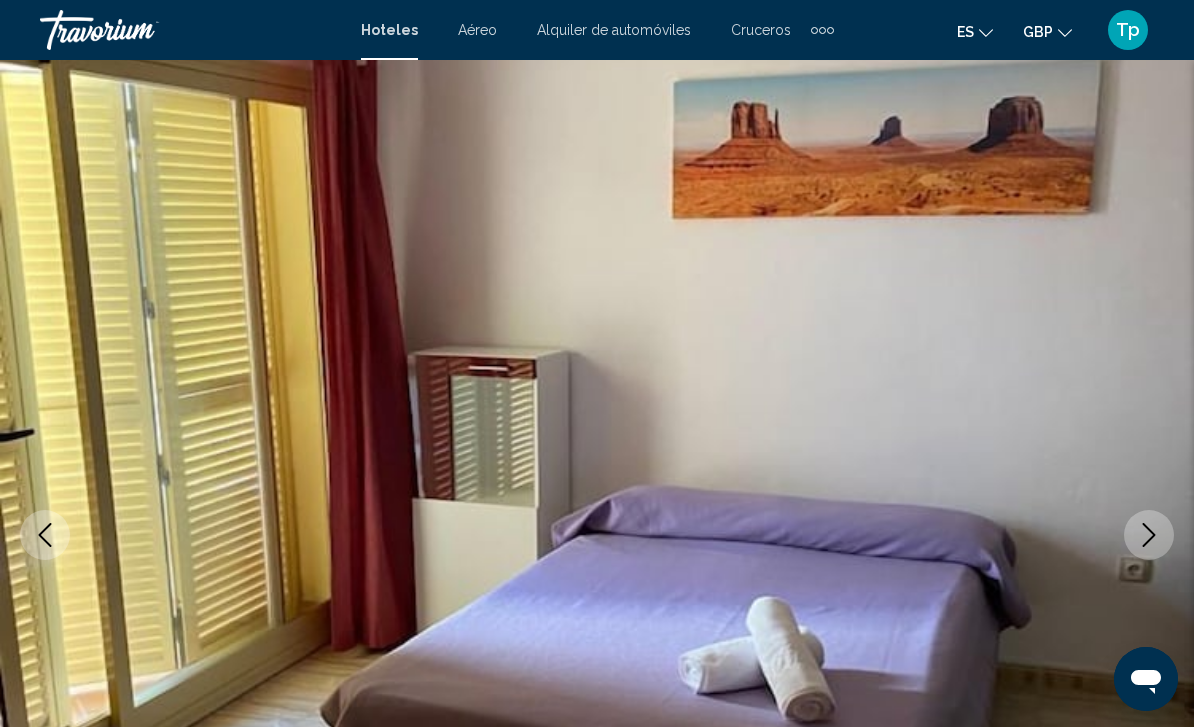 click 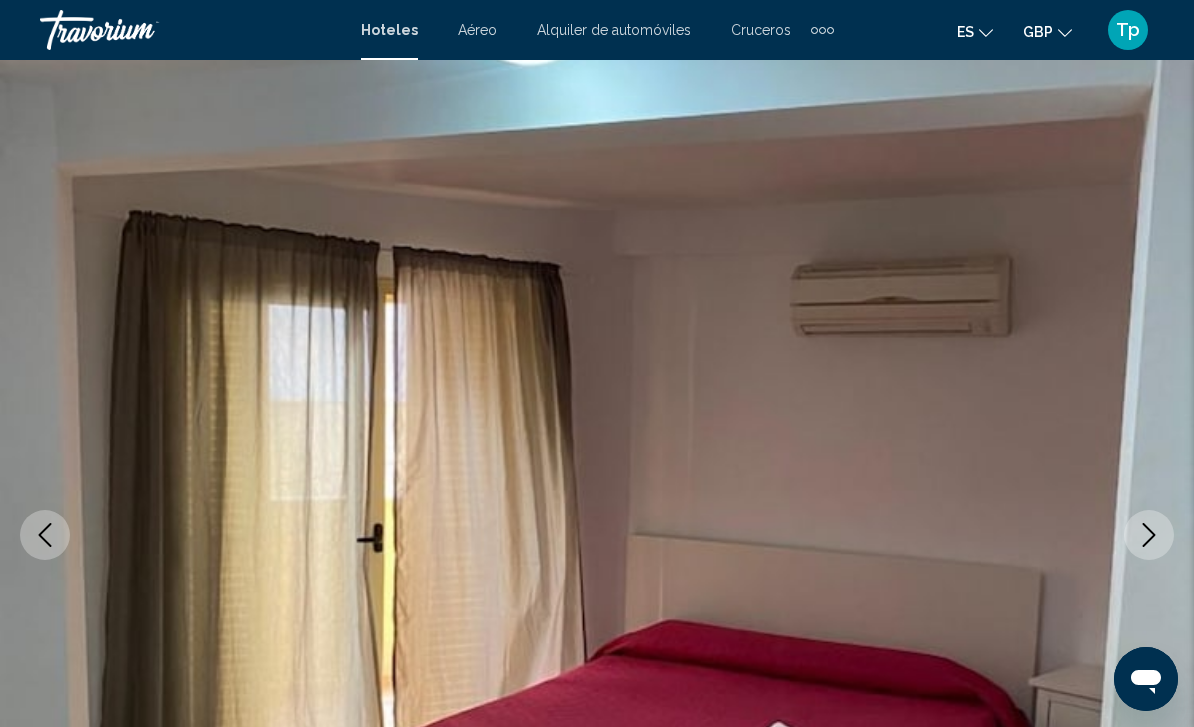 click 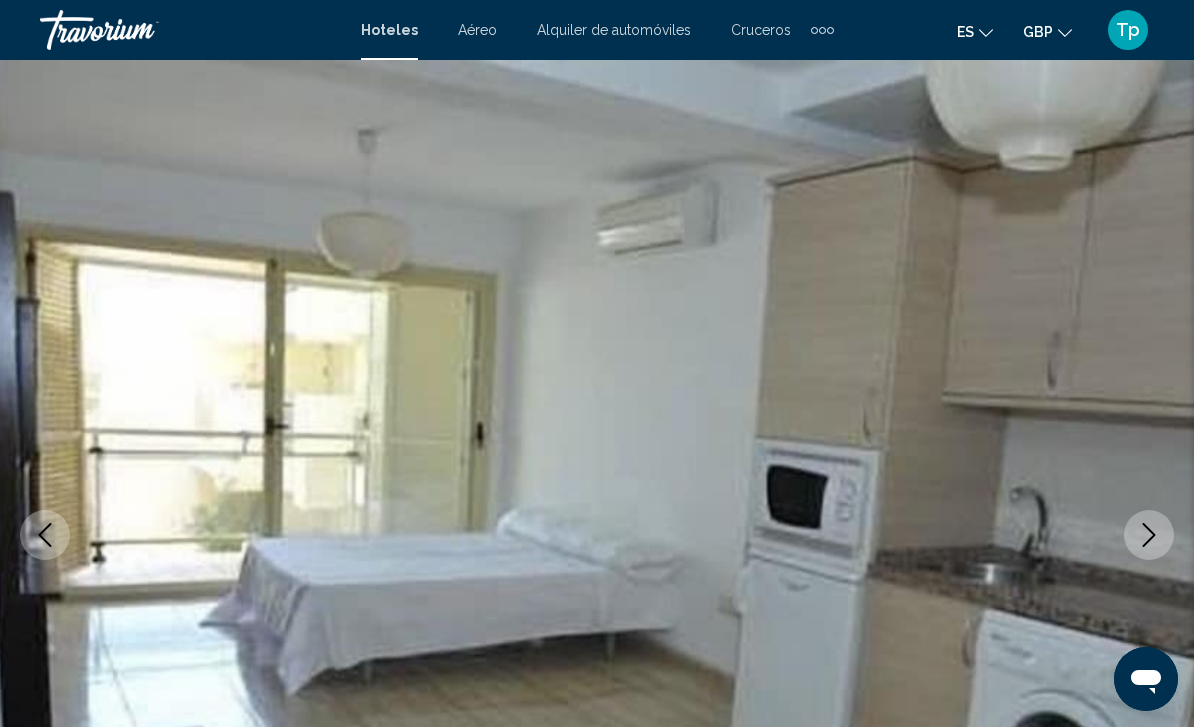 click at bounding box center [1149, 535] 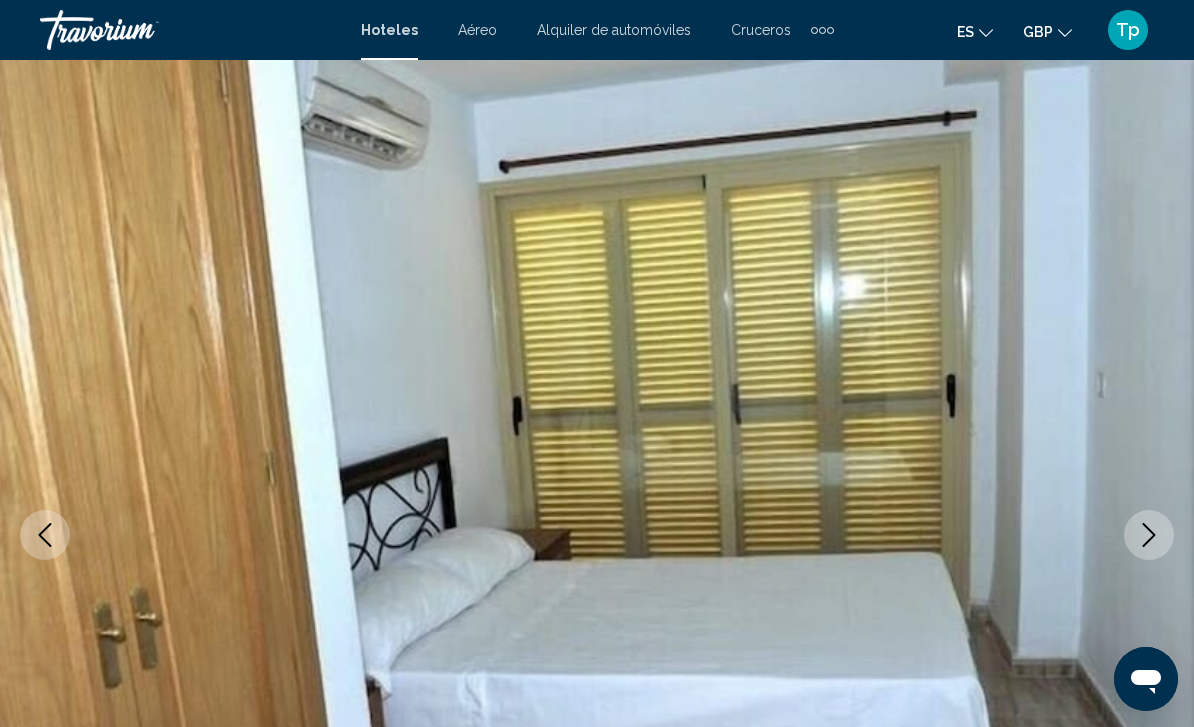 click 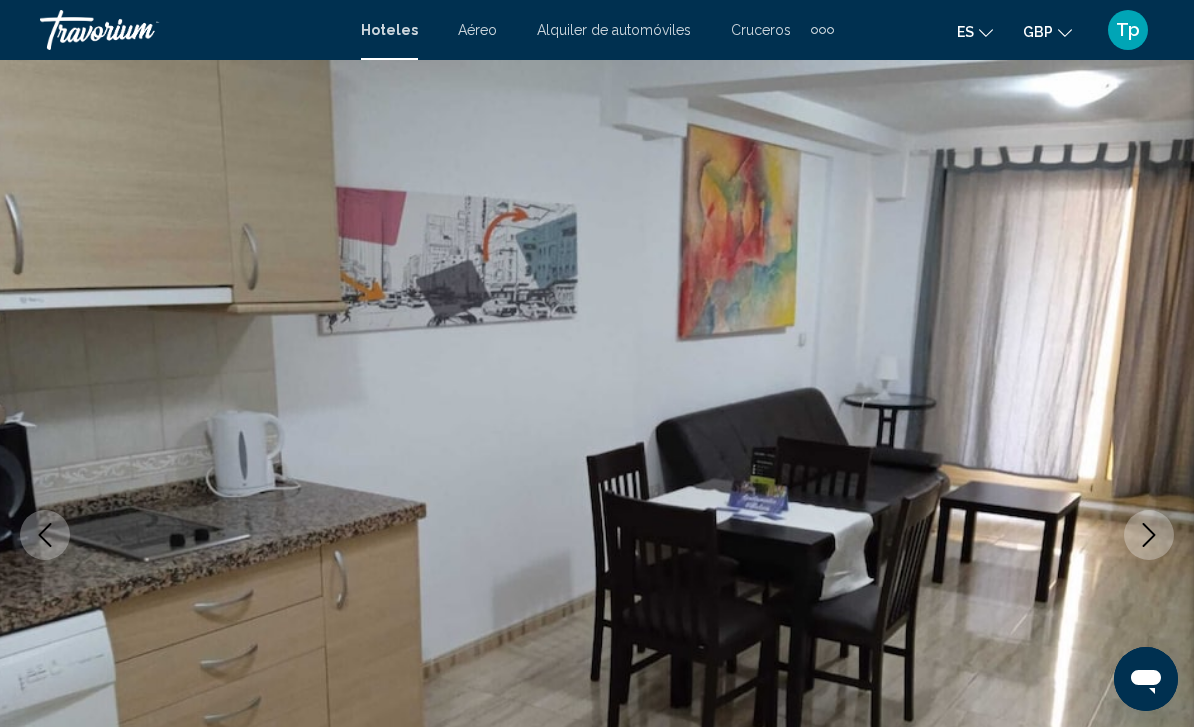 click at bounding box center [1149, 535] 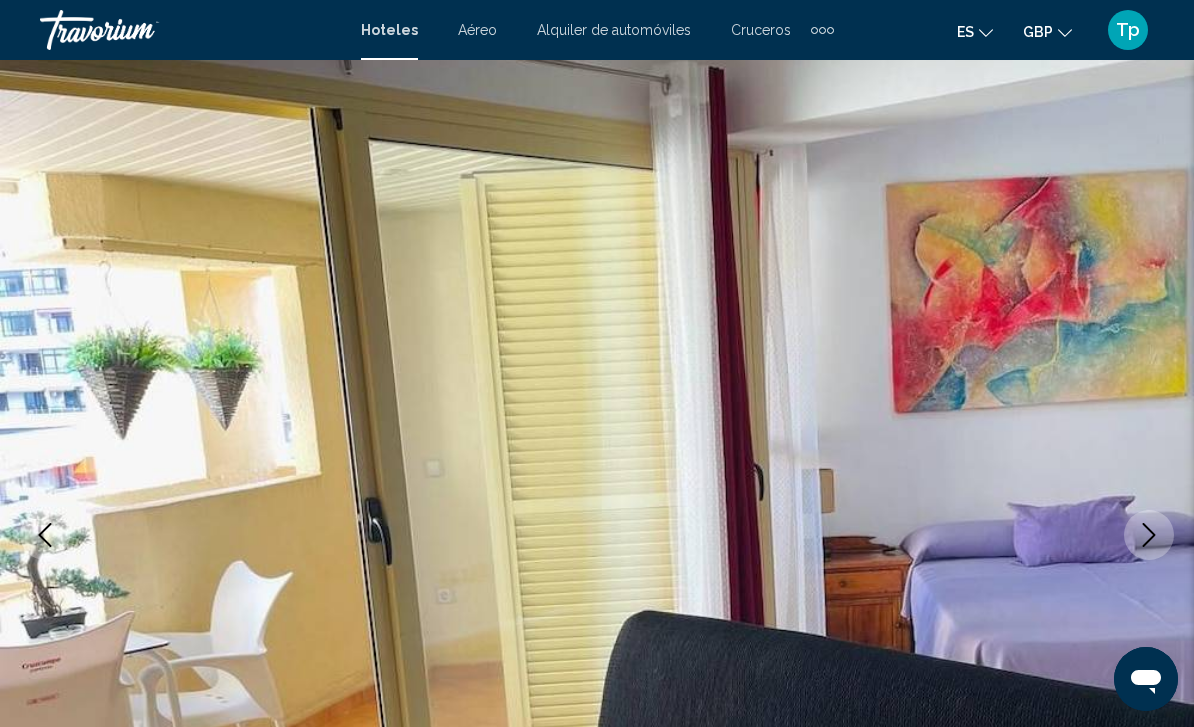 click 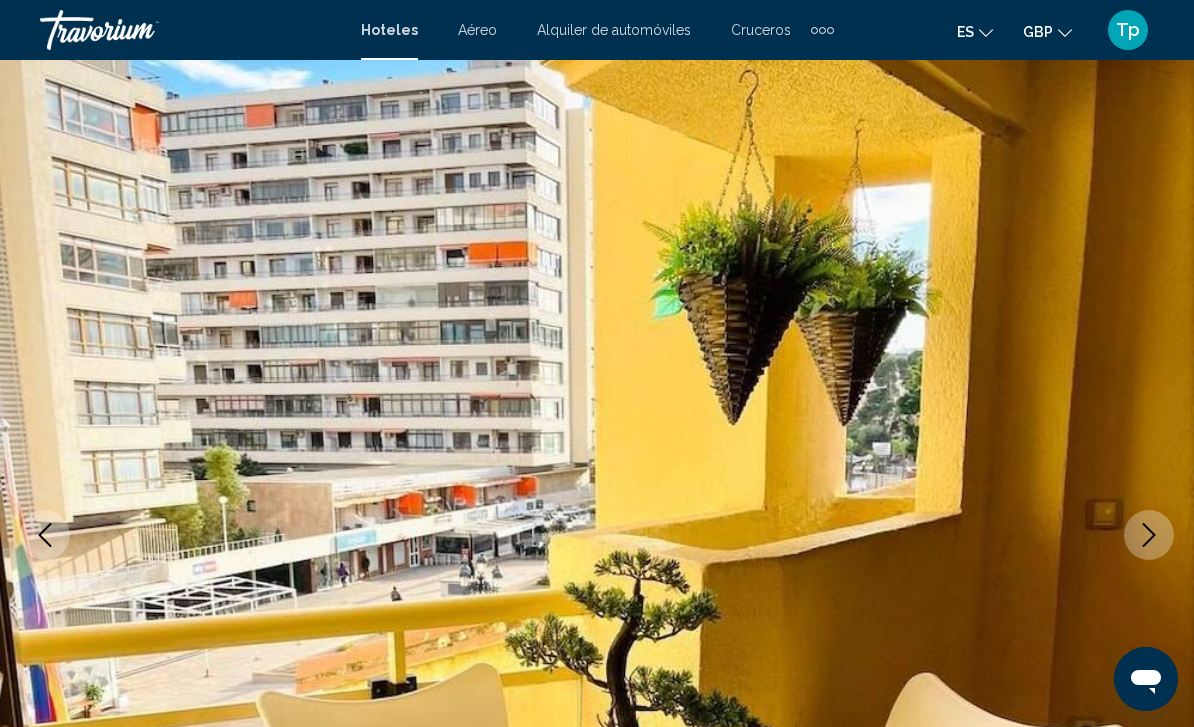 click 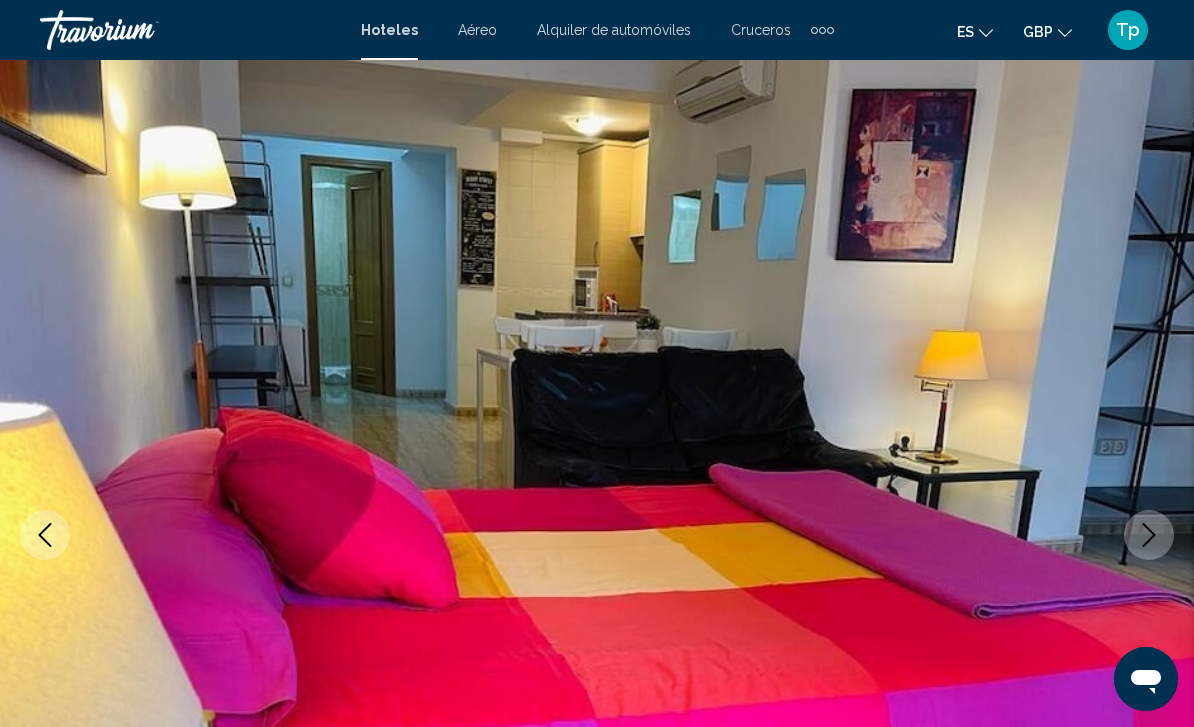 click at bounding box center [597, 535] 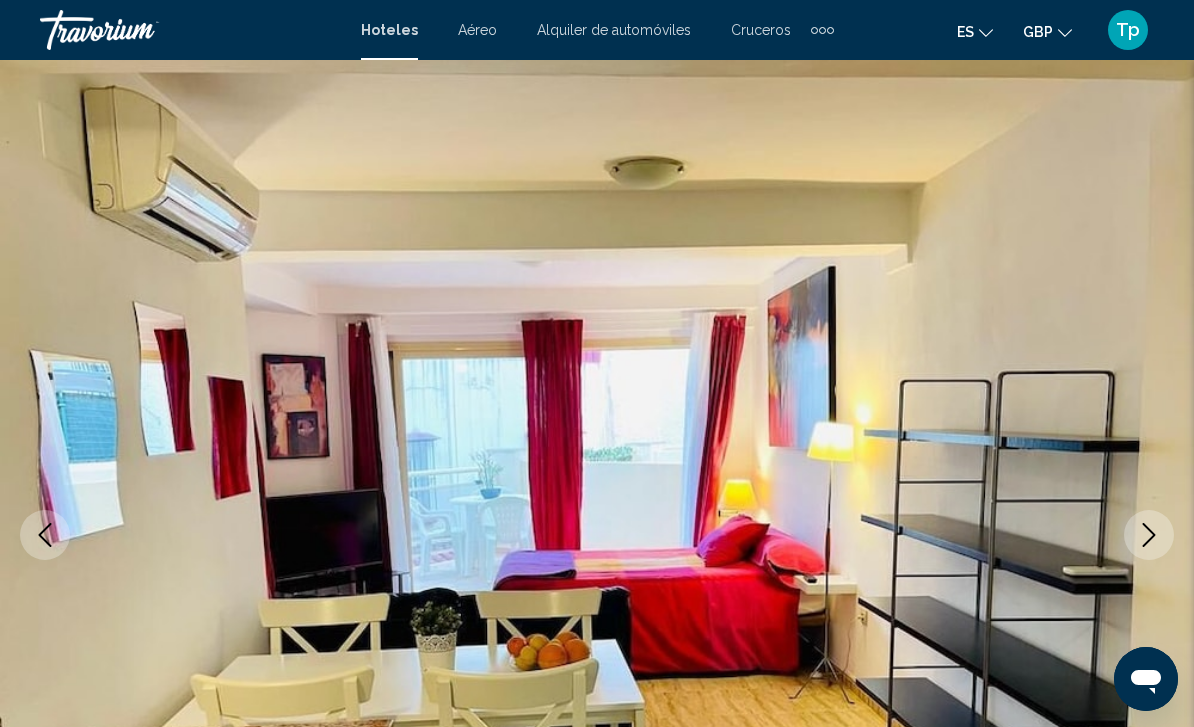 click 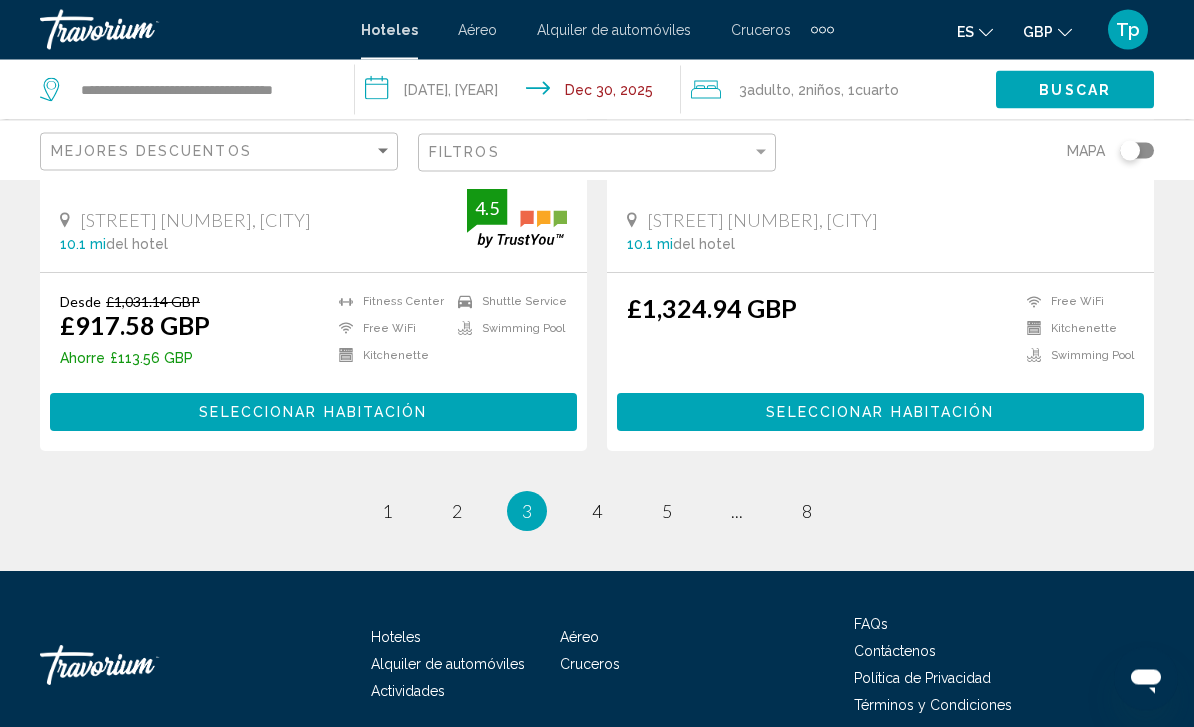scroll, scrollTop: 4085, scrollLeft: 0, axis: vertical 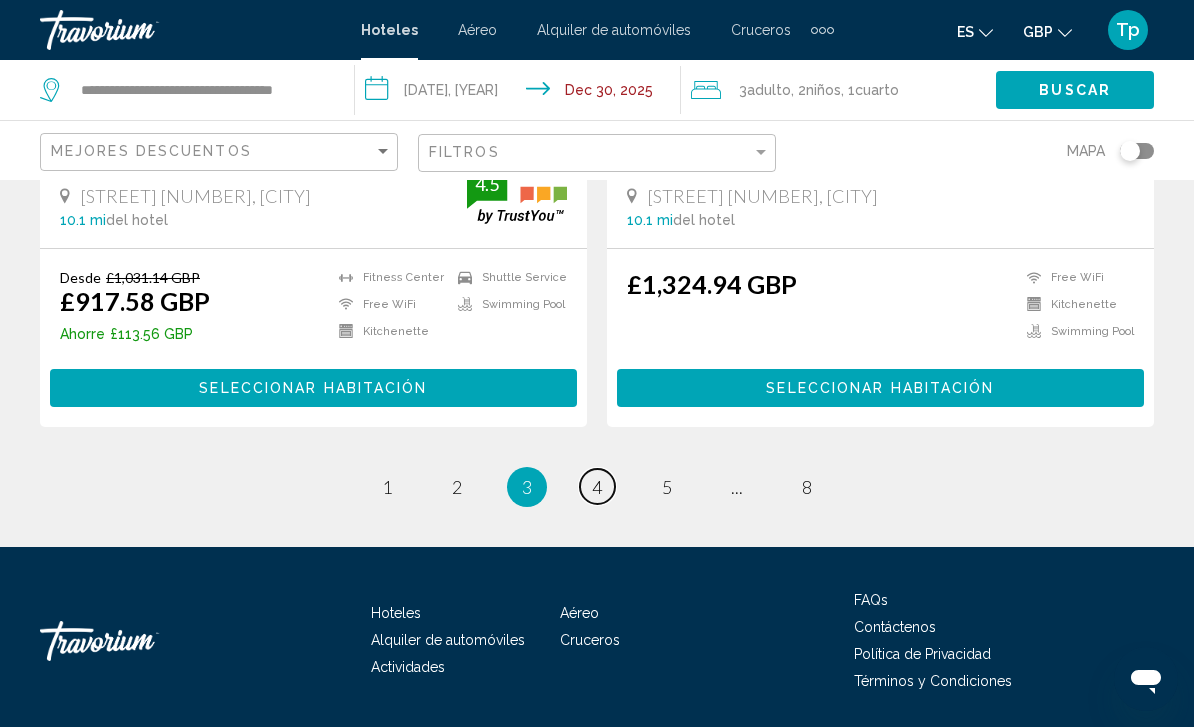 click on "4" at bounding box center (597, 487) 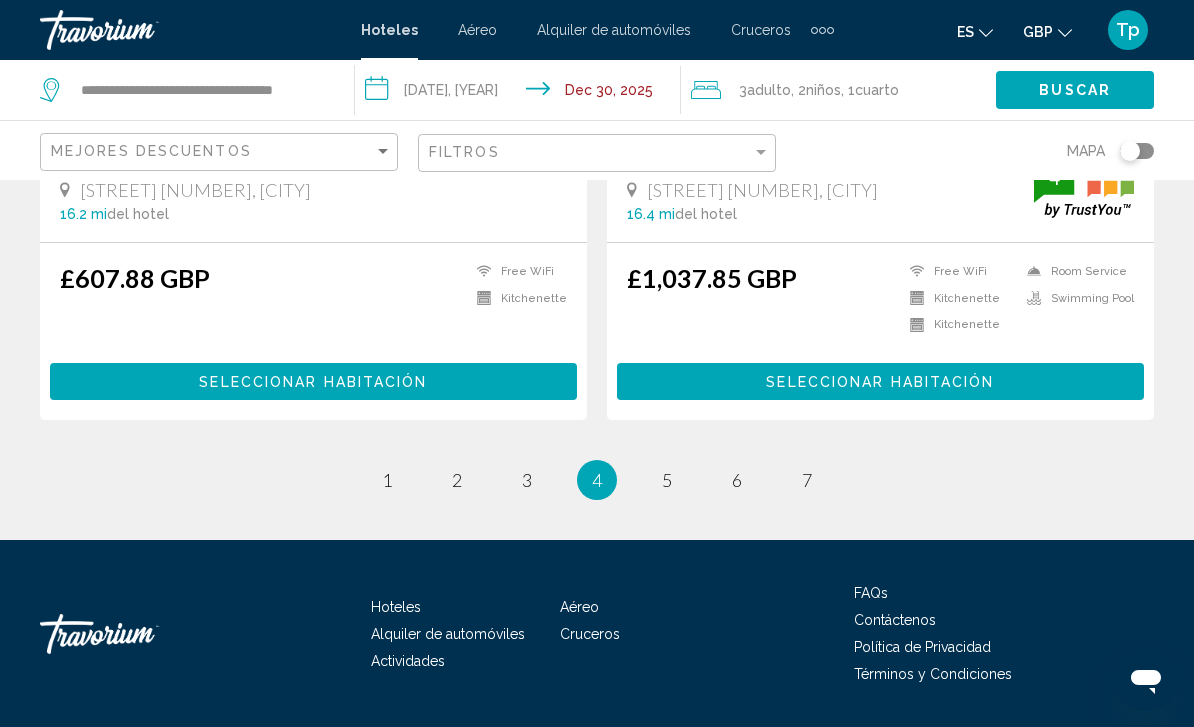 scroll, scrollTop: 4069, scrollLeft: 0, axis: vertical 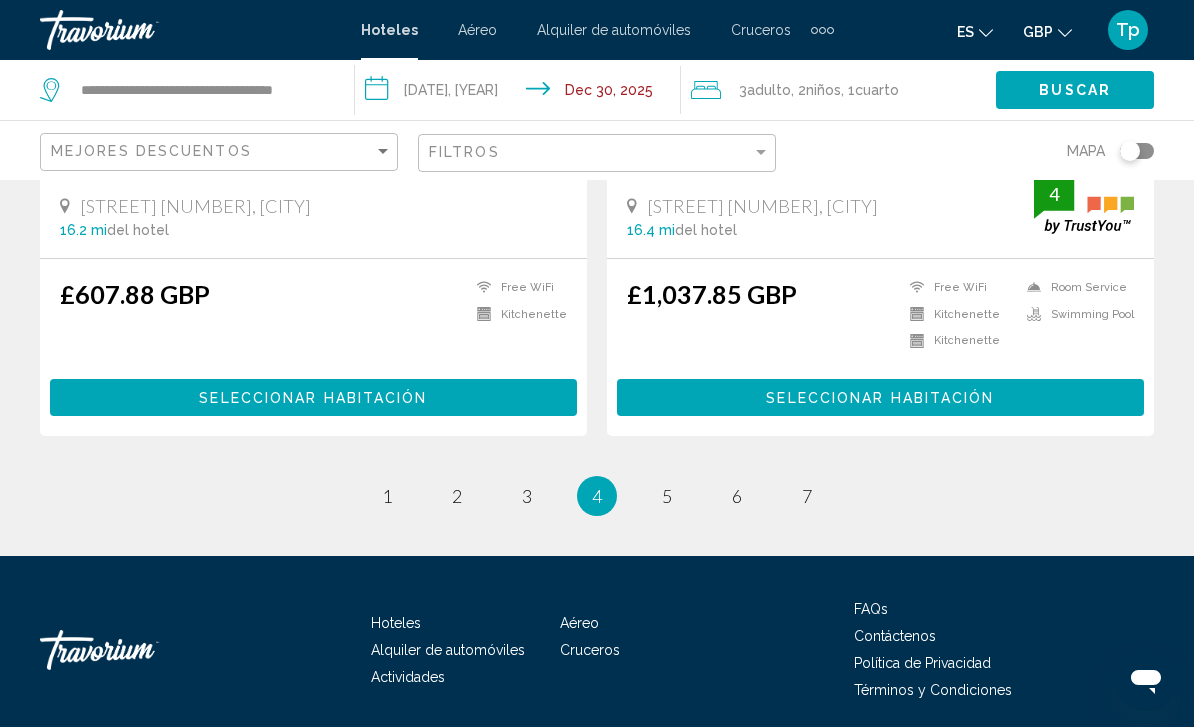 click on "4" at bounding box center [597, 496] 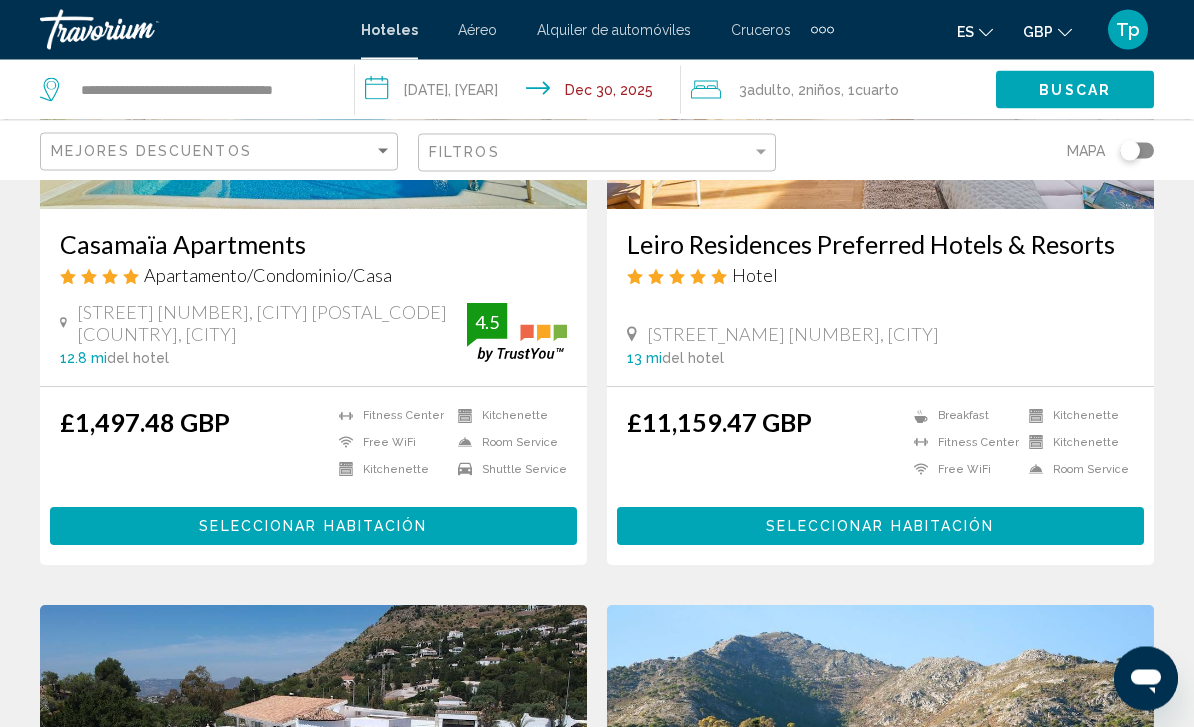 scroll, scrollTop: 1077, scrollLeft: 0, axis: vertical 